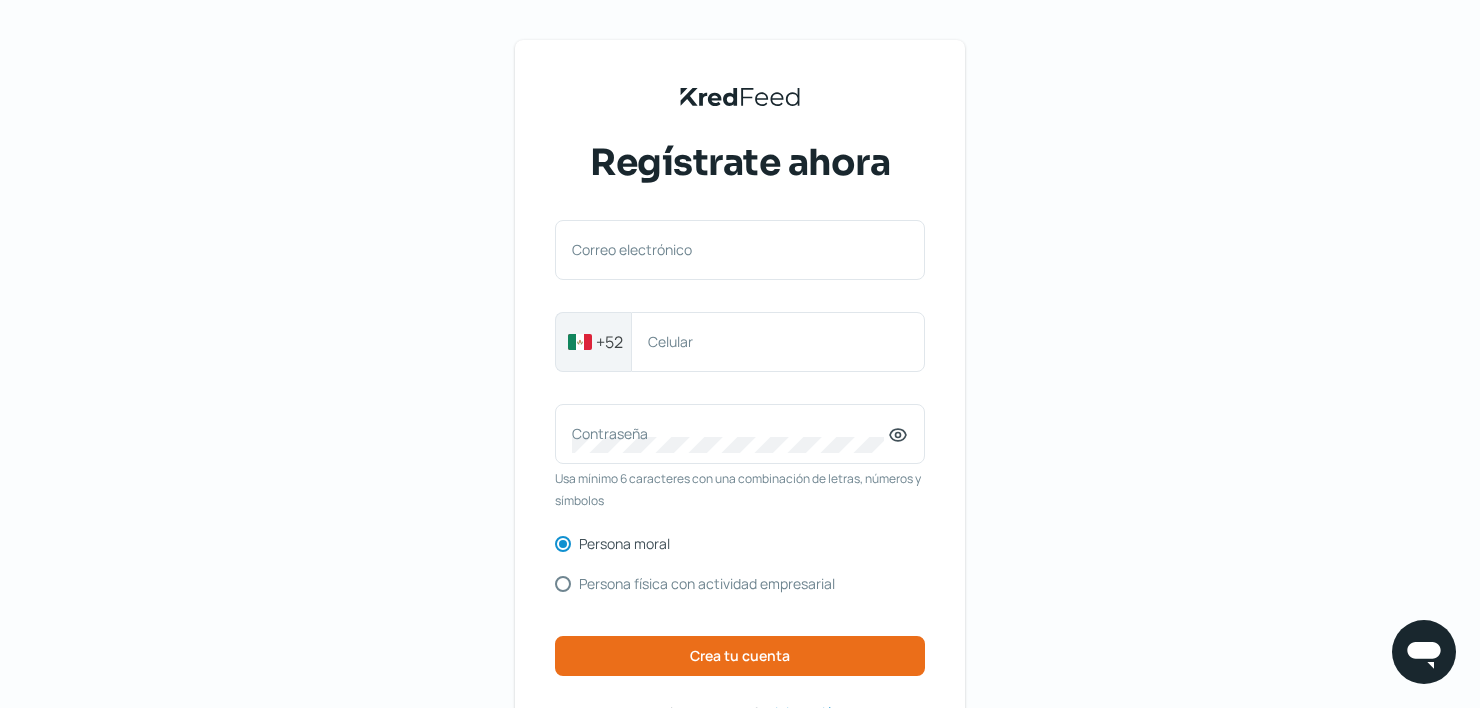 scroll, scrollTop: 0, scrollLeft: 0, axis: both 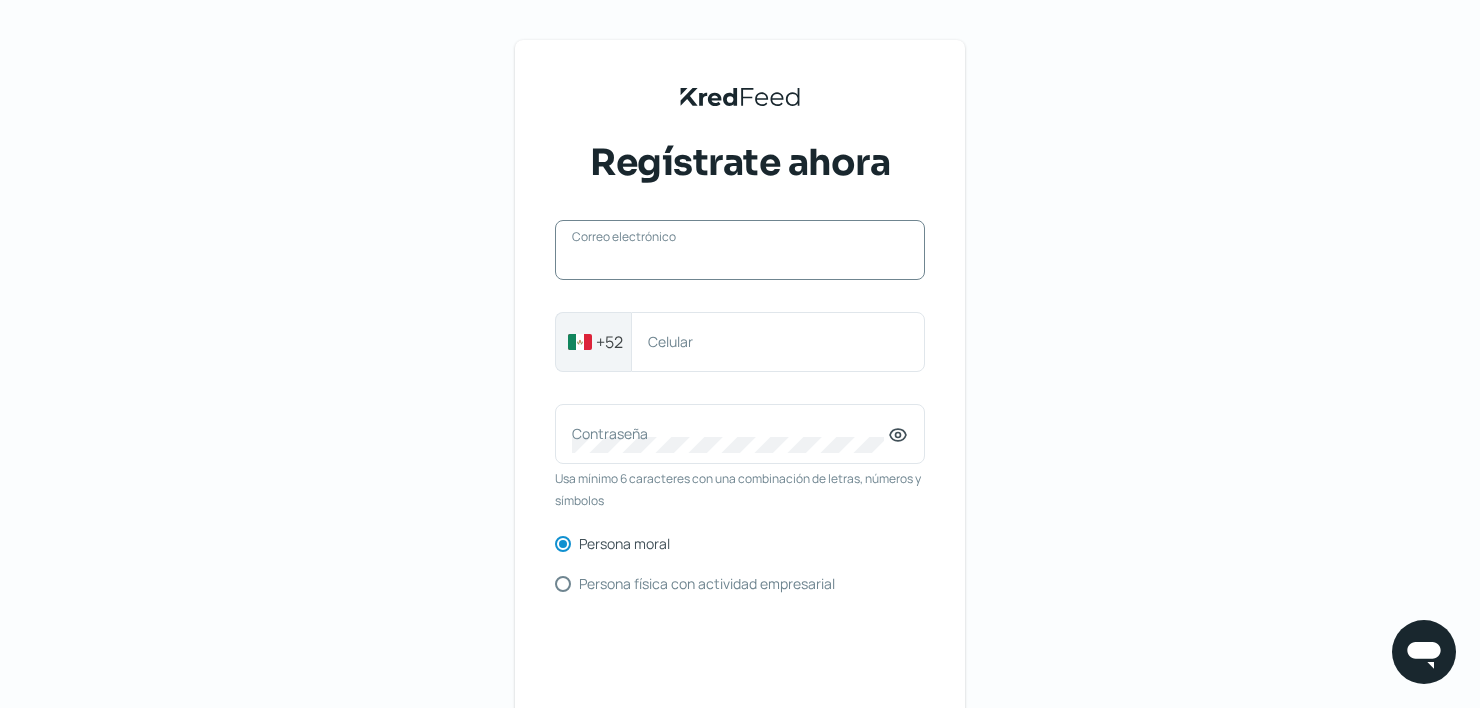click on "Correo electrónico" at bounding box center (740, 260) 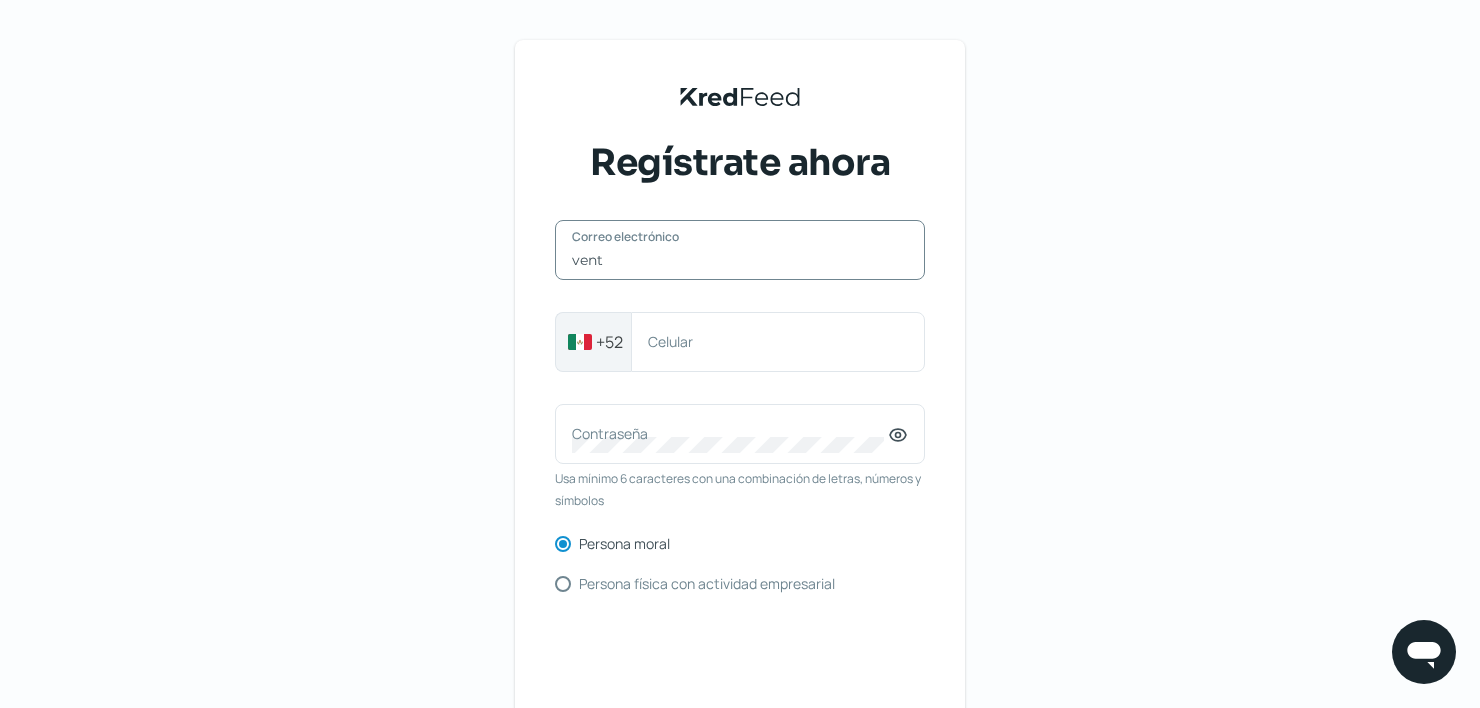 type on "[EMAIL_ADDRESS][DOMAIN_NAME]" 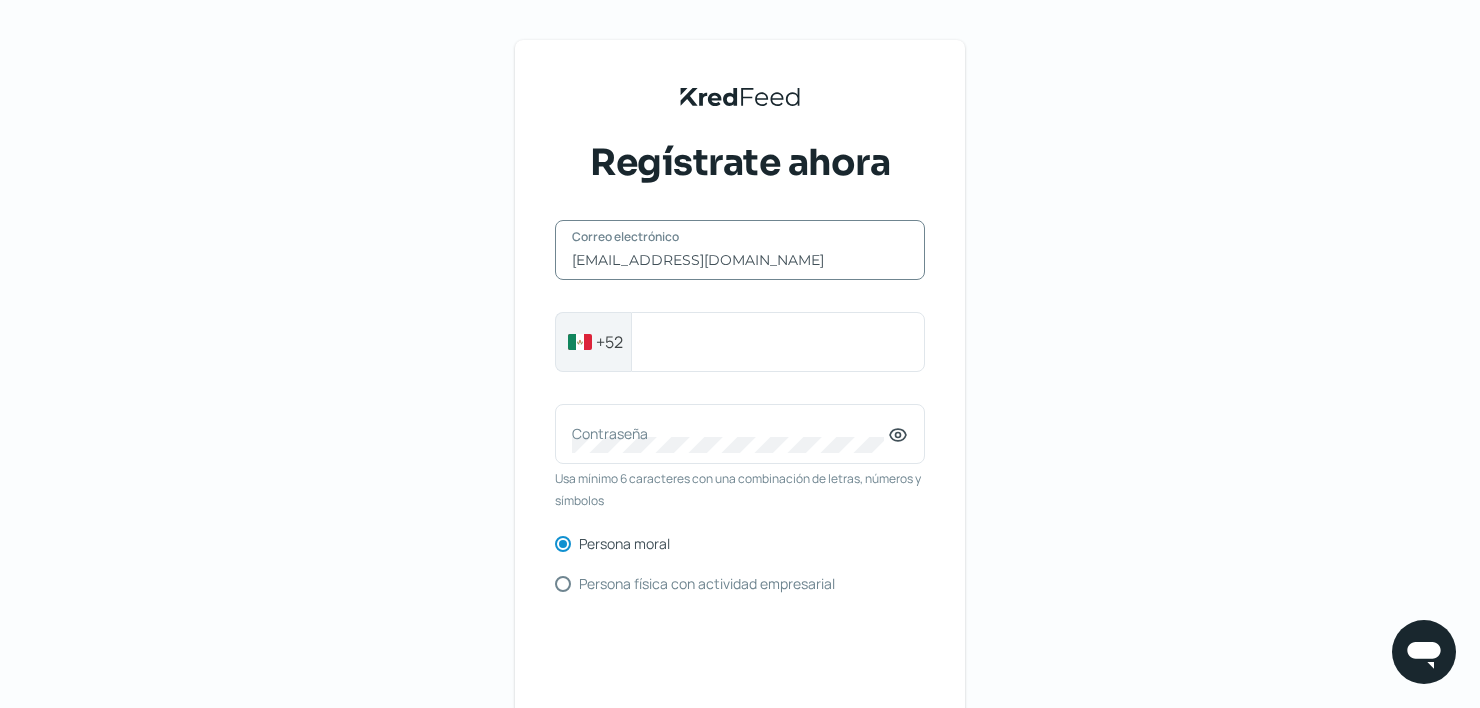 type on "525593209308" 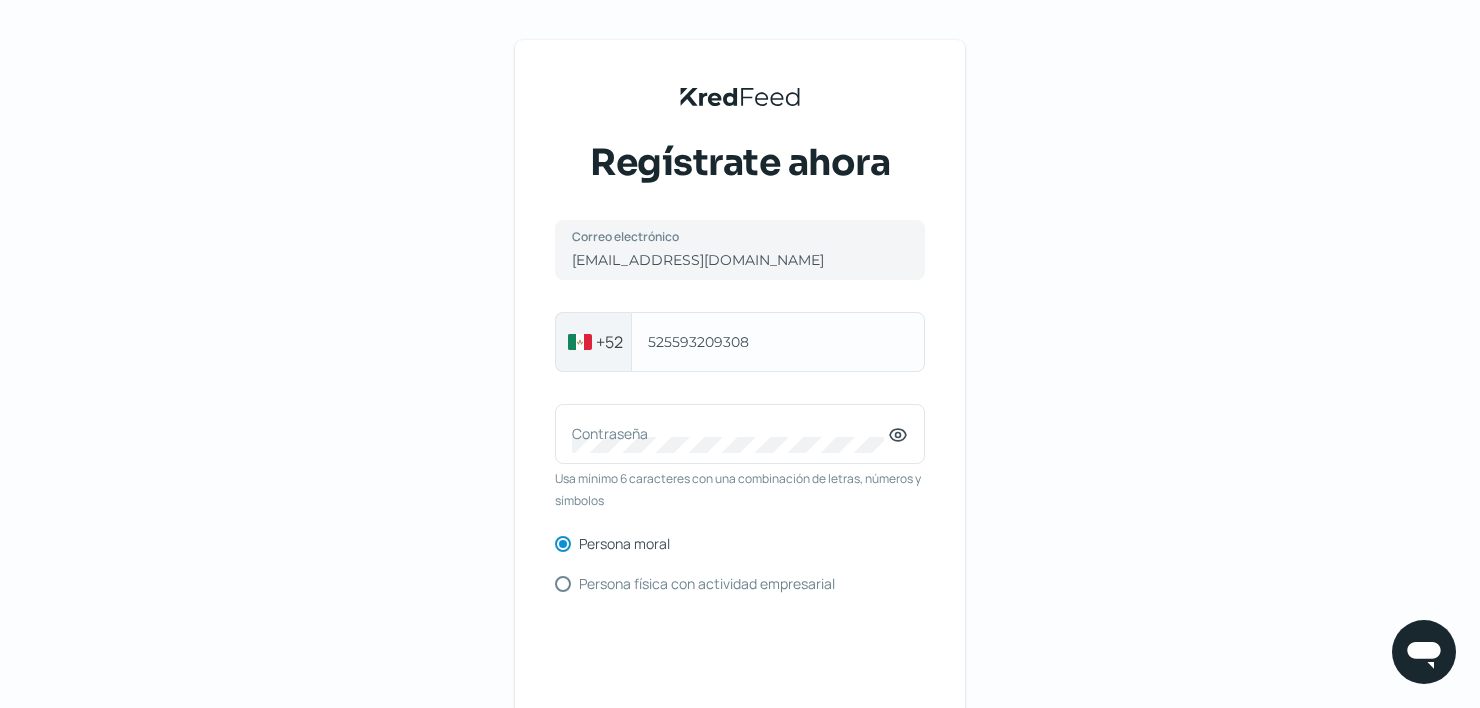 click on "[PHONE_NUMBER] Celular" at bounding box center (778, 342) 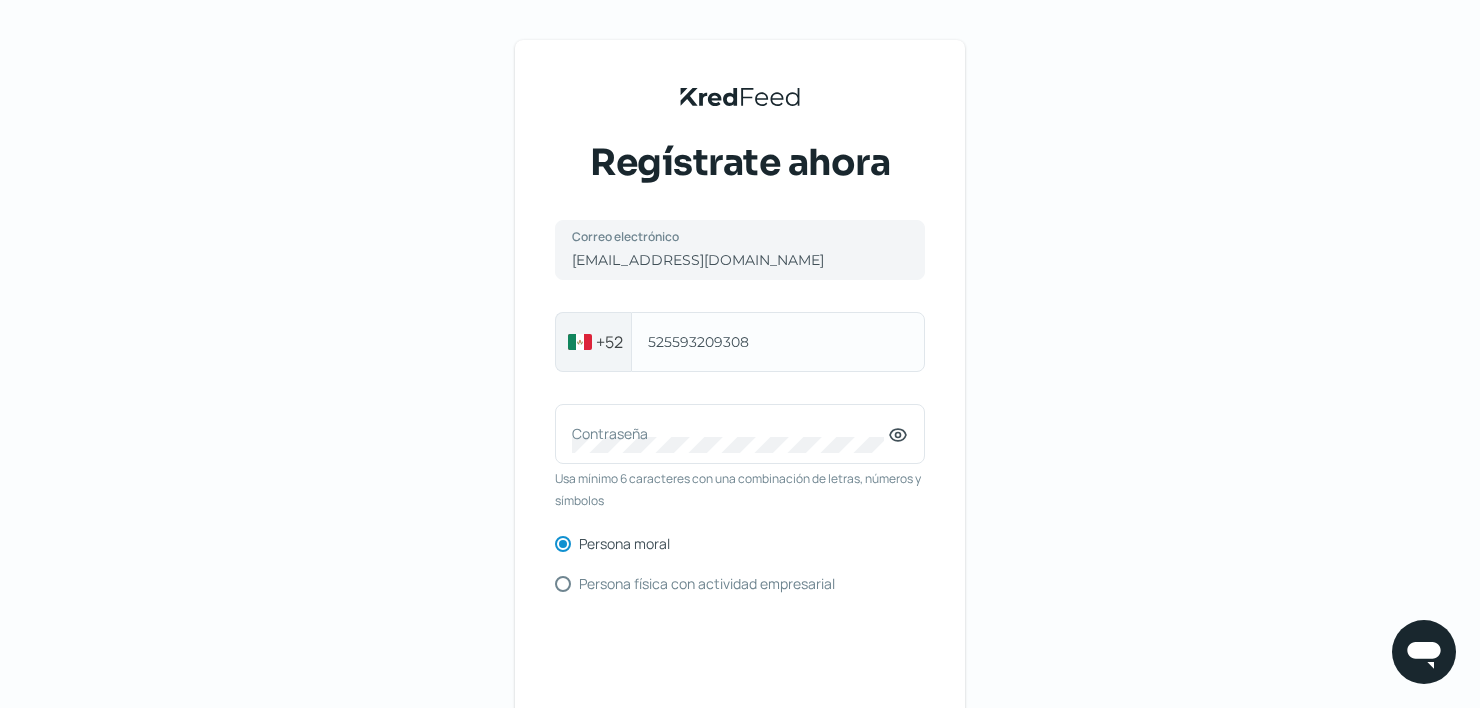 click on "[PHONE_NUMBER] Celular" at bounding box center [778, 342] 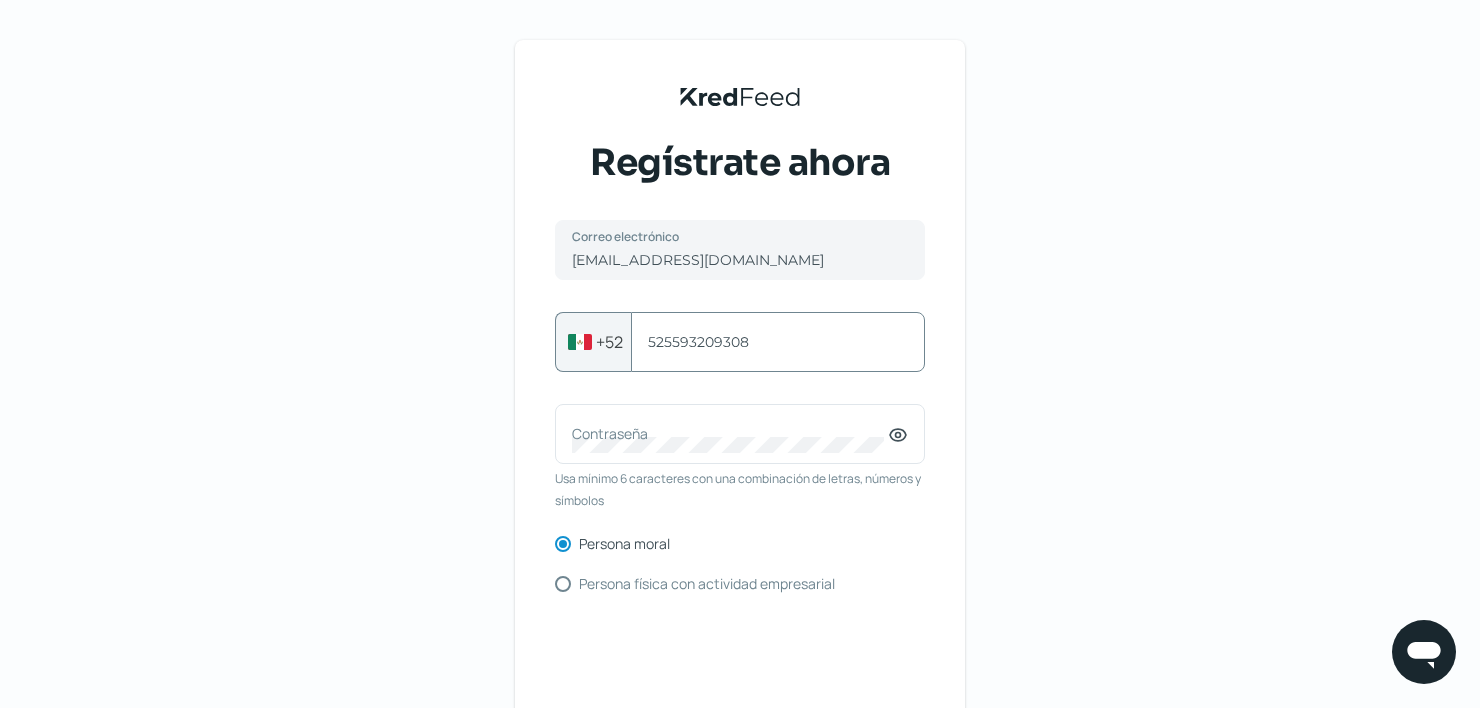 click on "525593209308" at bounding box center [778, 342] 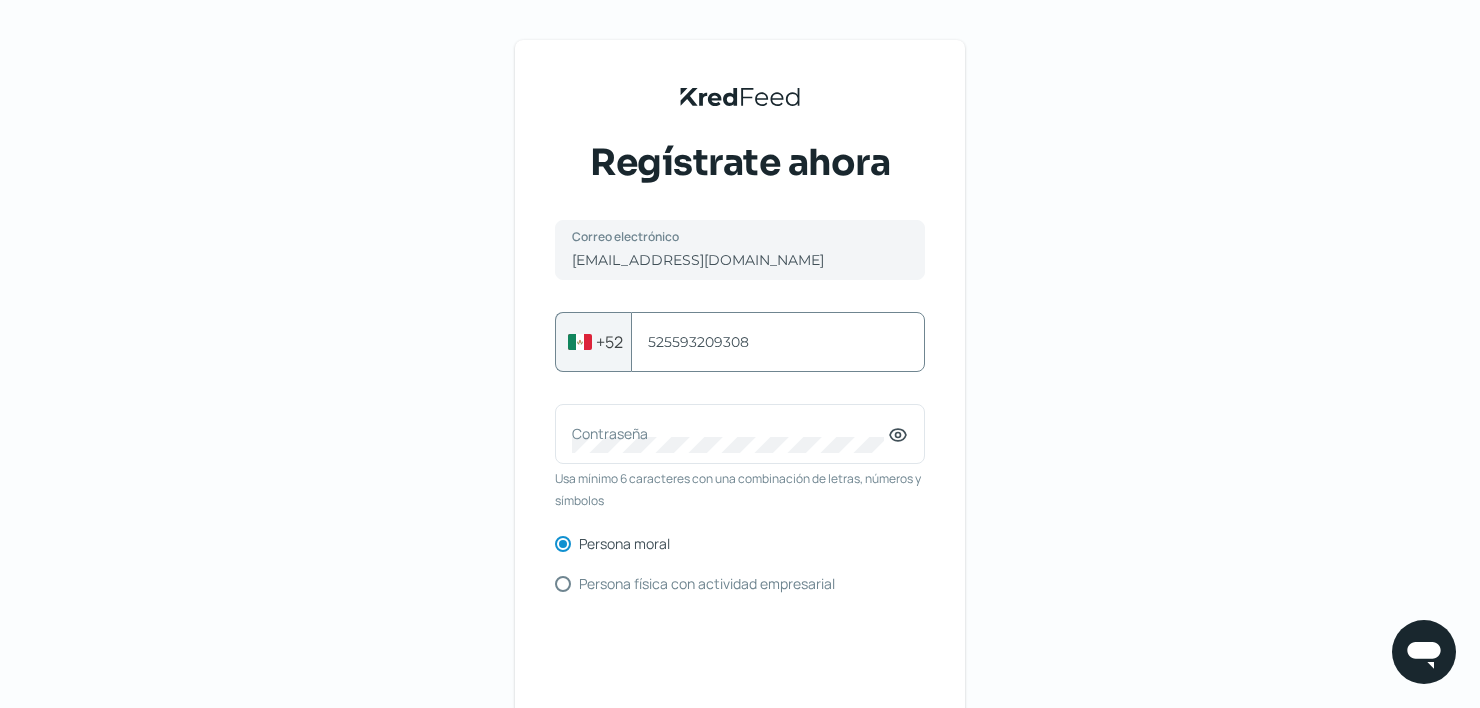 click on "525593209308" at bounding box center [778, 342] 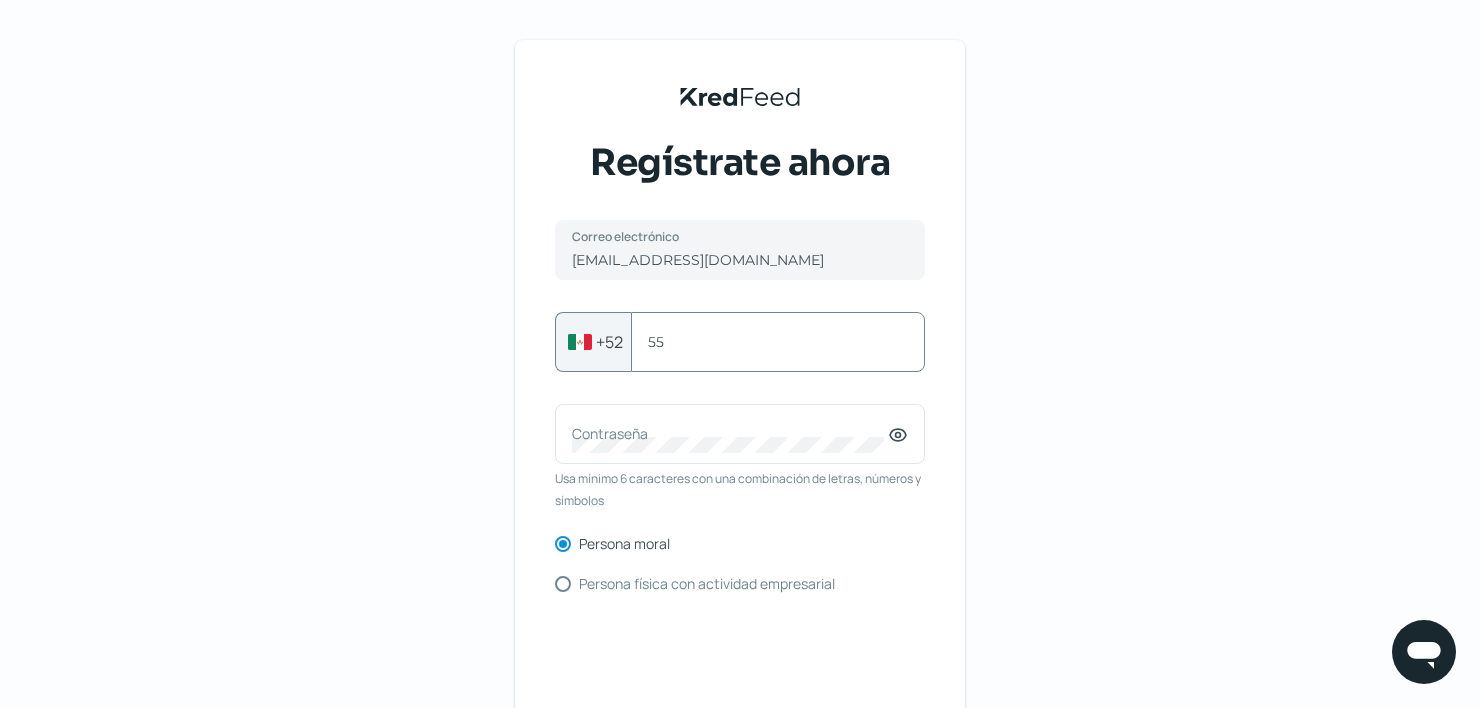 type on "5" 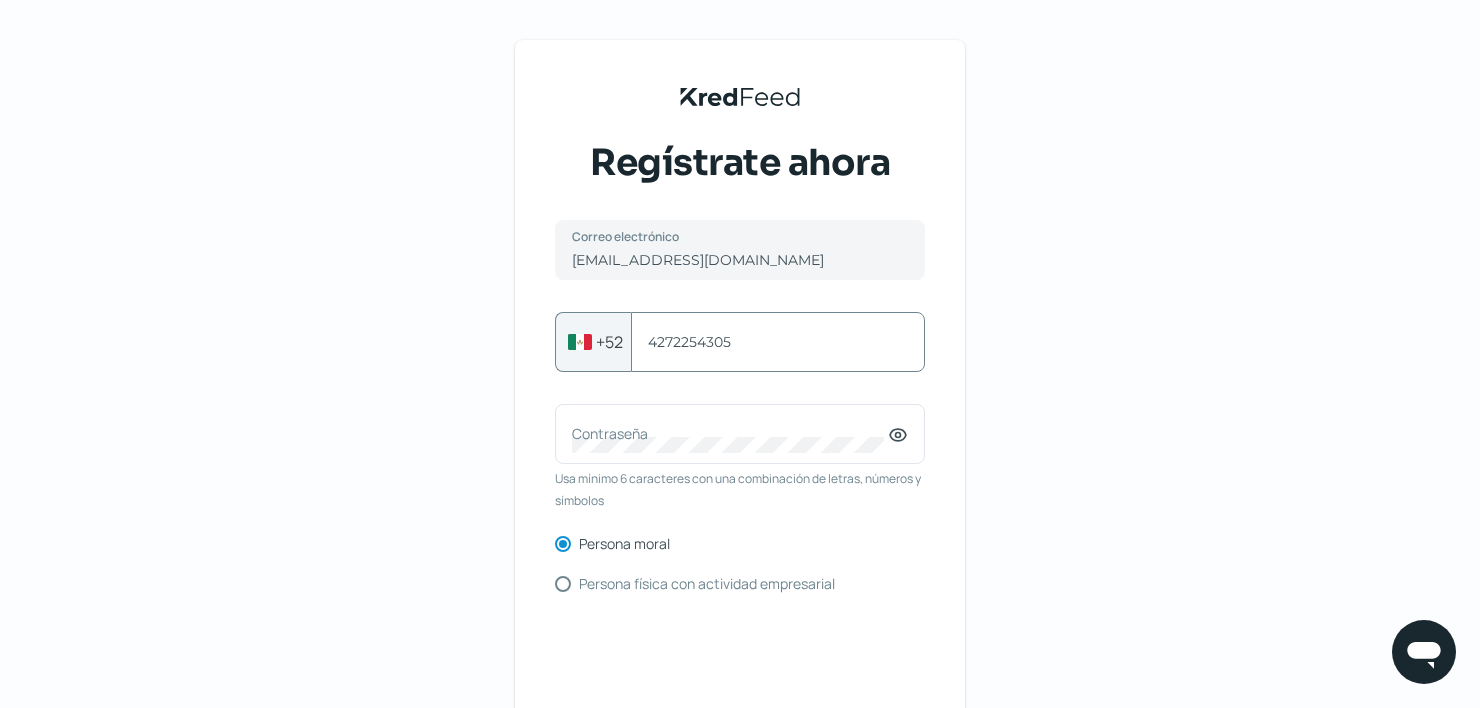 type on "4272254305" 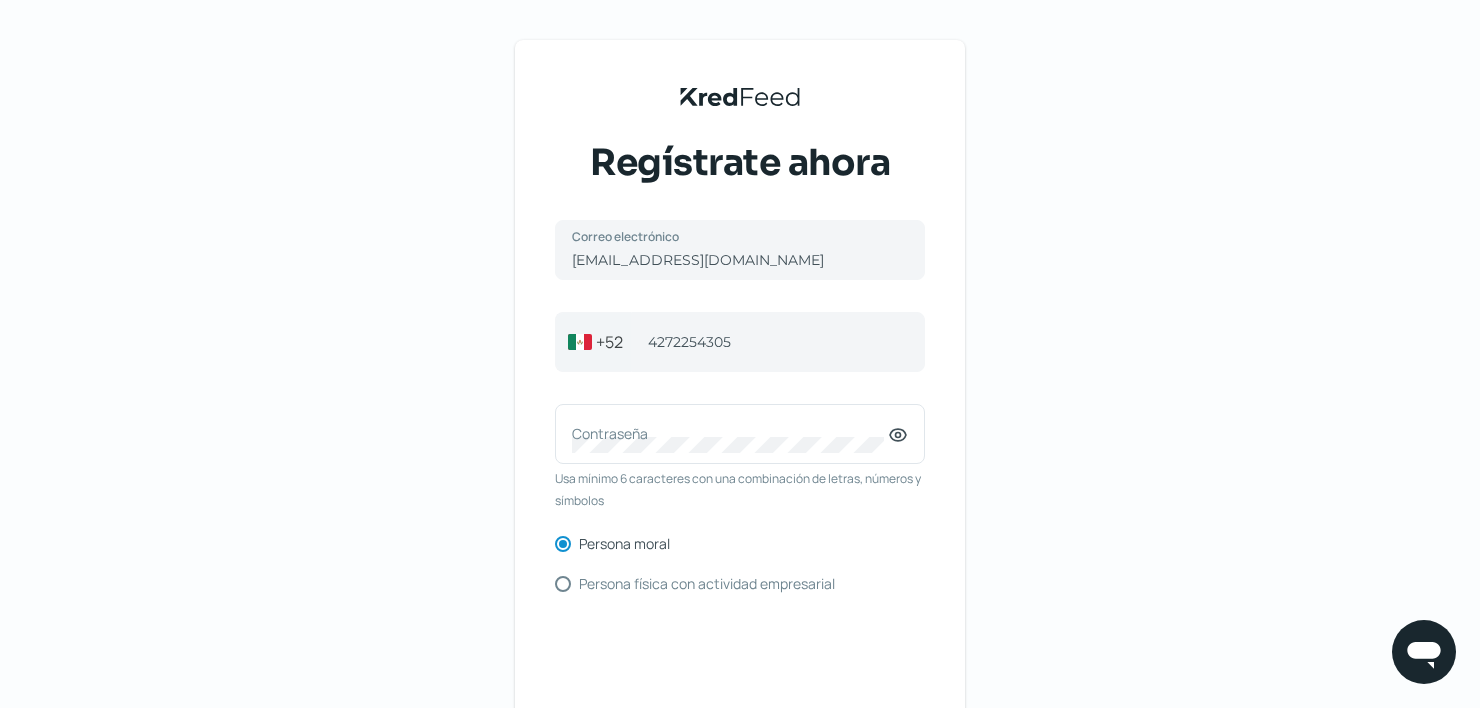 click on "KredFeed's Black Logo Regístrate ahora [EMAIL_ADDRESS][DOMAIN_NAME] Correo electrónico [PHONE_NUMBER] Celular Contraseña Usa mínimo 6 caracteres con una combinación de letras, números y símbolos Persona moral Persona física con actividad empresarial Crea tu cuenta ¿Ya tienes cuenta? Inicia sesión Términos y condiciones Aviso de privacidad Preguntas frecuentes" at bounding box center [740, 459] 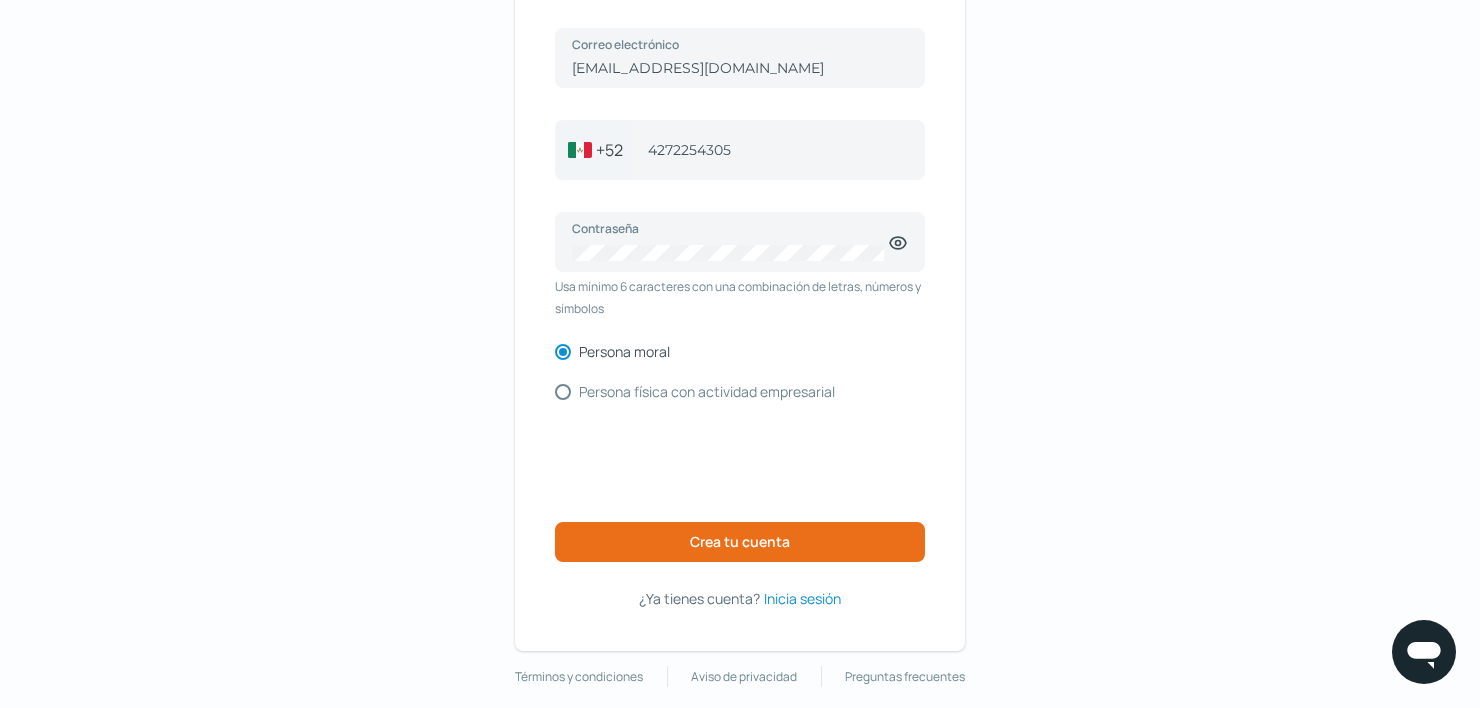 scroll, scrollTop: 211, scrollLeft: 0, axis: vertical 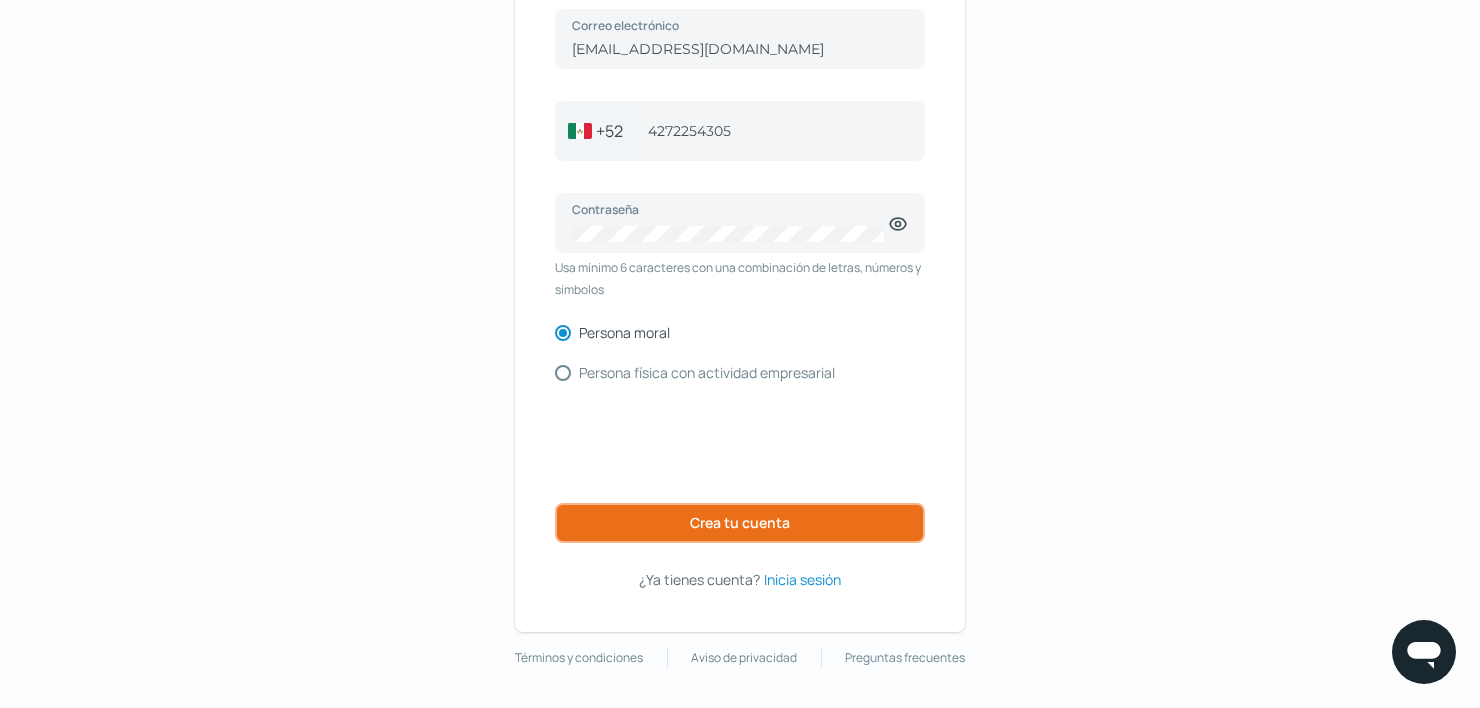 click on "Crea tu cuenta" at bounding box center [740, 523] 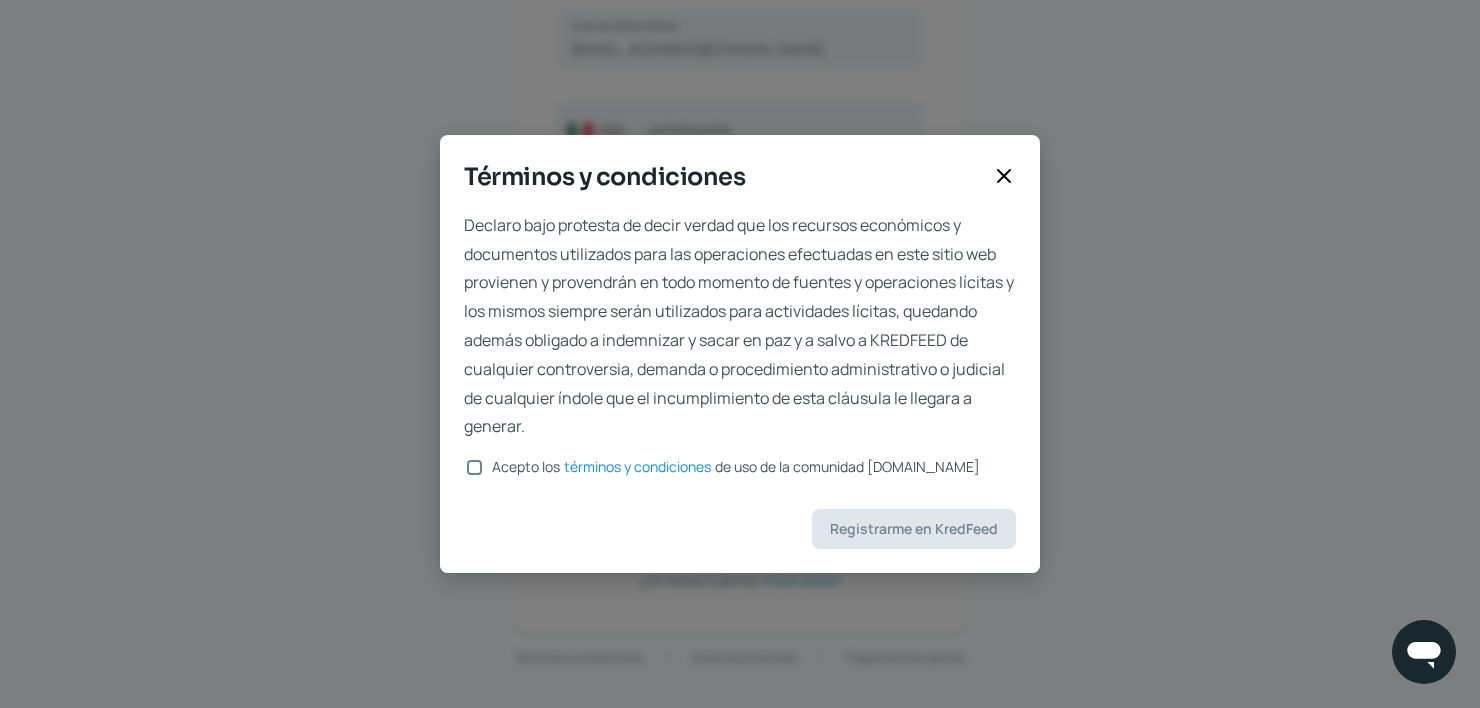click on "Acepto los términos y condiciones de uso de la comunidad [DOMAIN_NAME]" at bounding box center (474, 467) 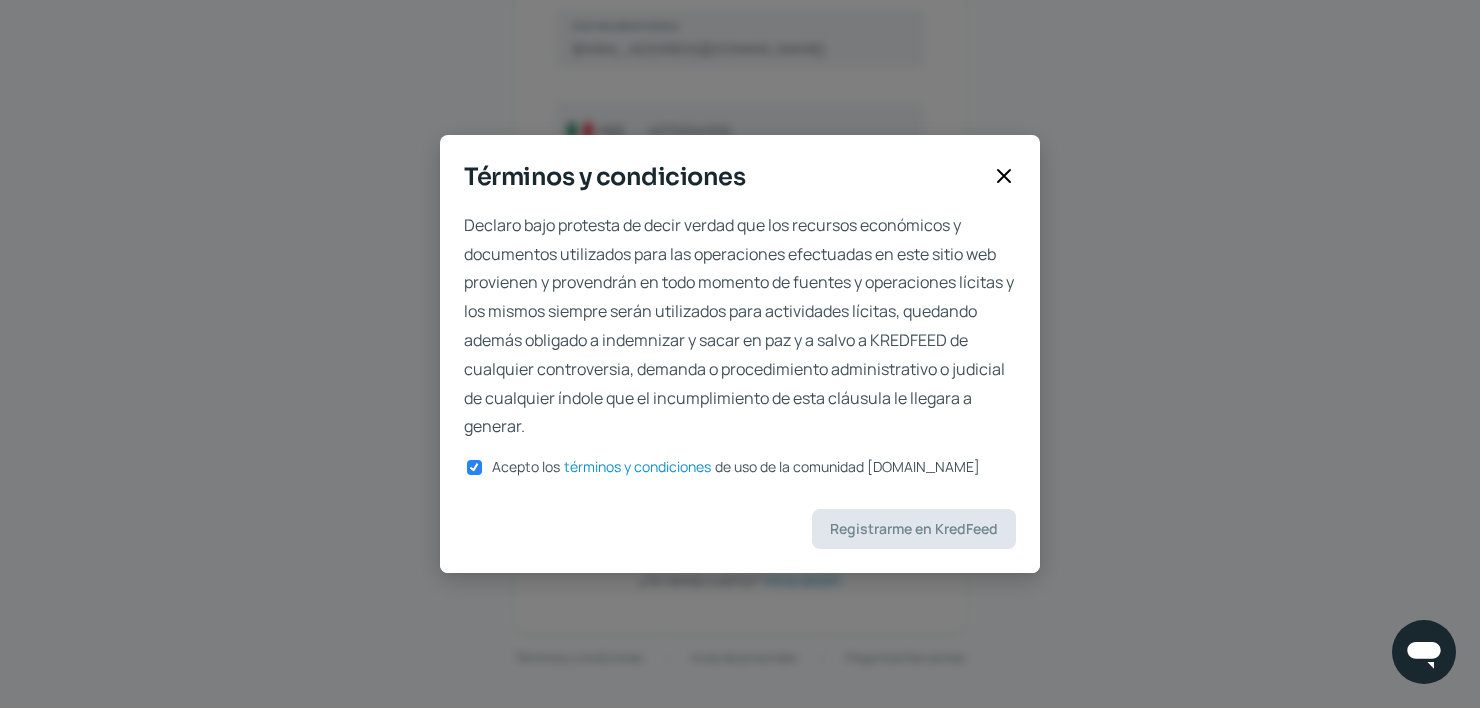 checkbox on "true" 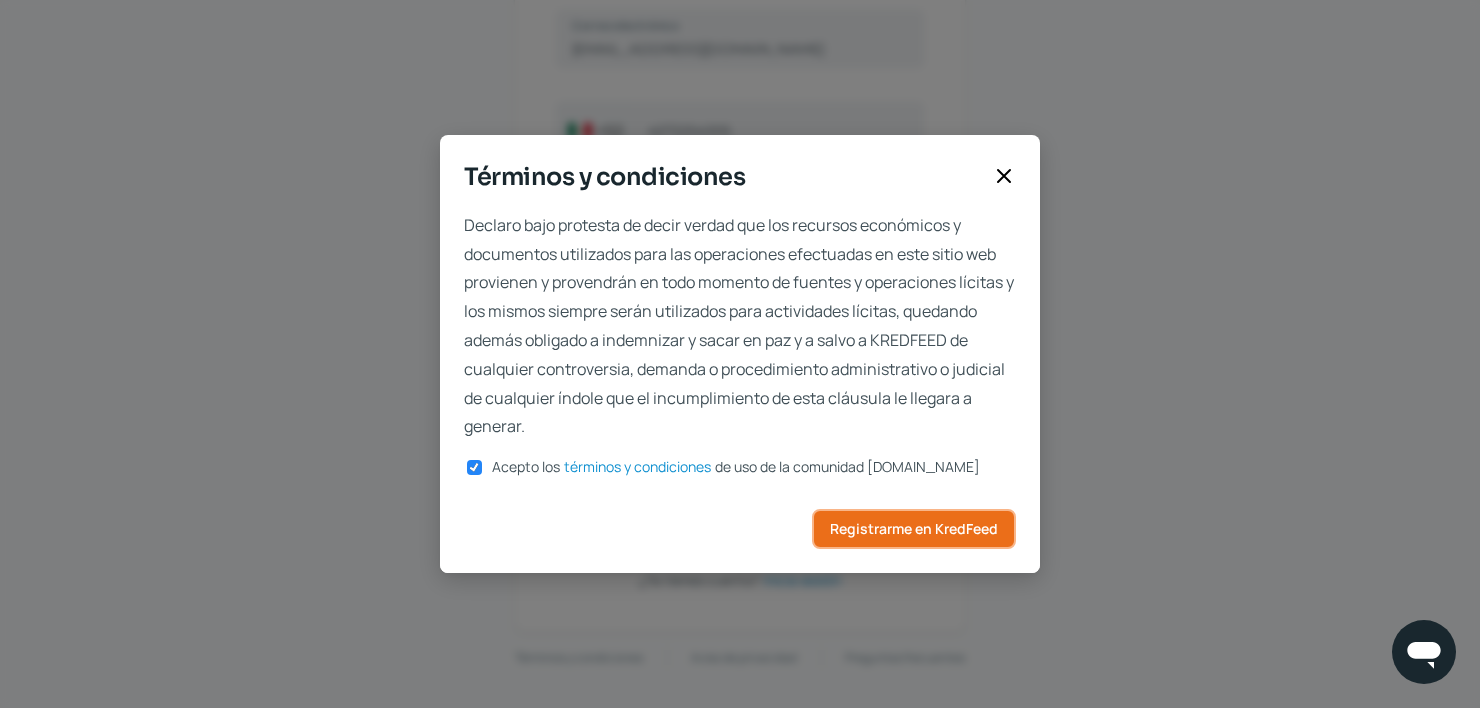 click on "Registrarme en KredFeed" at bounding box center [914, 529] 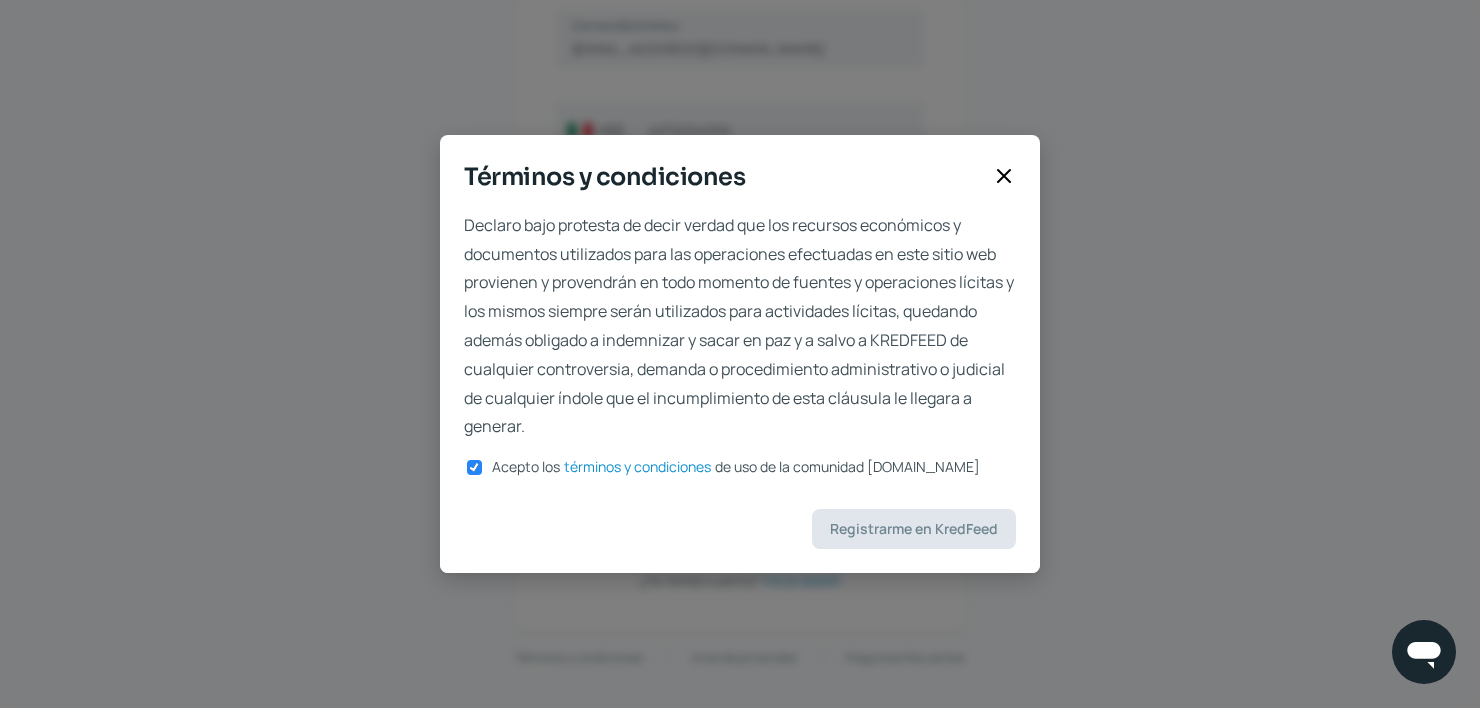 scroll, scrollTop: 133, scrollLeft: 0, axis: vertical 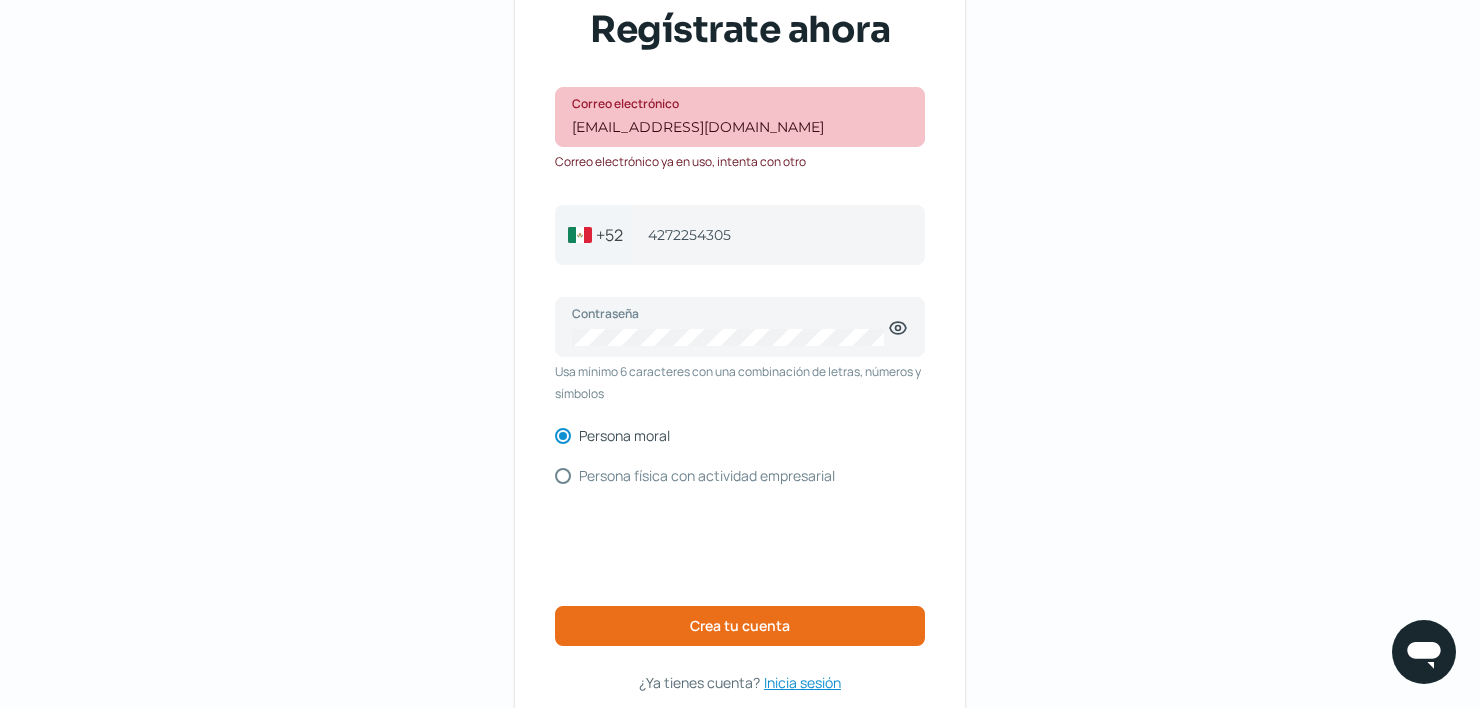 click on "Inicia sesión" at bounding box center (802, 682) 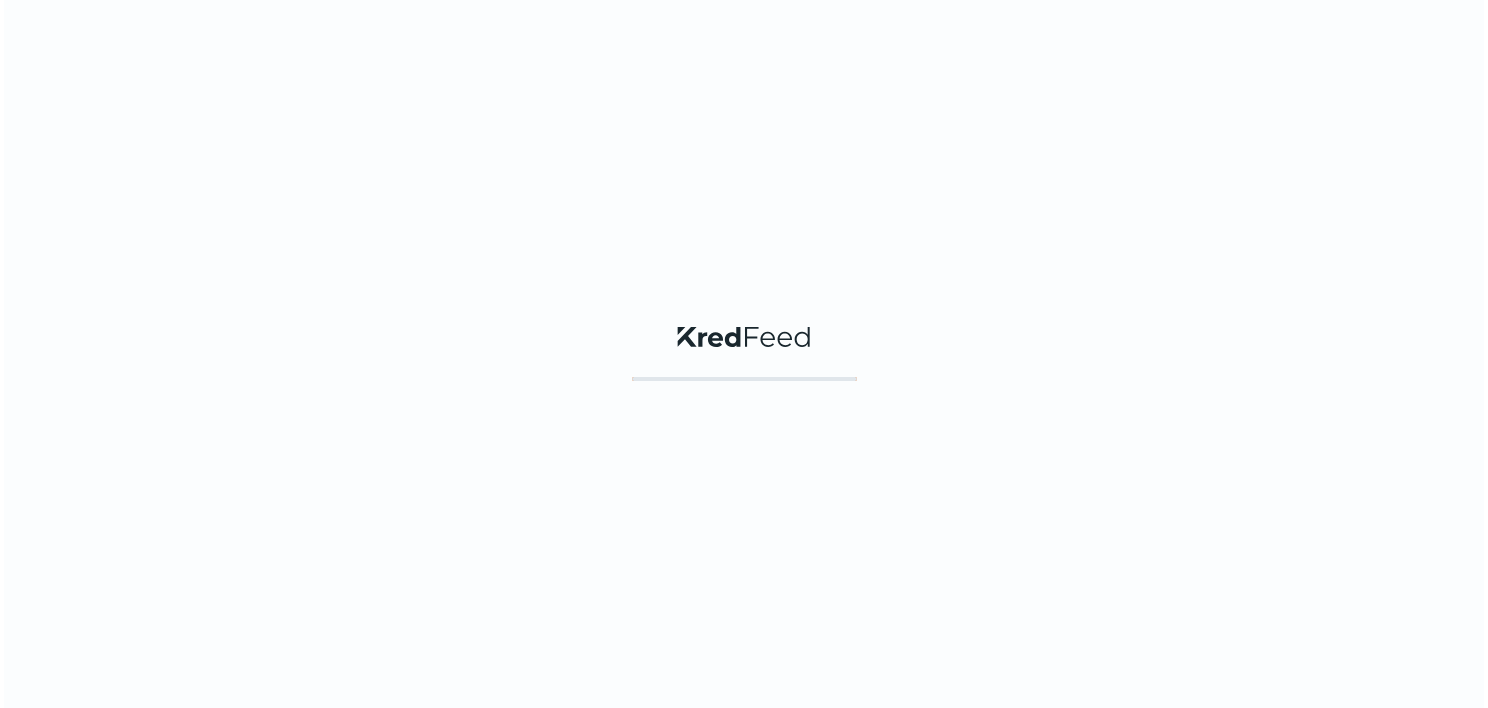 scroll, scrollTop: 0, scrollLeft: 0, axis: both 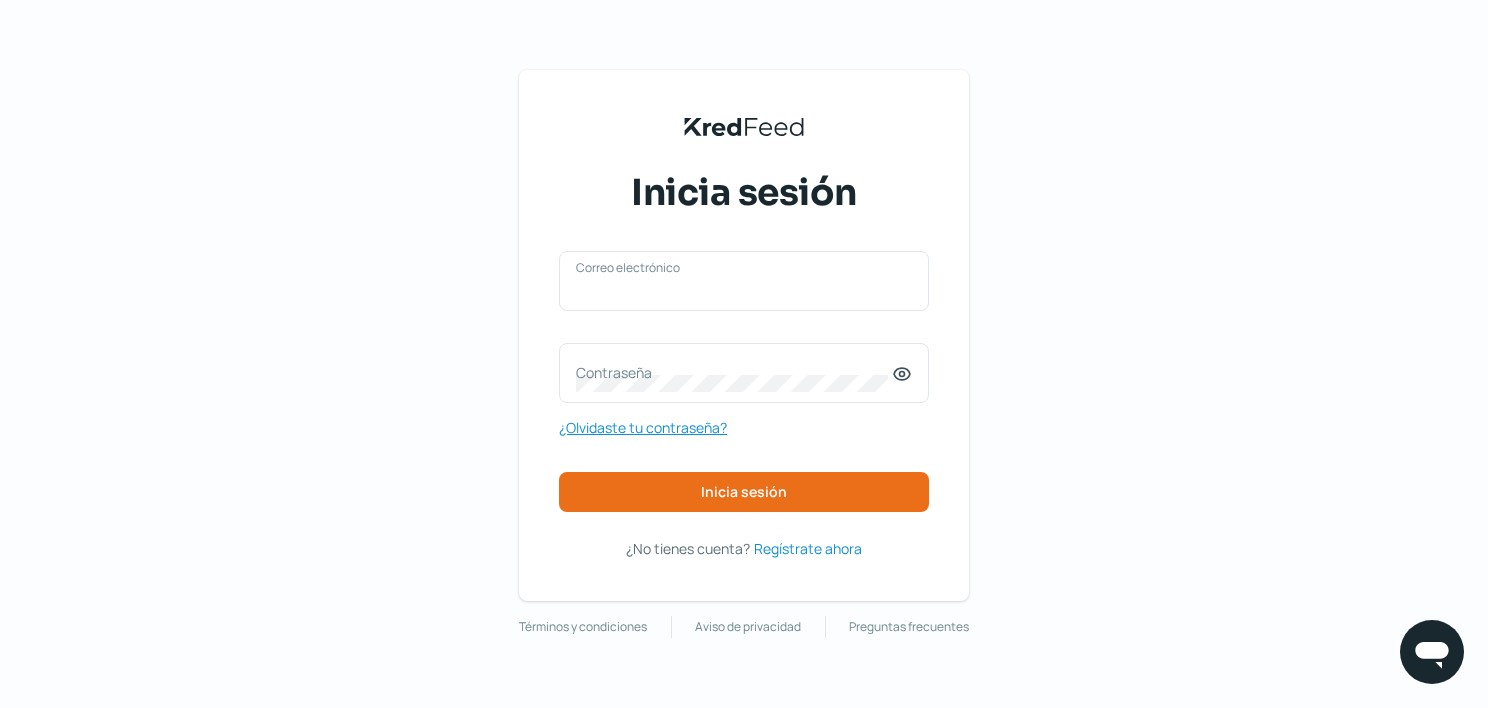 type on "[EMAIL_ADDRESS][DOMAIN_NAME]" 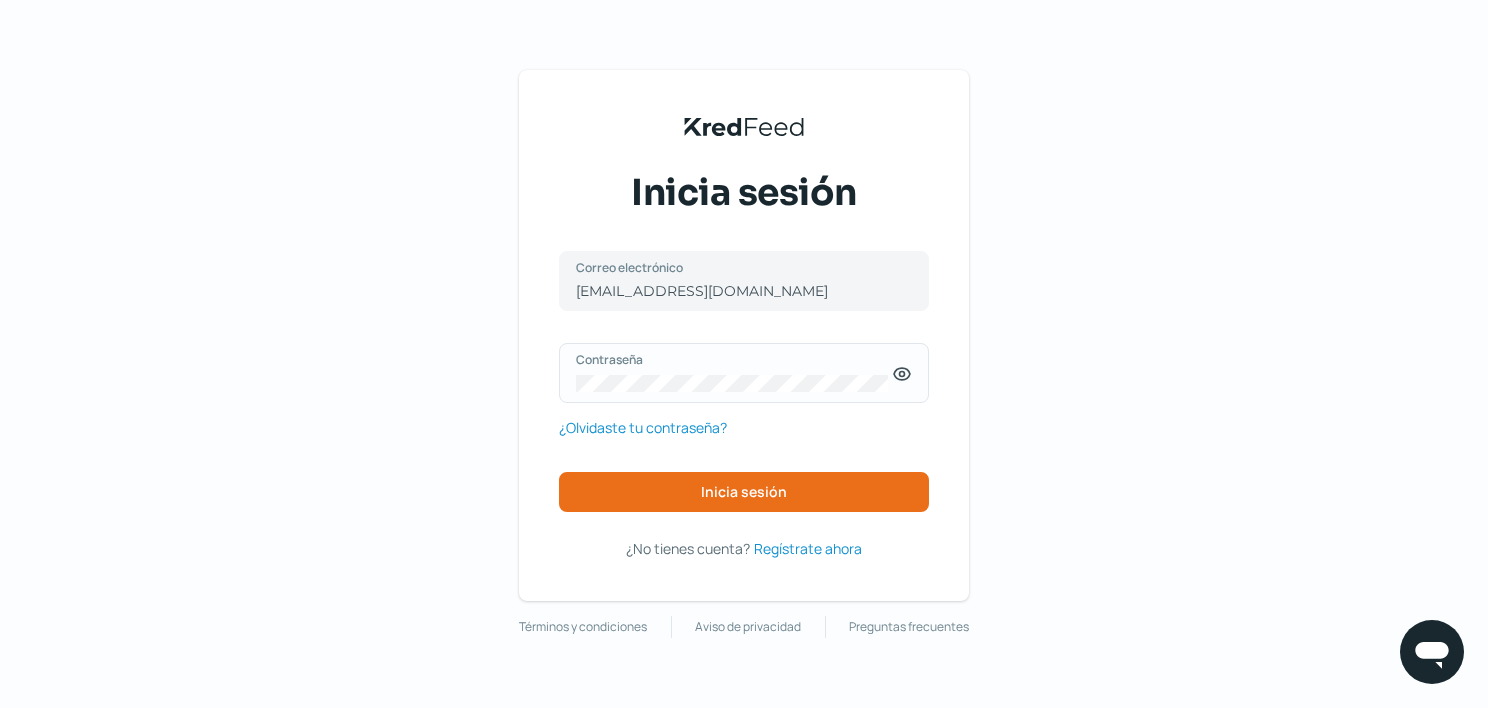 click 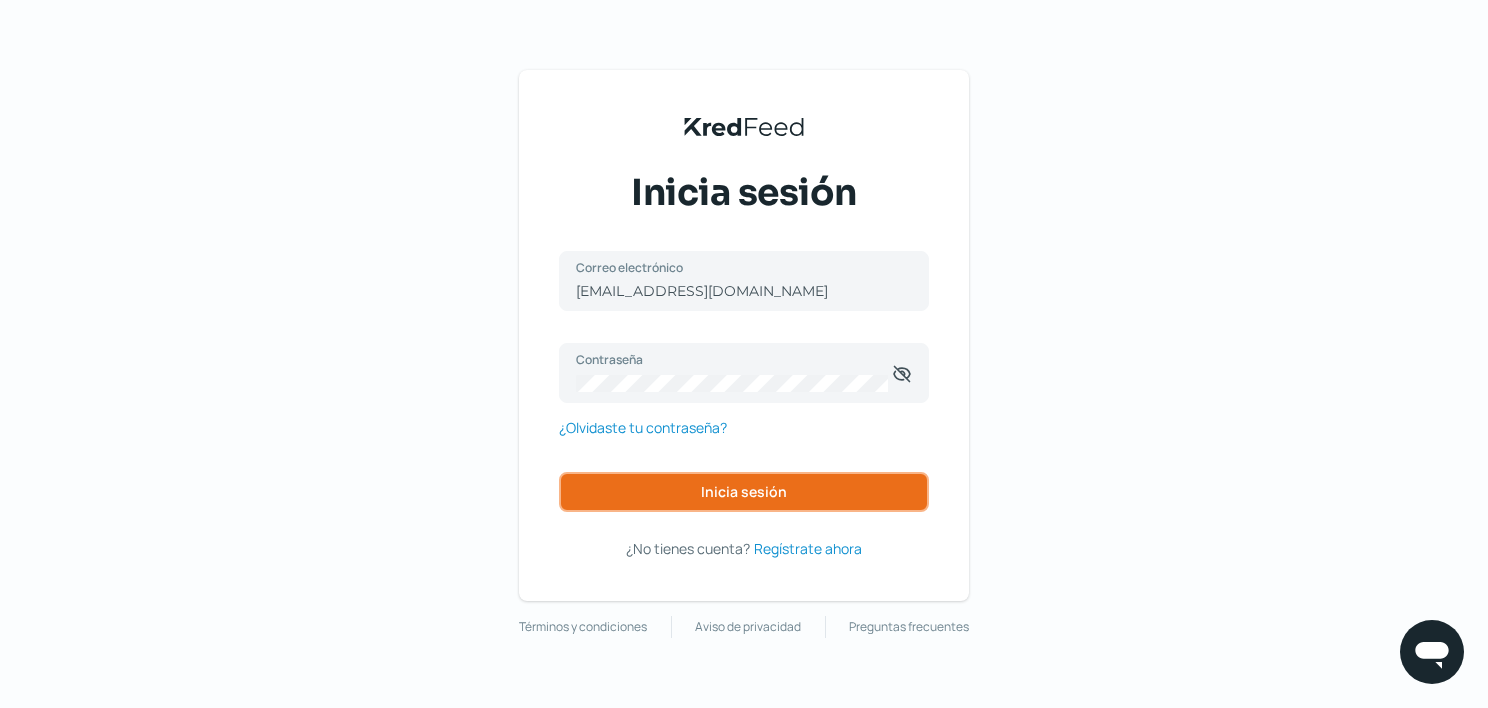 click on "Inicia sesión" at bounding box center [744, 492] 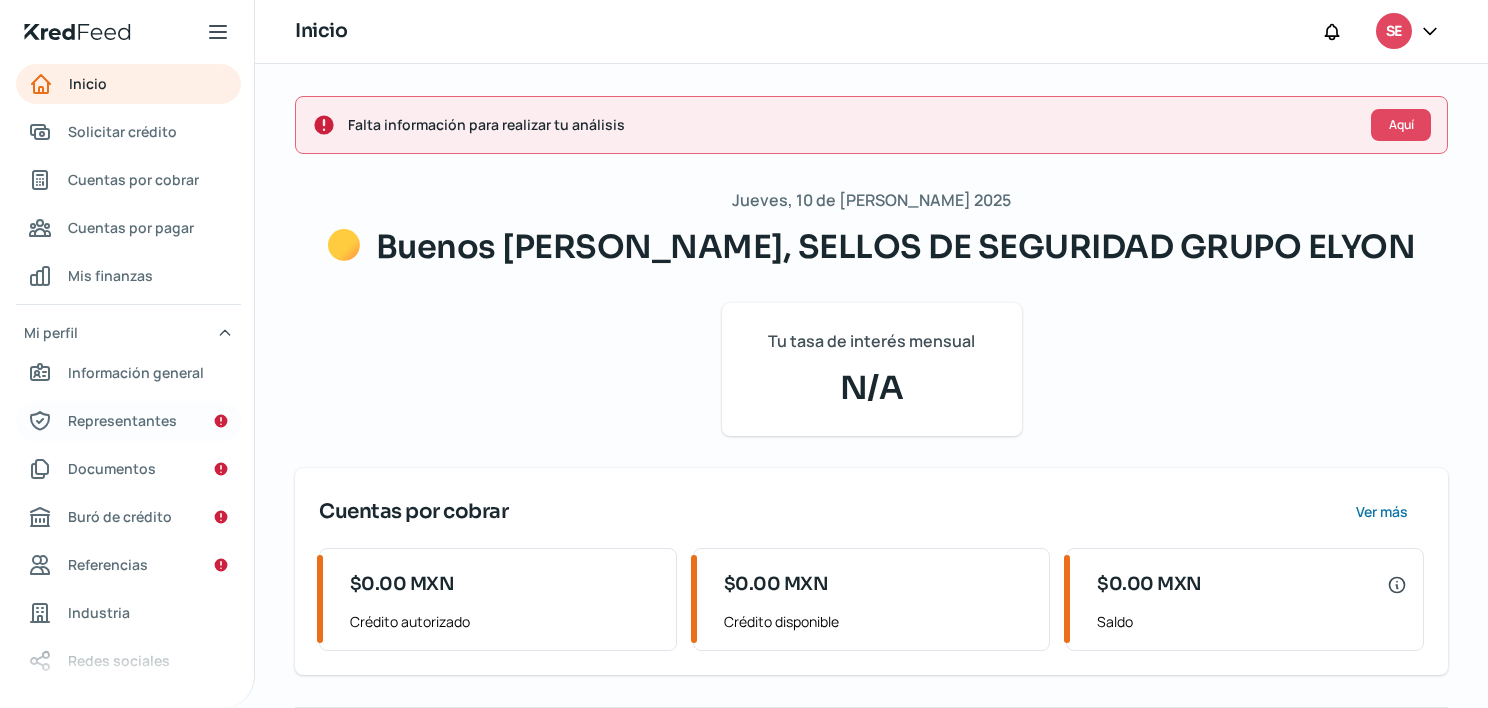 click on "Representantes" at bounding box center (122, 420) 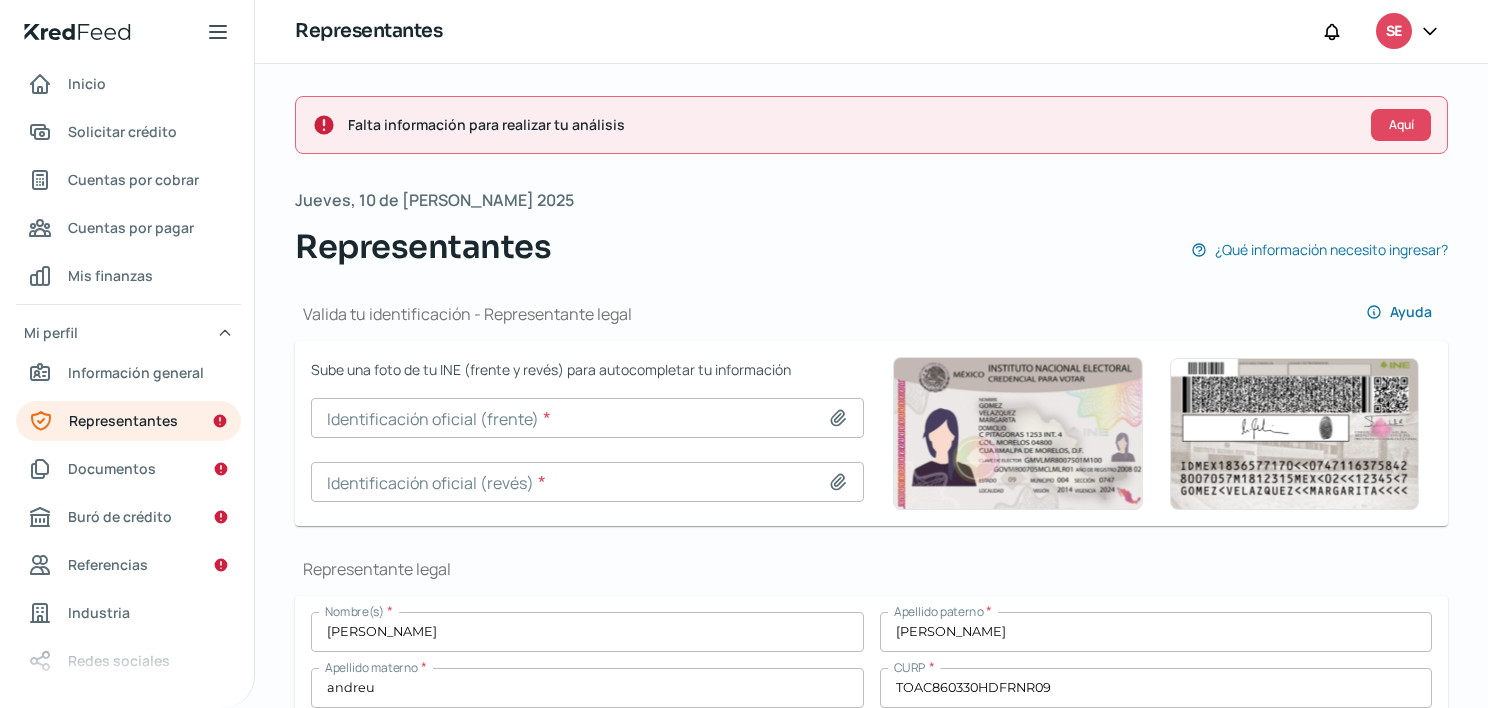 click 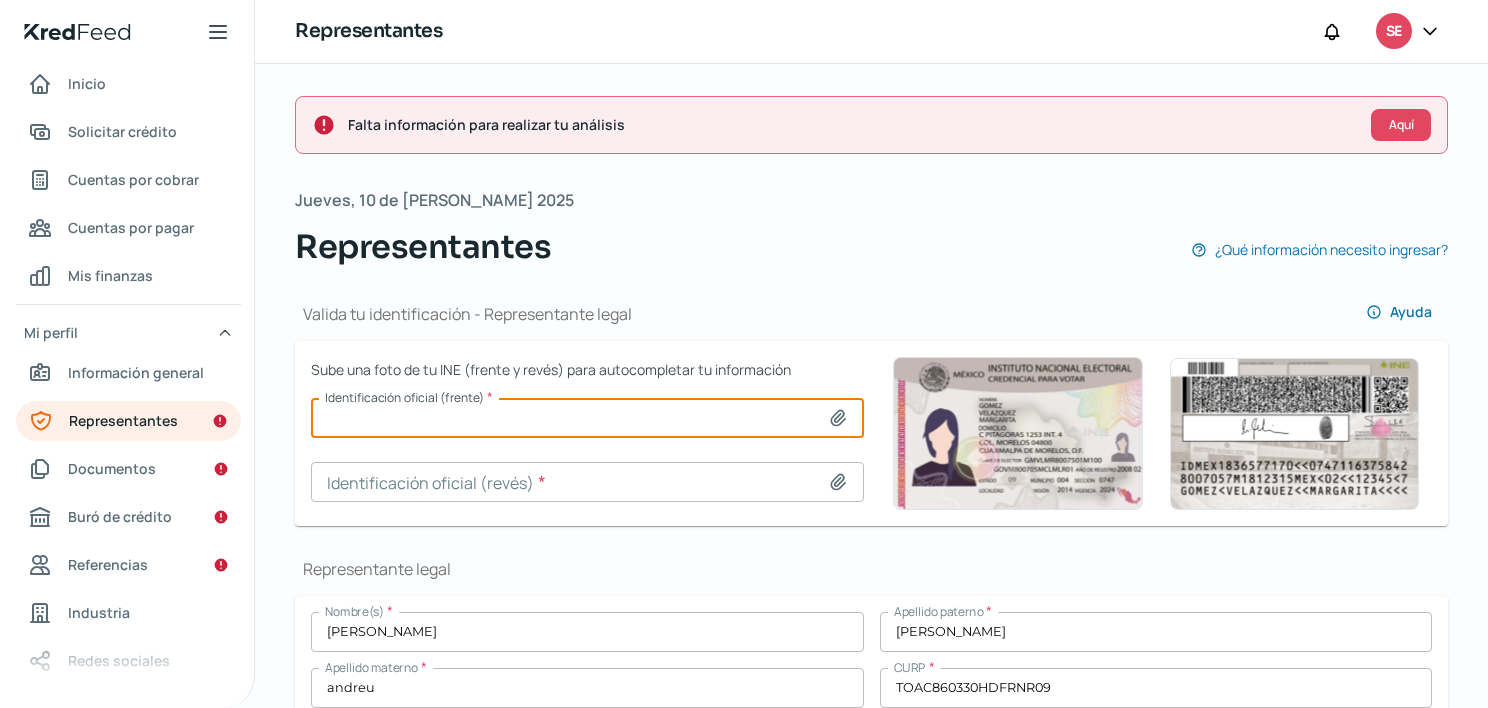 type on "C:\fakepath\ine.anverso.jpg" 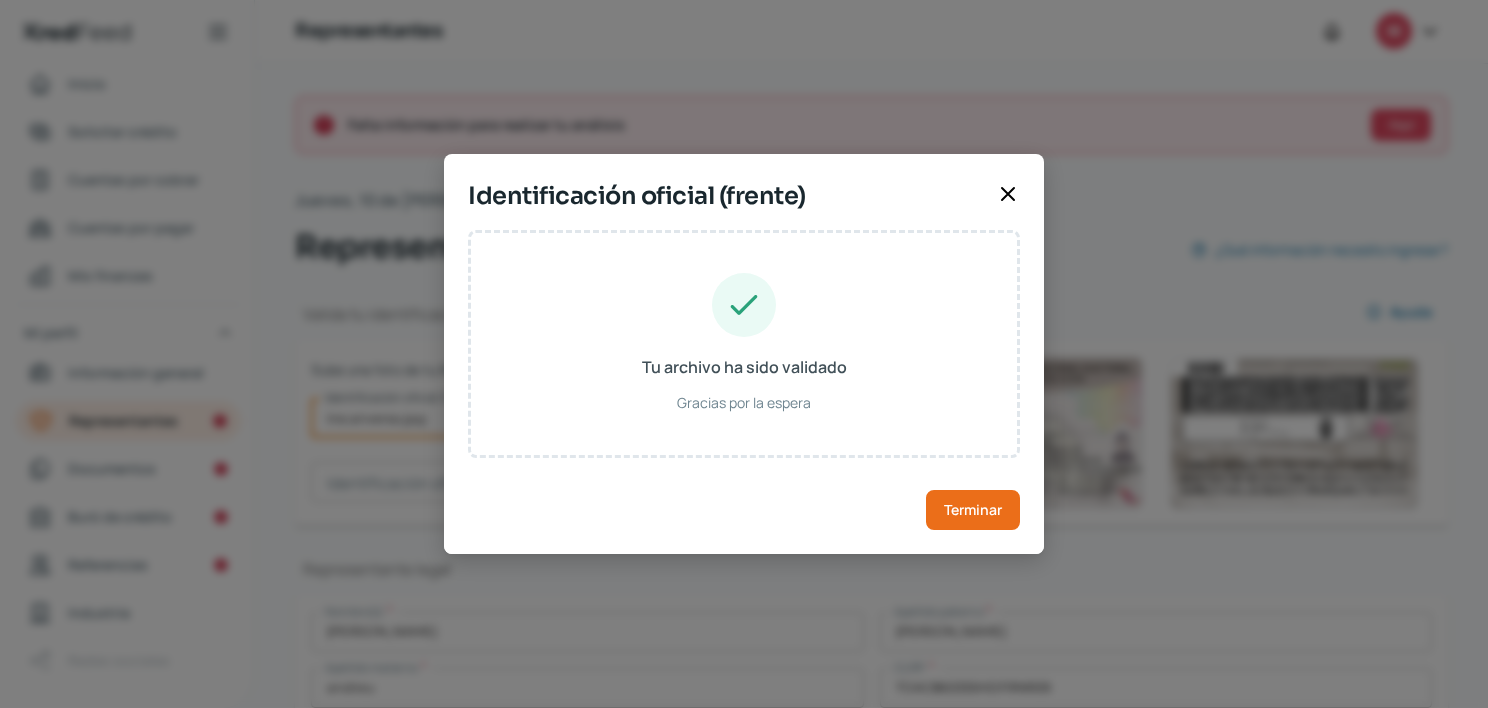 type on "[PERSON_NAME]" 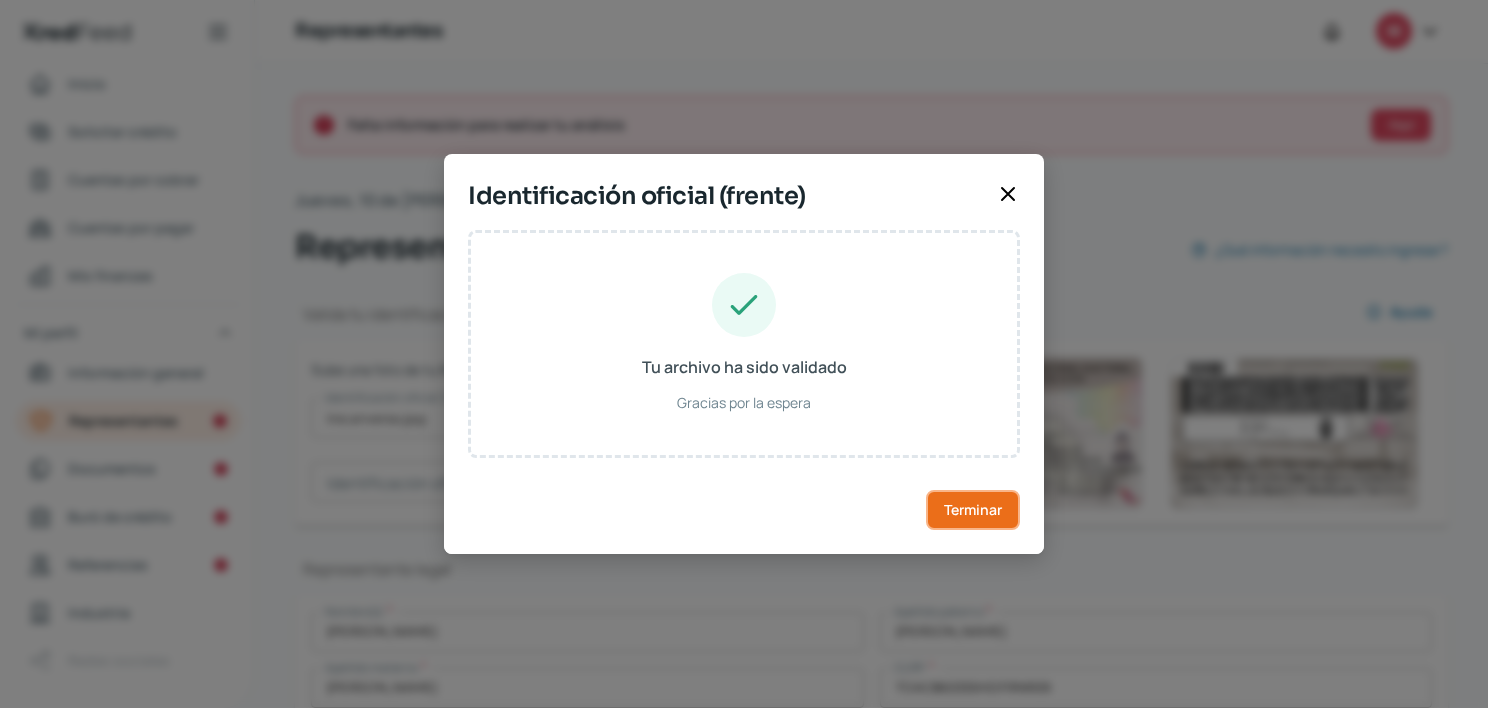 click on "Terminar" at bounding box center (973, 510) 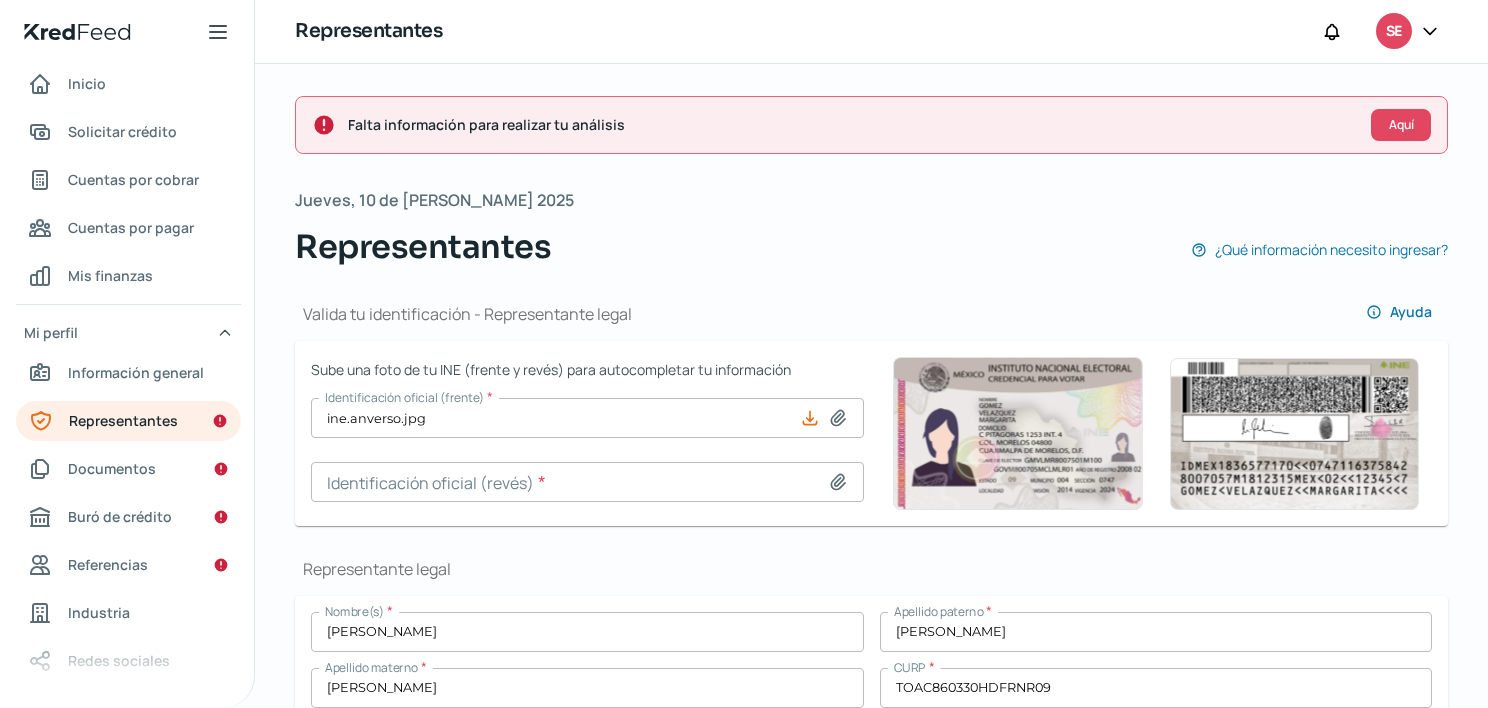 click 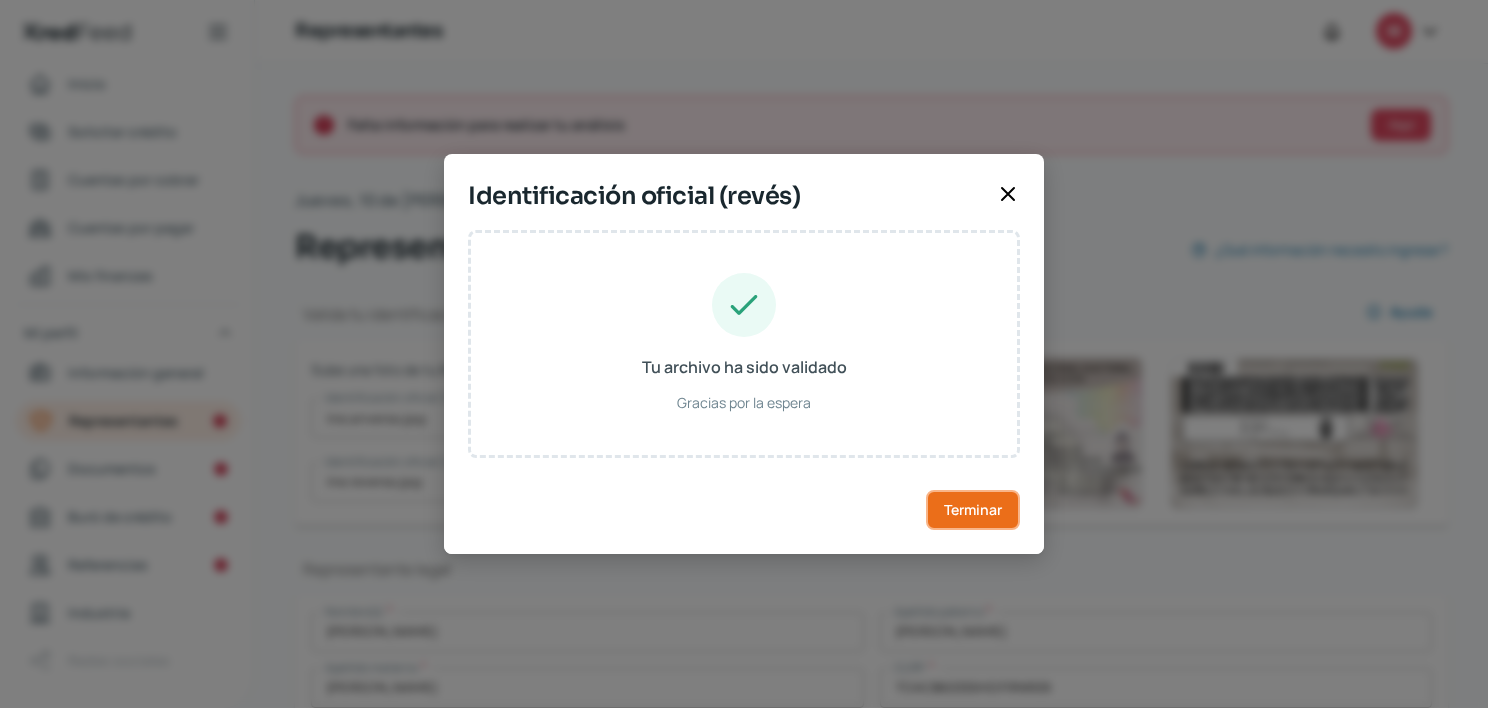 click on "Terminar" at bounding box center (973, 510) 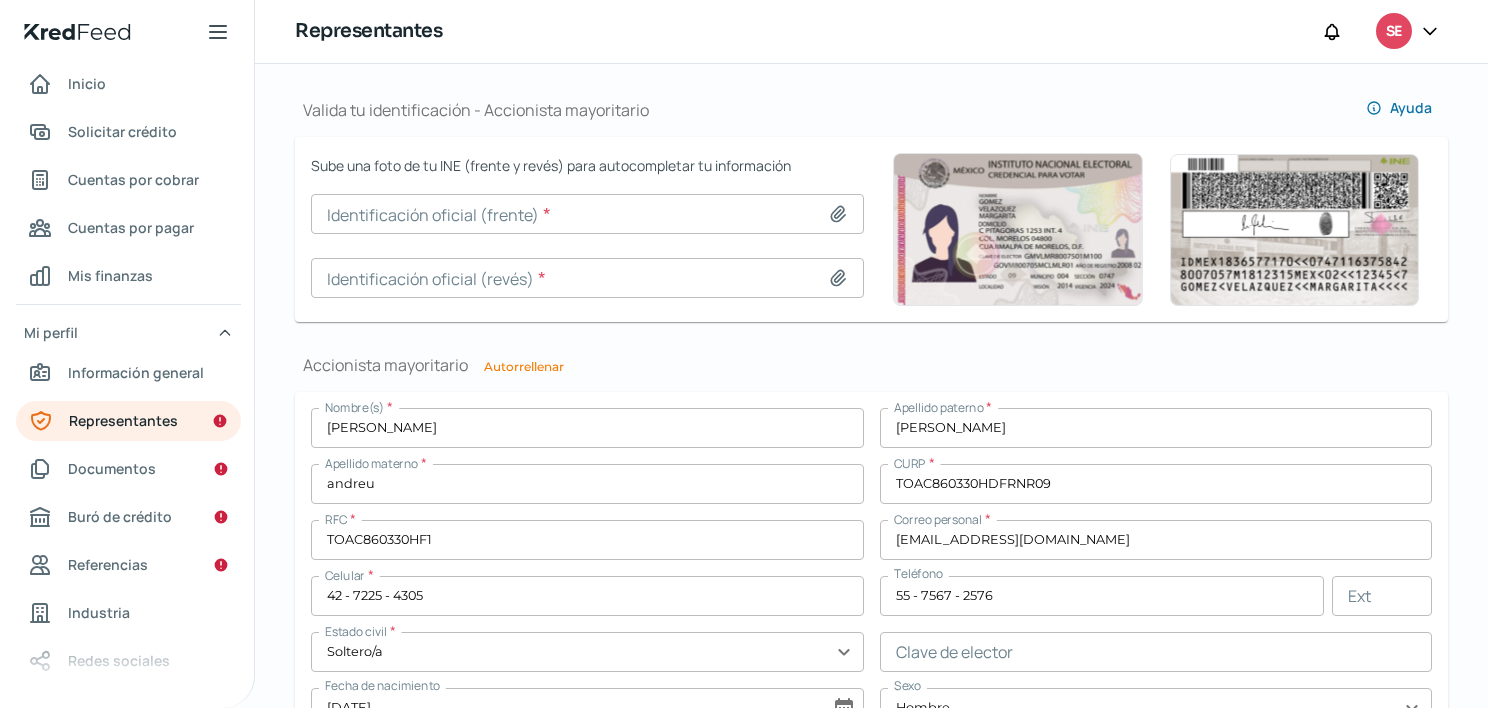 scroll, scrollTop: 1329, scrollLeft: 0, axis: vertical 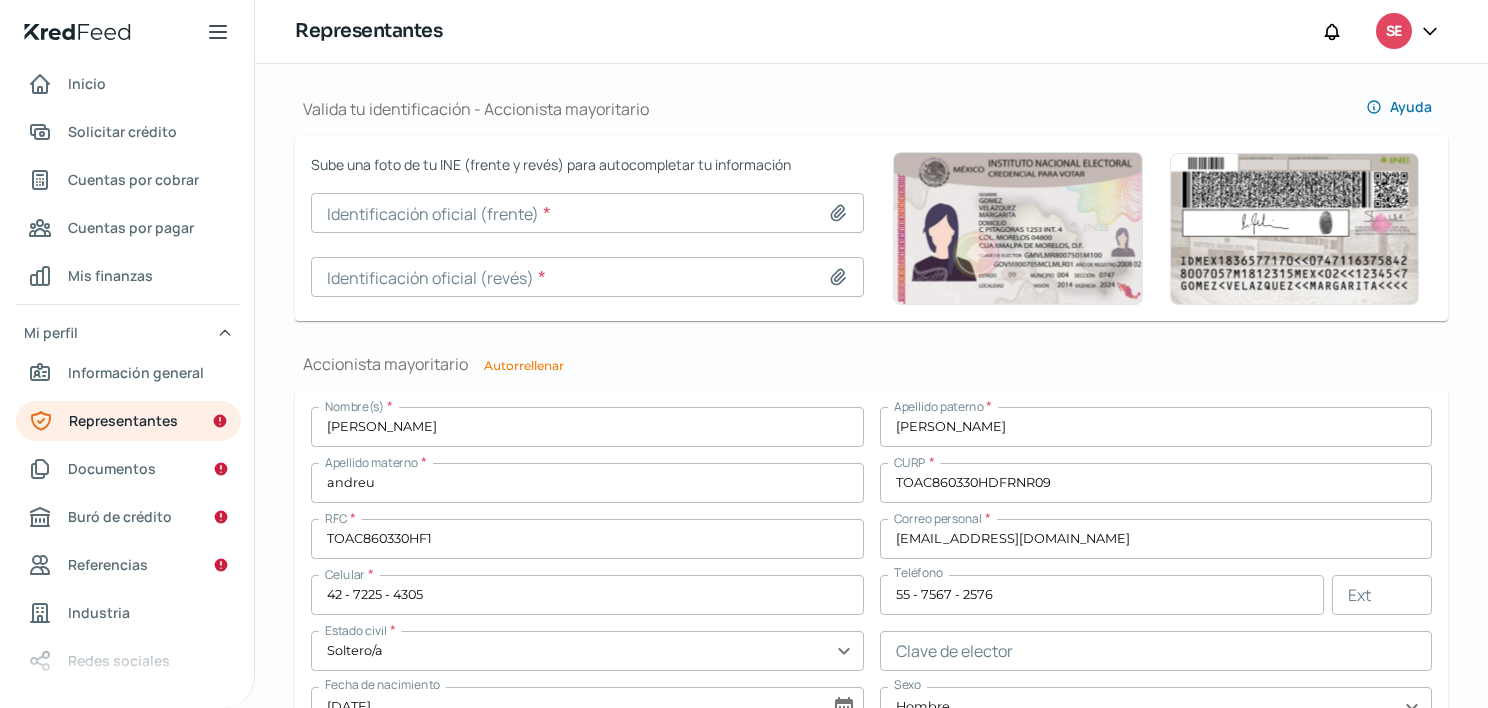 click 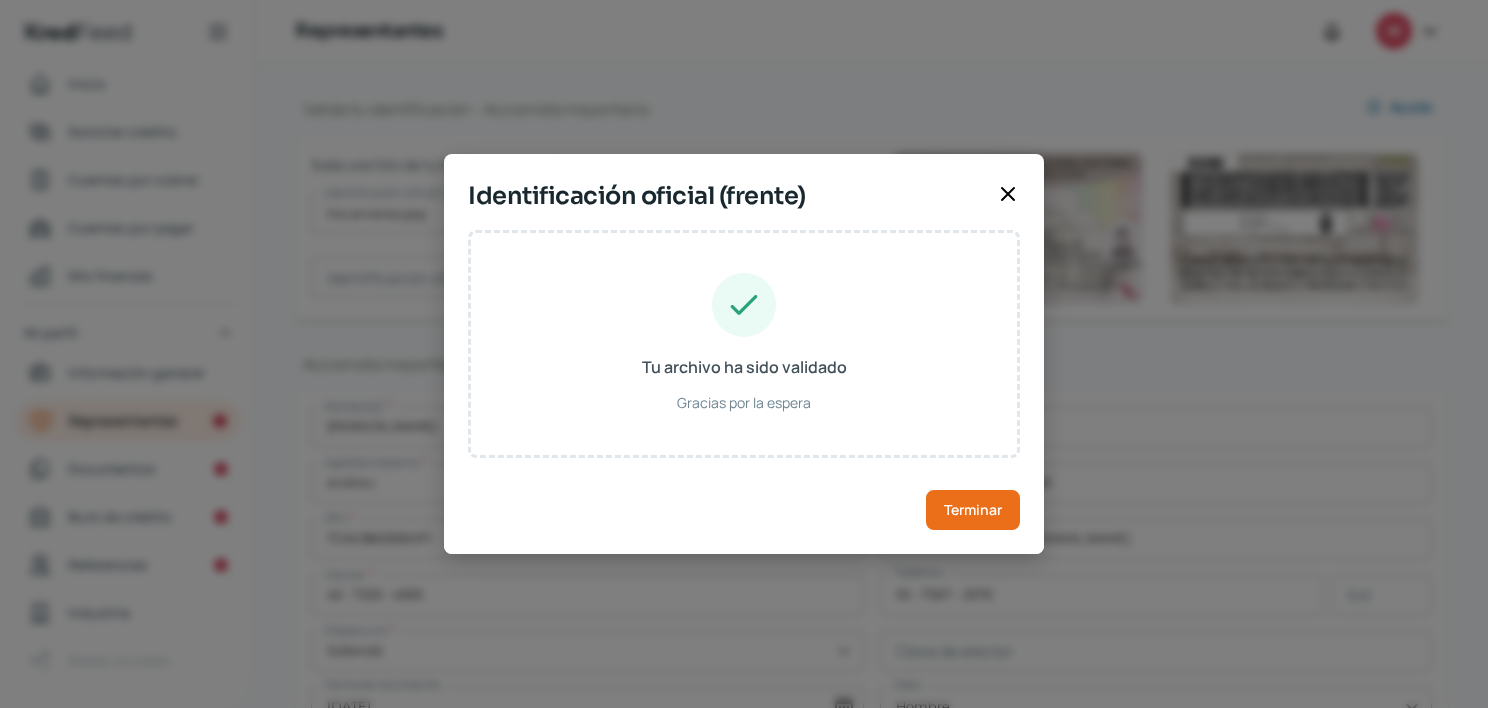 type on "[PERSON_NAME]" 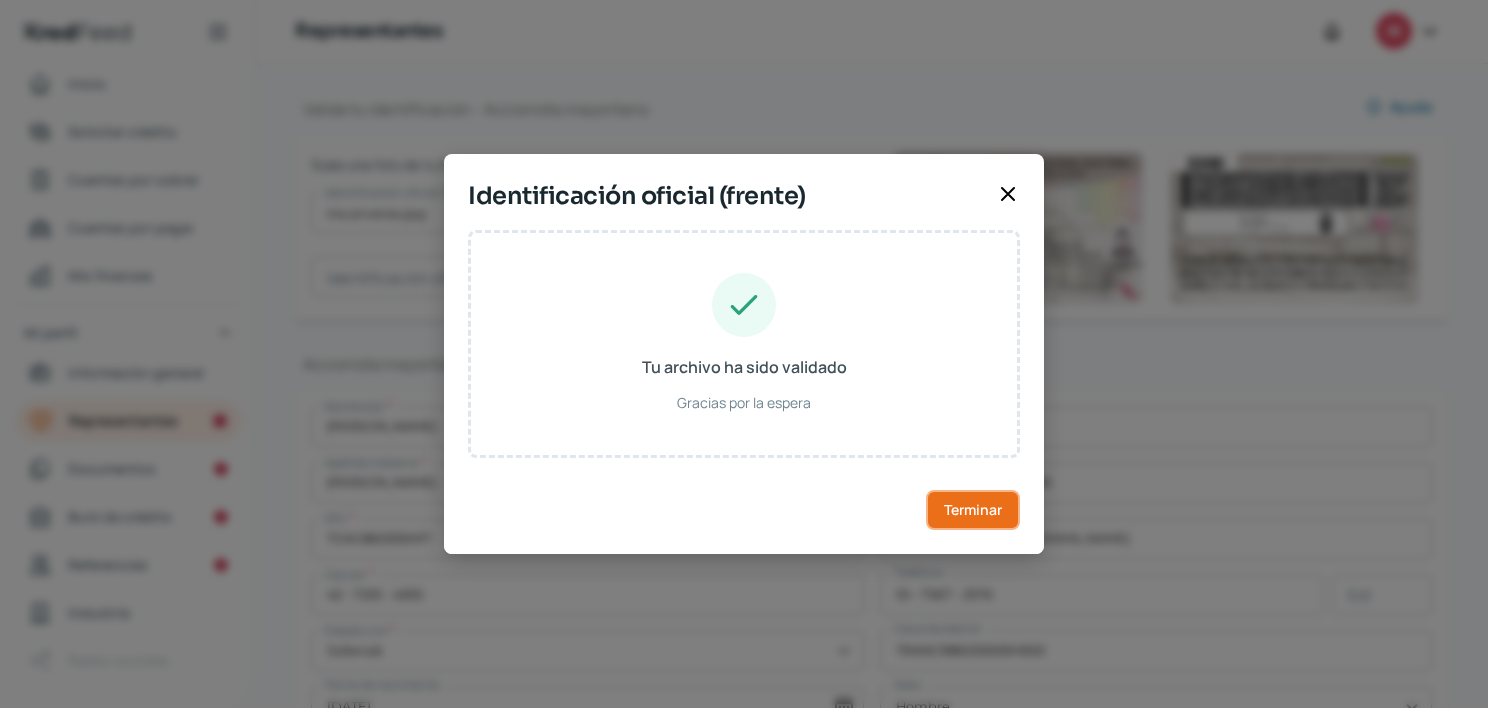 click on "Terminar" at bounding box center [973, 510] 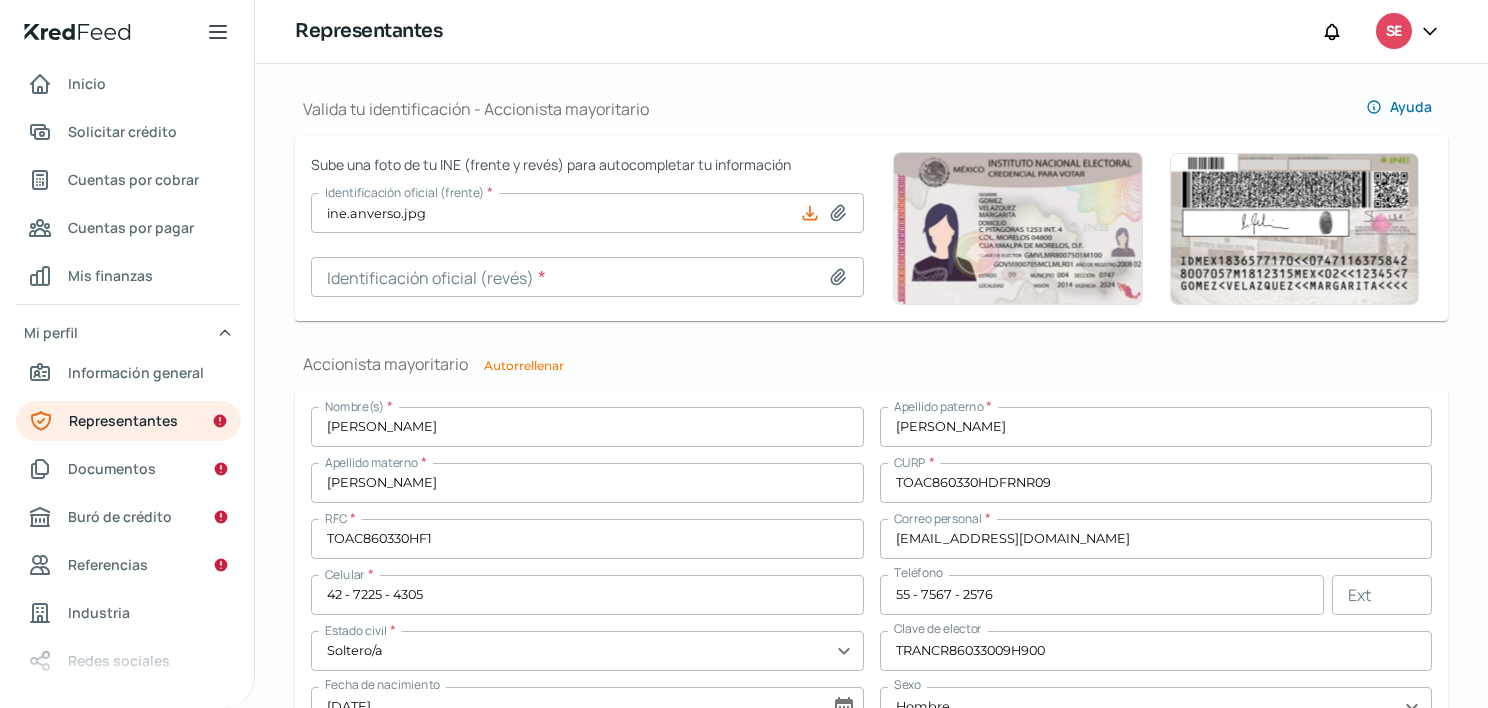 click 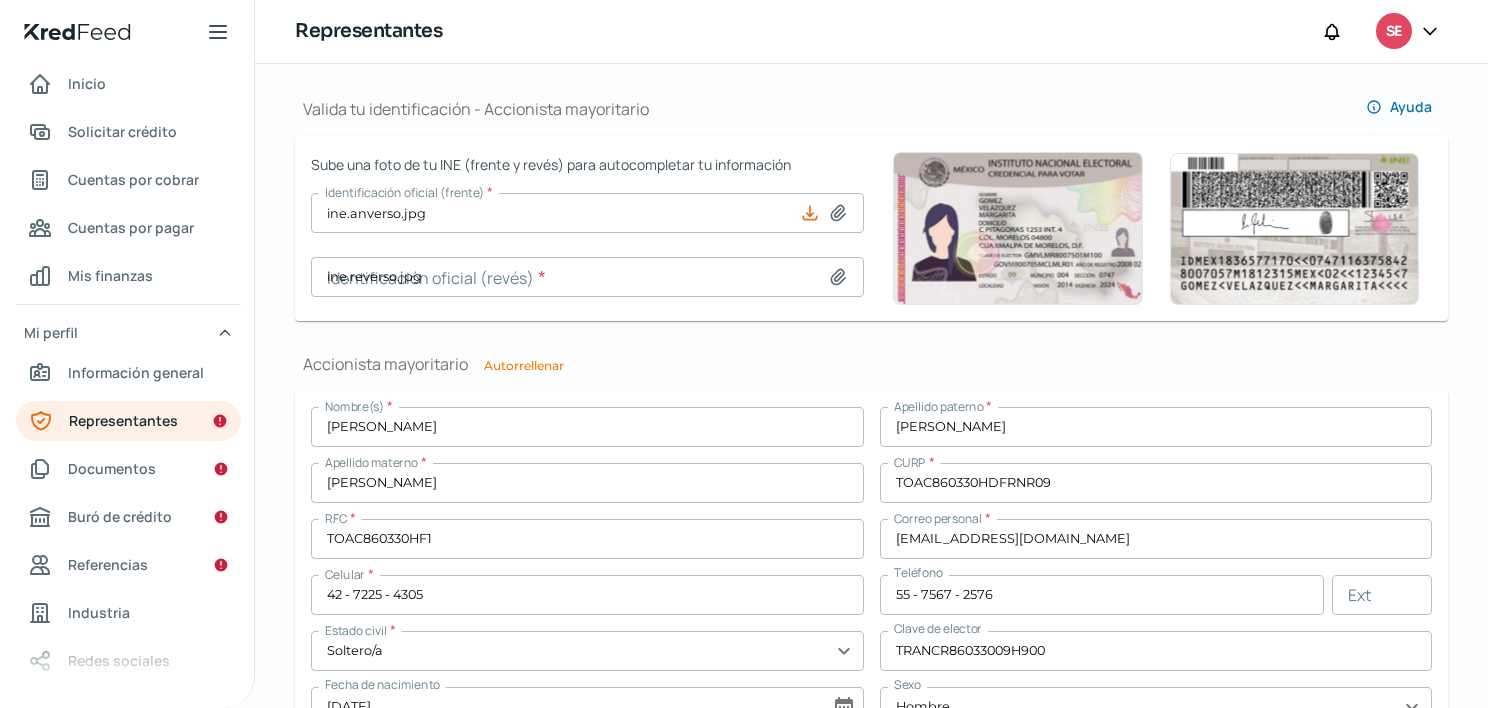 type 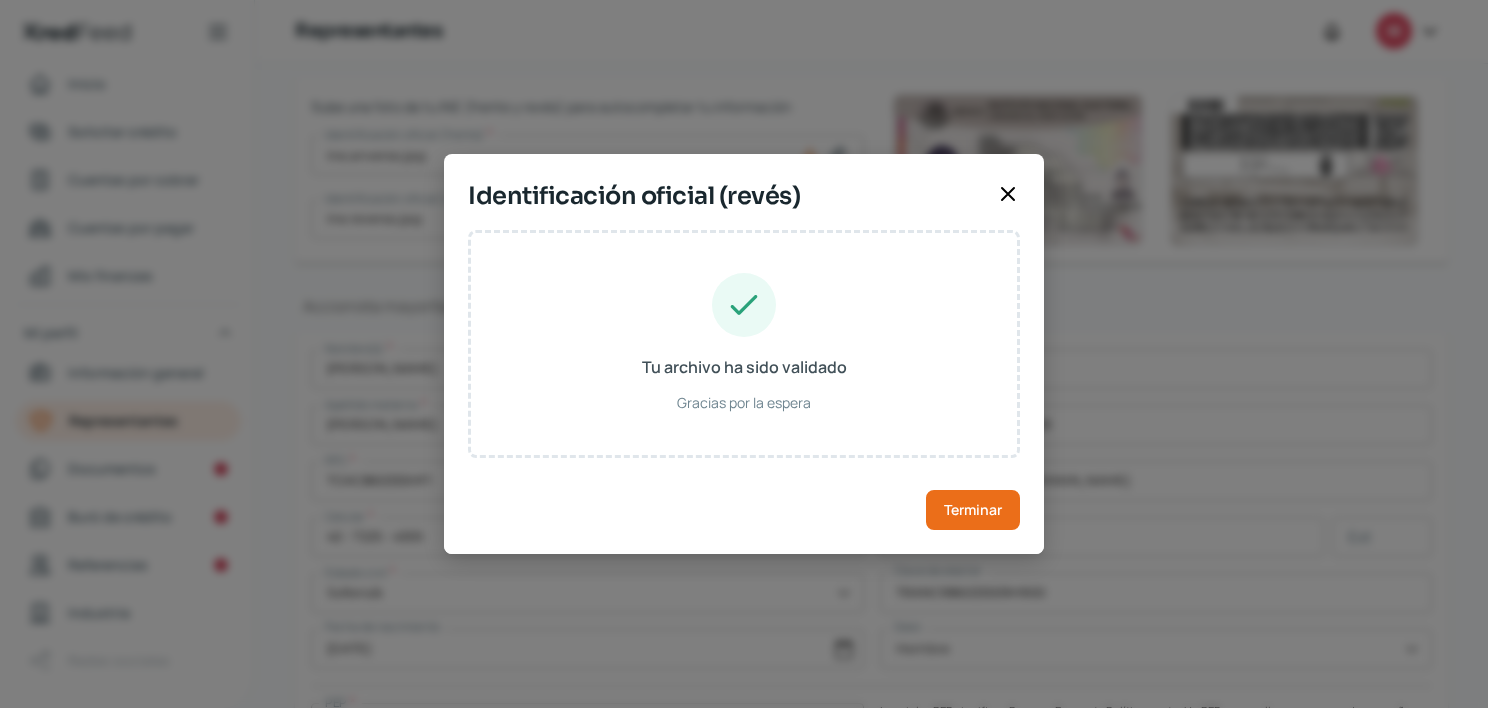 scroll, scrollTop: 1272, scrollLeft: 0, axis: vertical 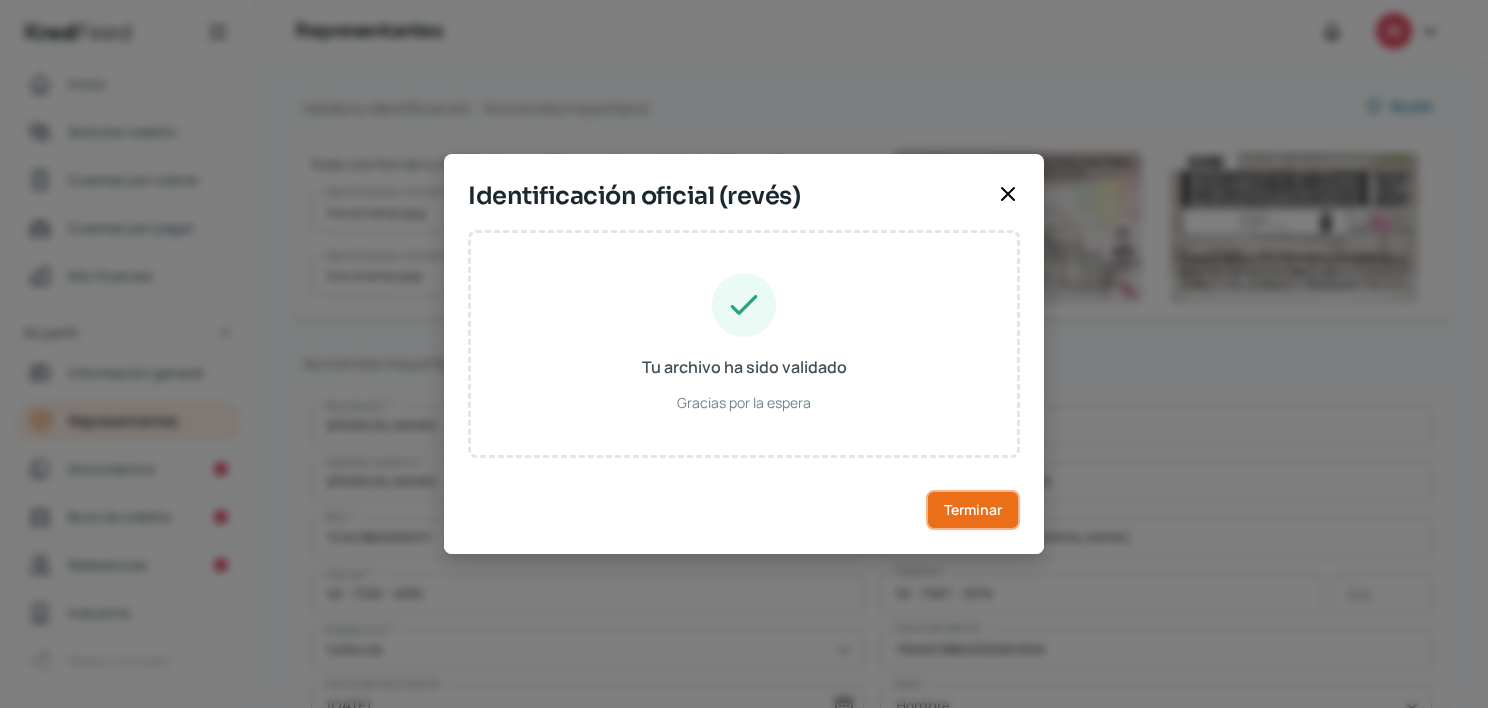 click on "Terminar" at bounding box center (973, 510) 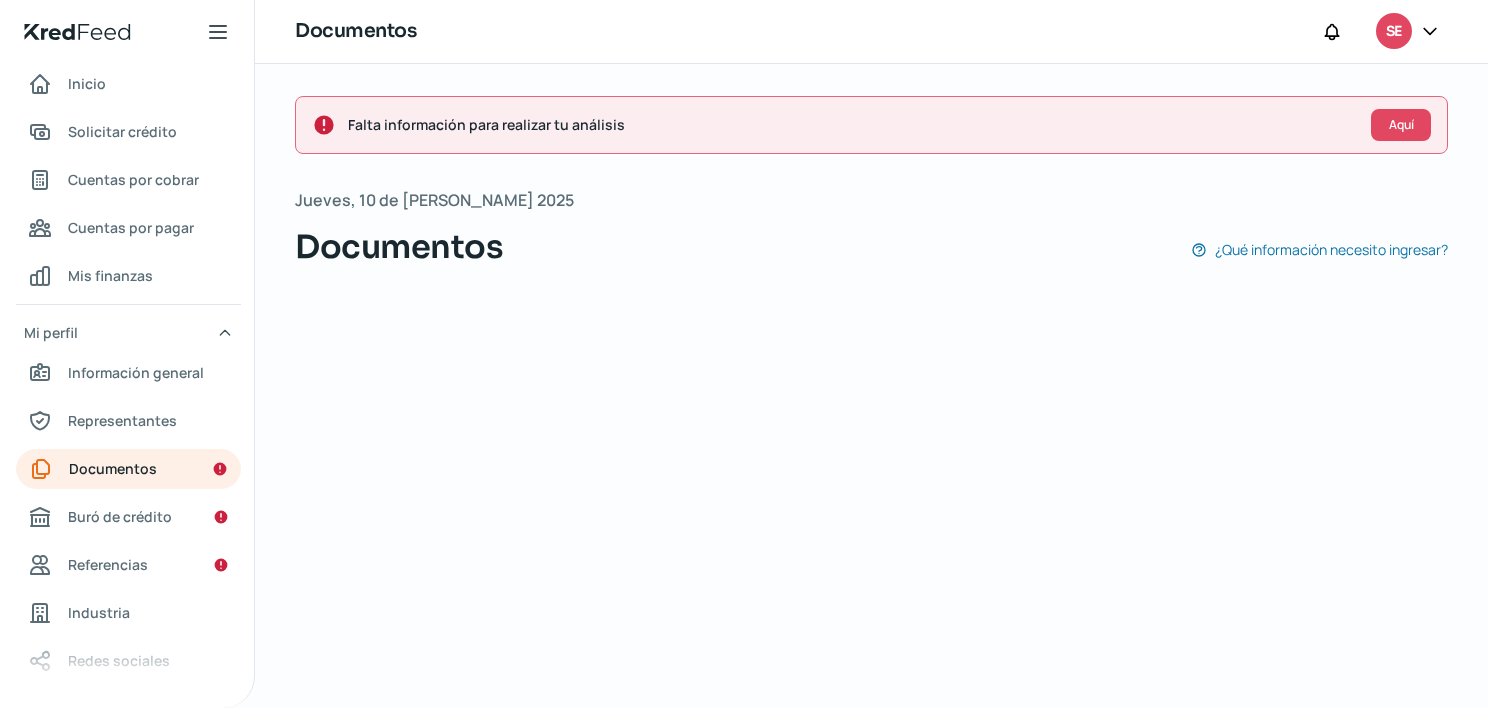 scroll, scrollTop: 0, scrollLeft: 0, axis: both 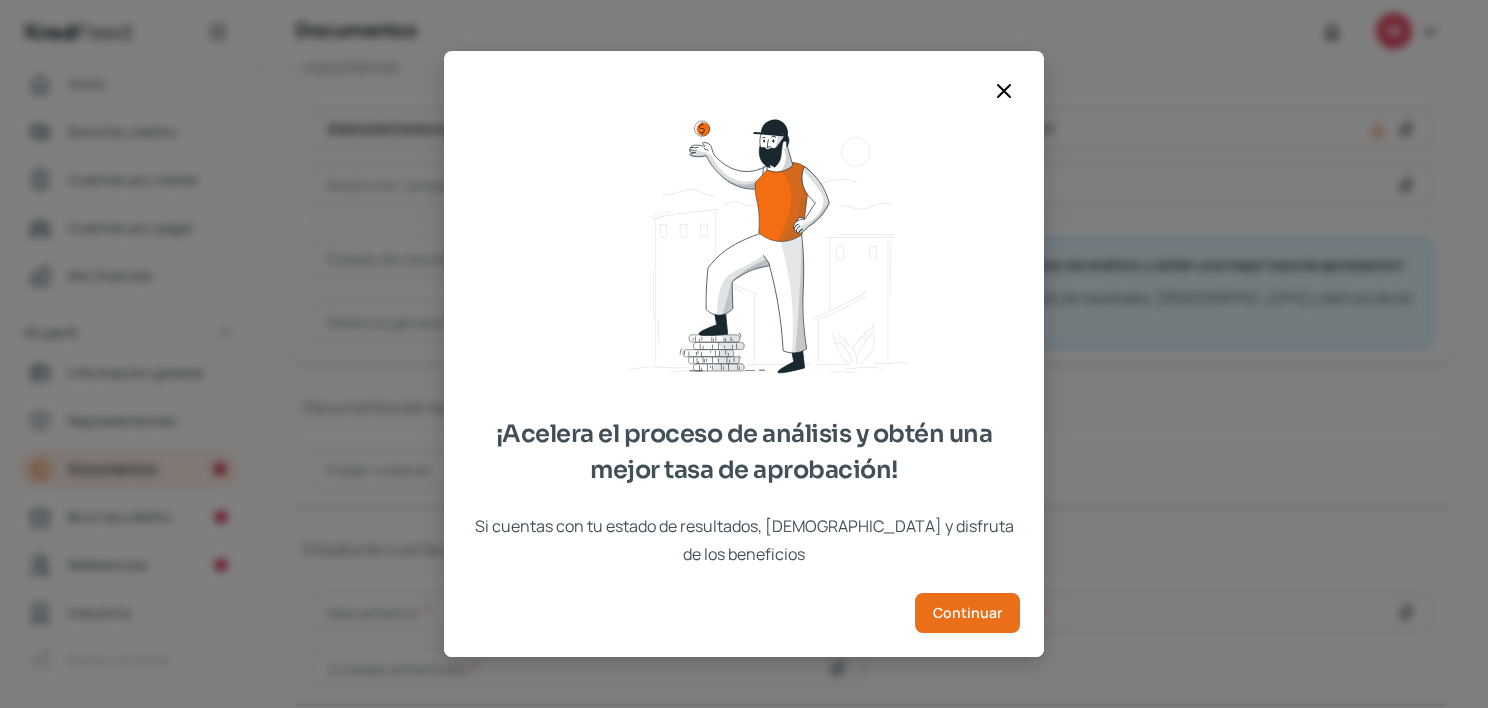 type on "2025CONSTANCIA SITUACION FISCAL SSE - mayo.pdf" 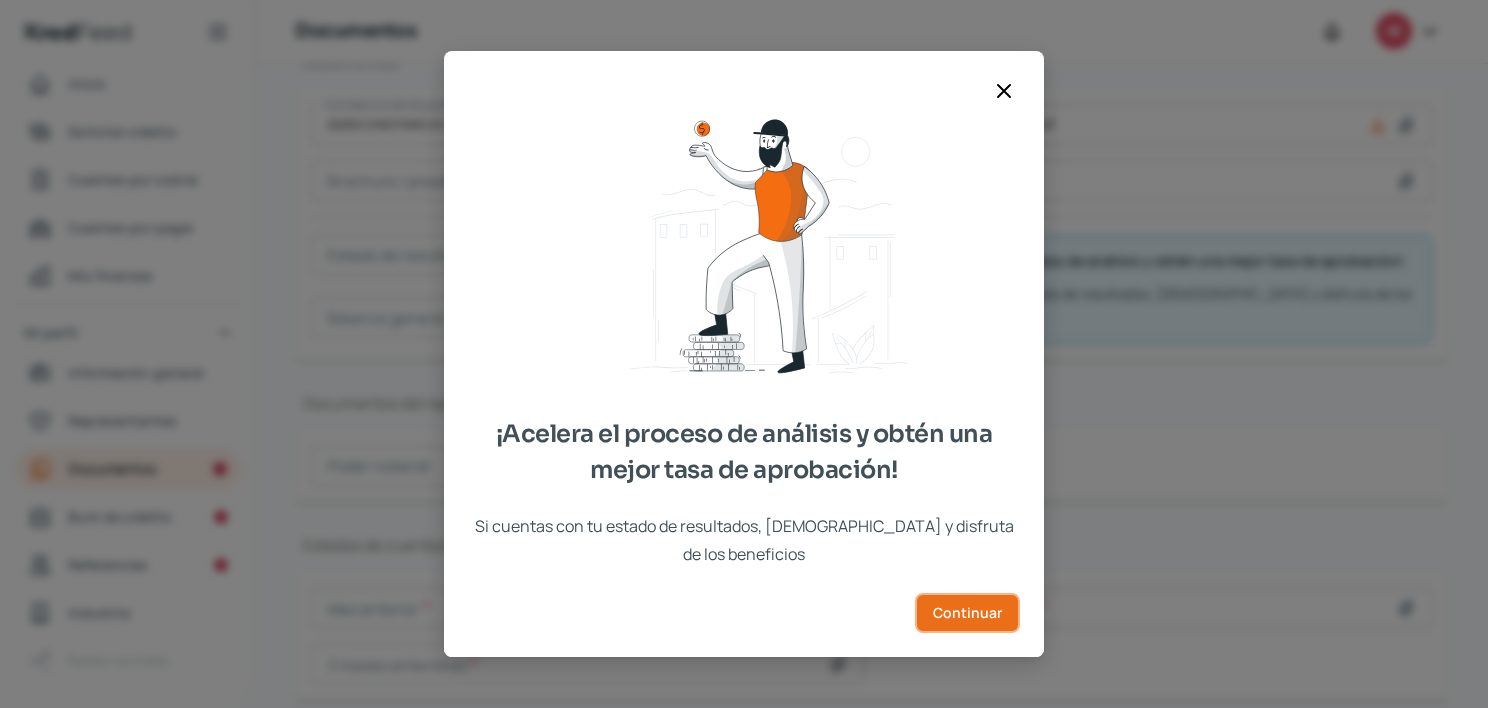 click on "Continuar" at bounding box center (967, 613) 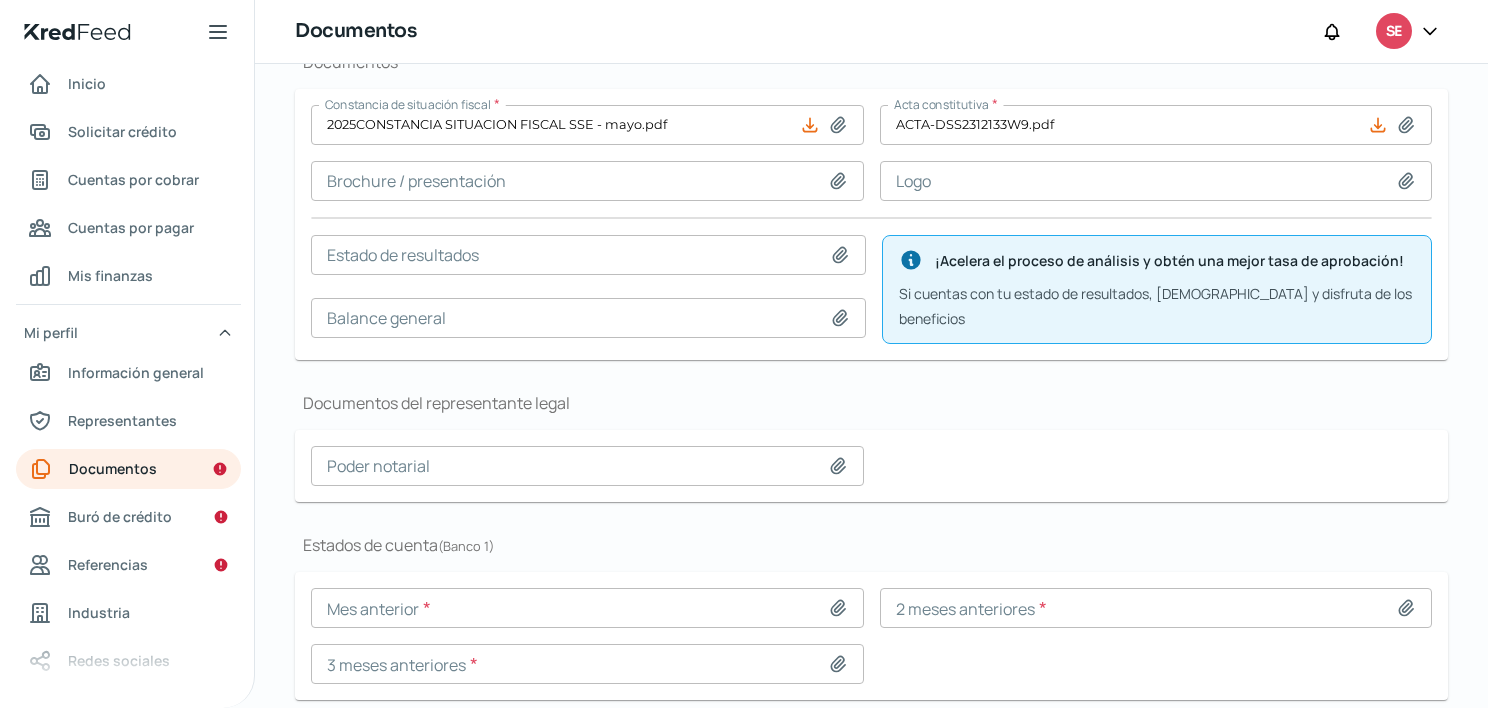 click 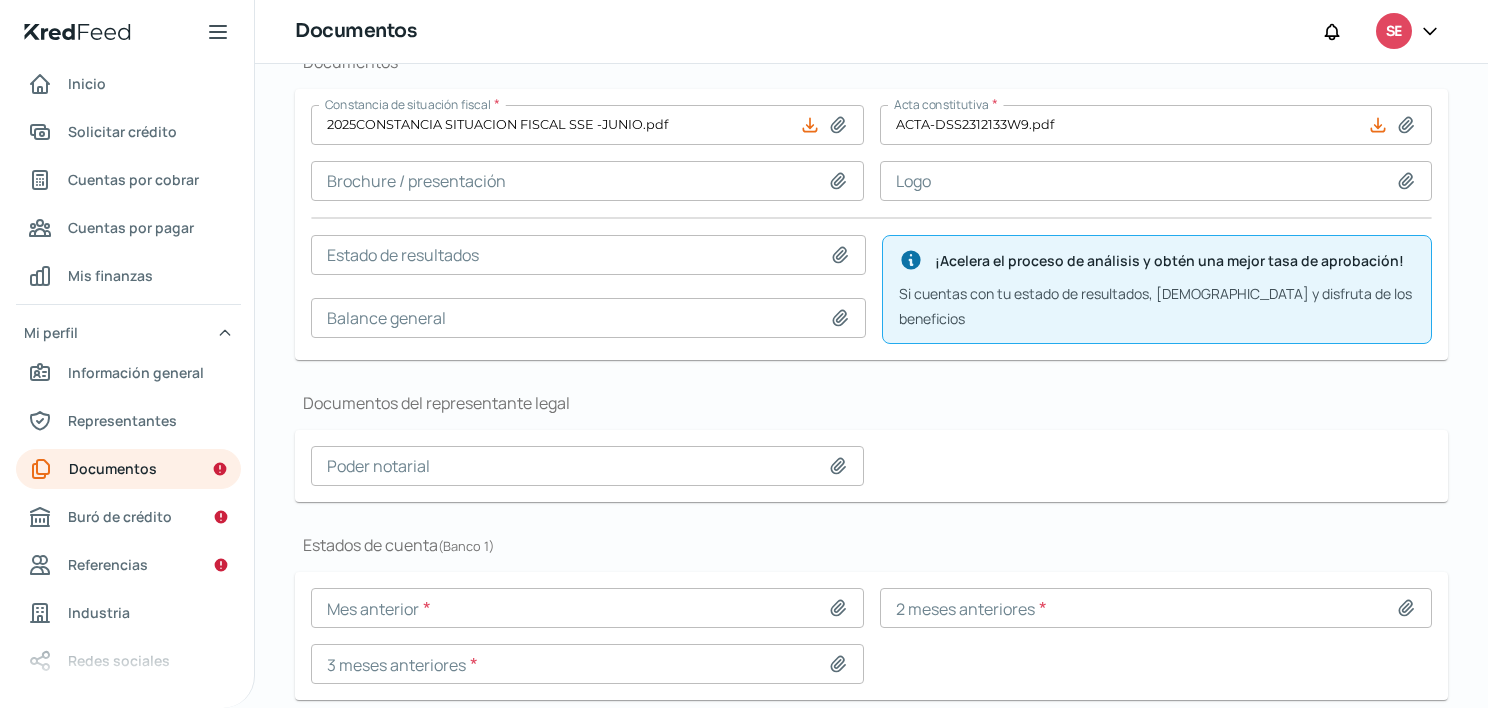 scroll, scrollTop: 308, scrollLeft: 0, axis: vertical 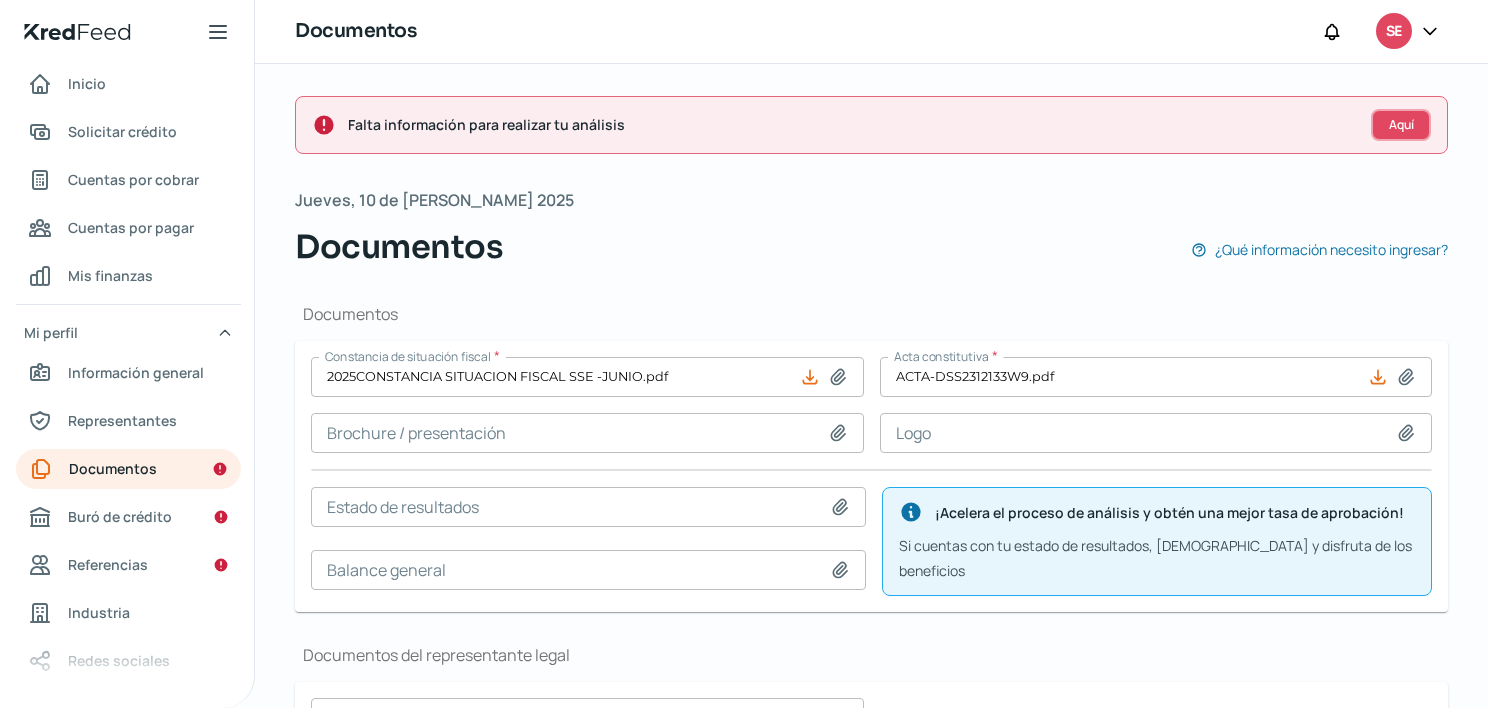 click on "Aquí" at bounding box center [1401, 125] 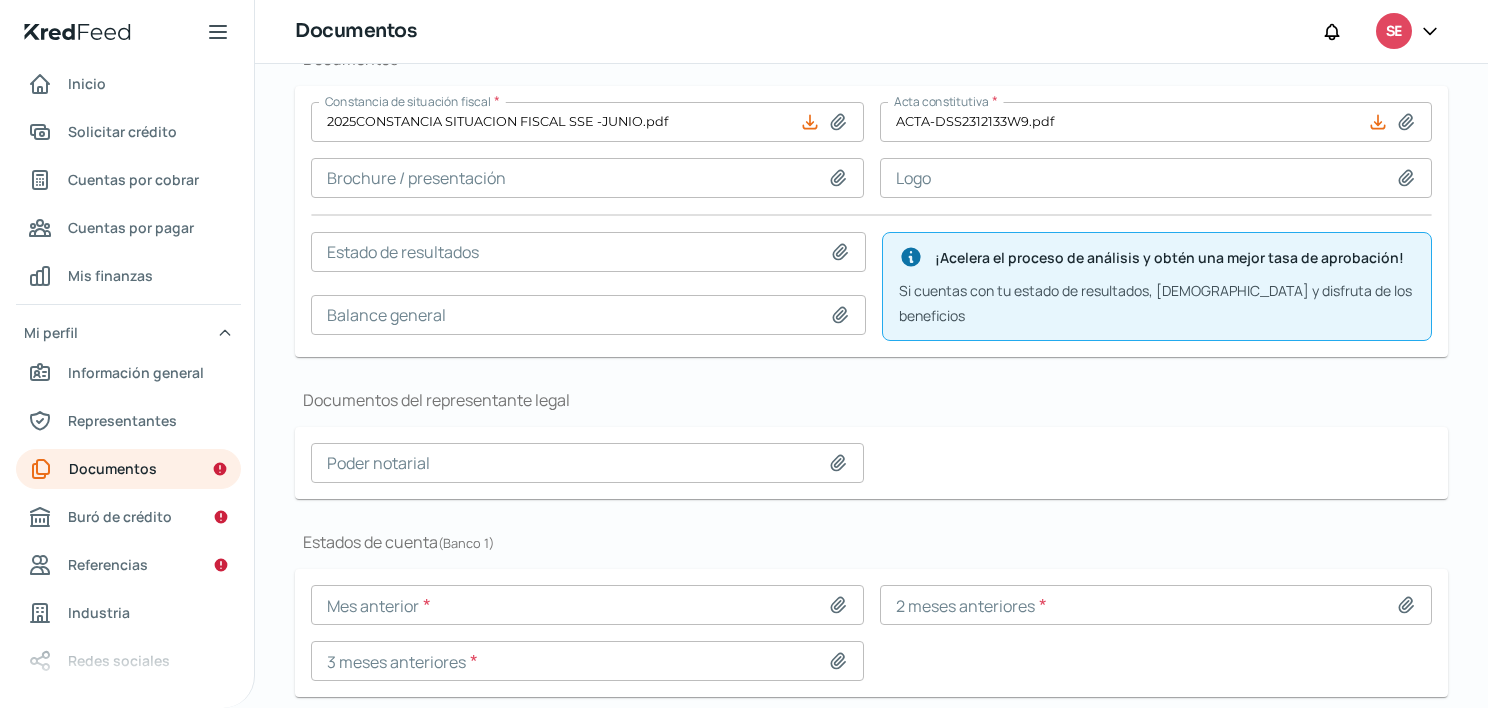 scroll, scrollTop: 308, scrollLeft: 0, axis: vertical 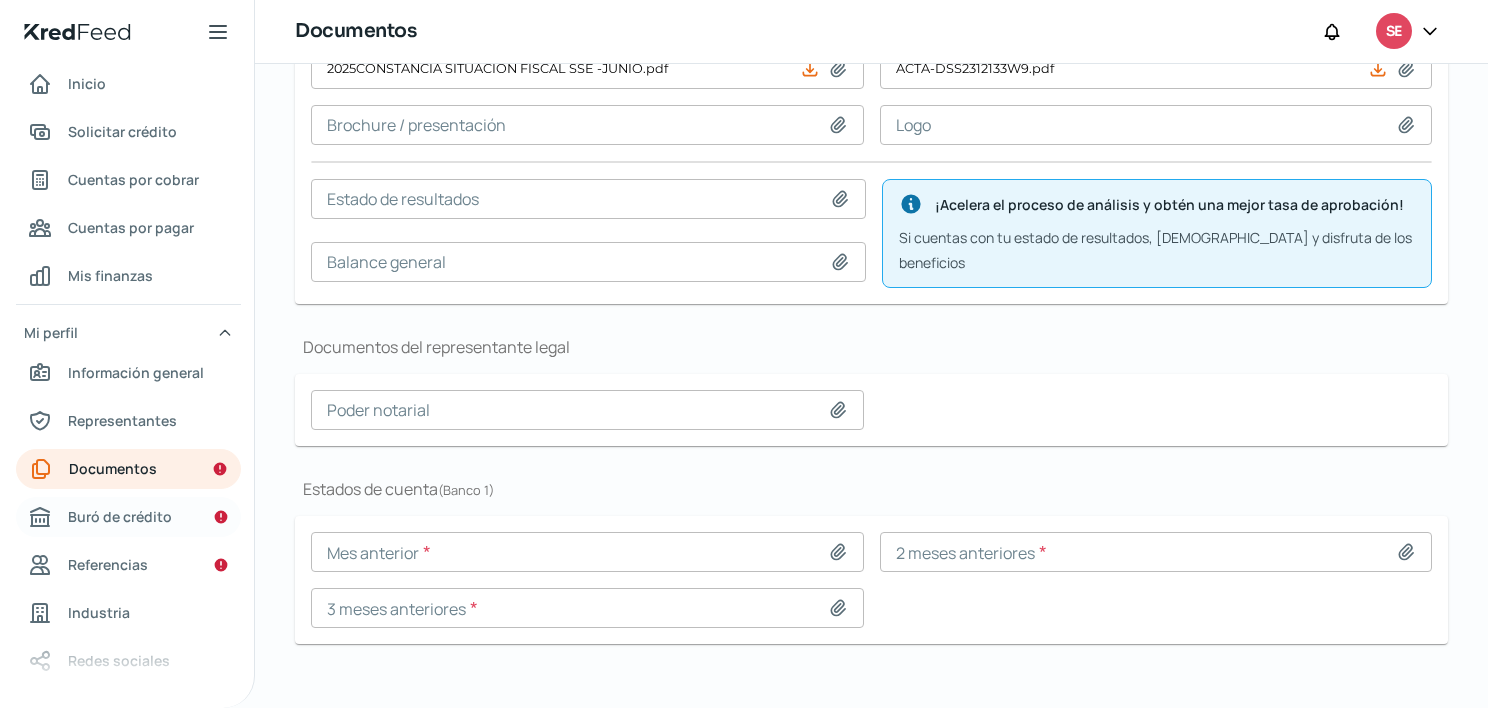click on "Buró de crédito" at bounding box center (128, 517) 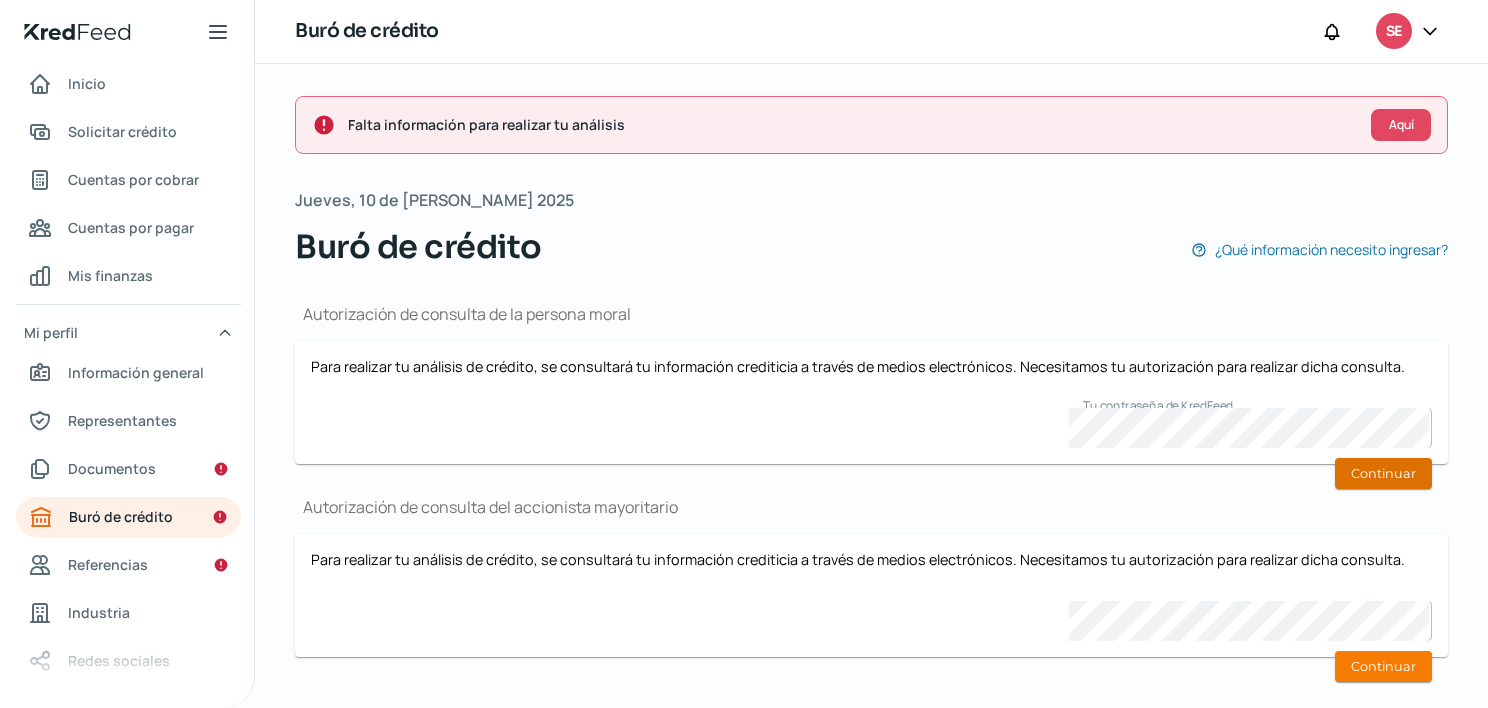 click on "Continuar" at bounding box center [1383, 473] 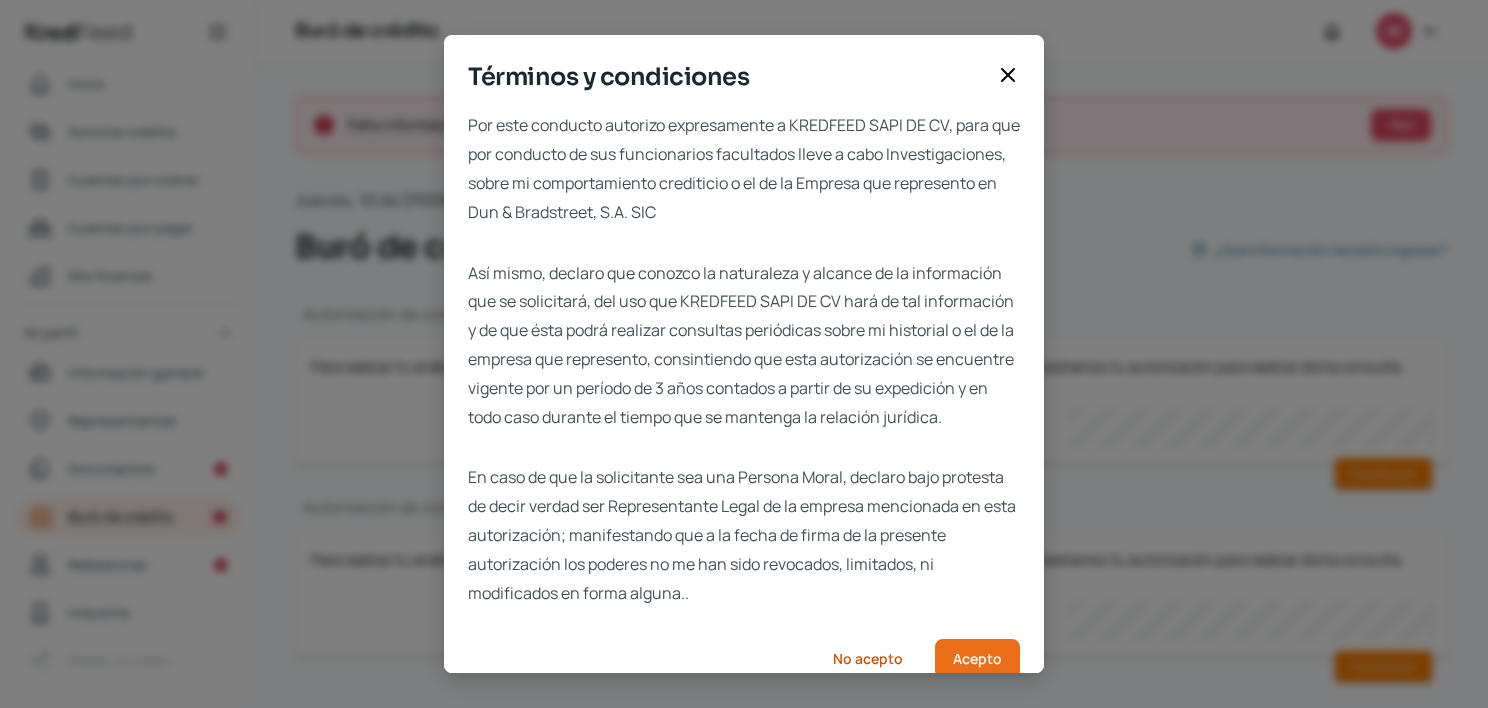 scroll, scrollTop: 59, scrollLeft: 0, axis: vertical 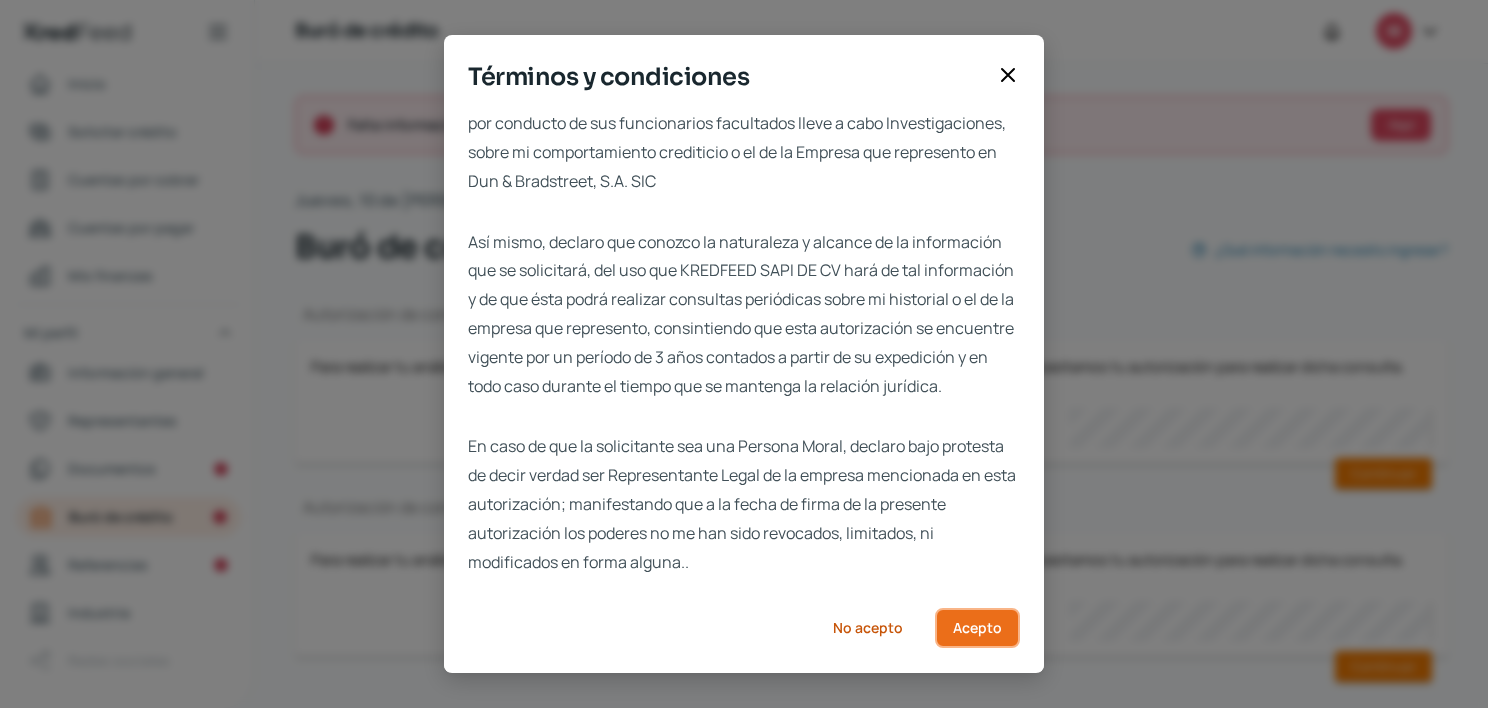click on "Acepto" at bounding box center (977, 628) 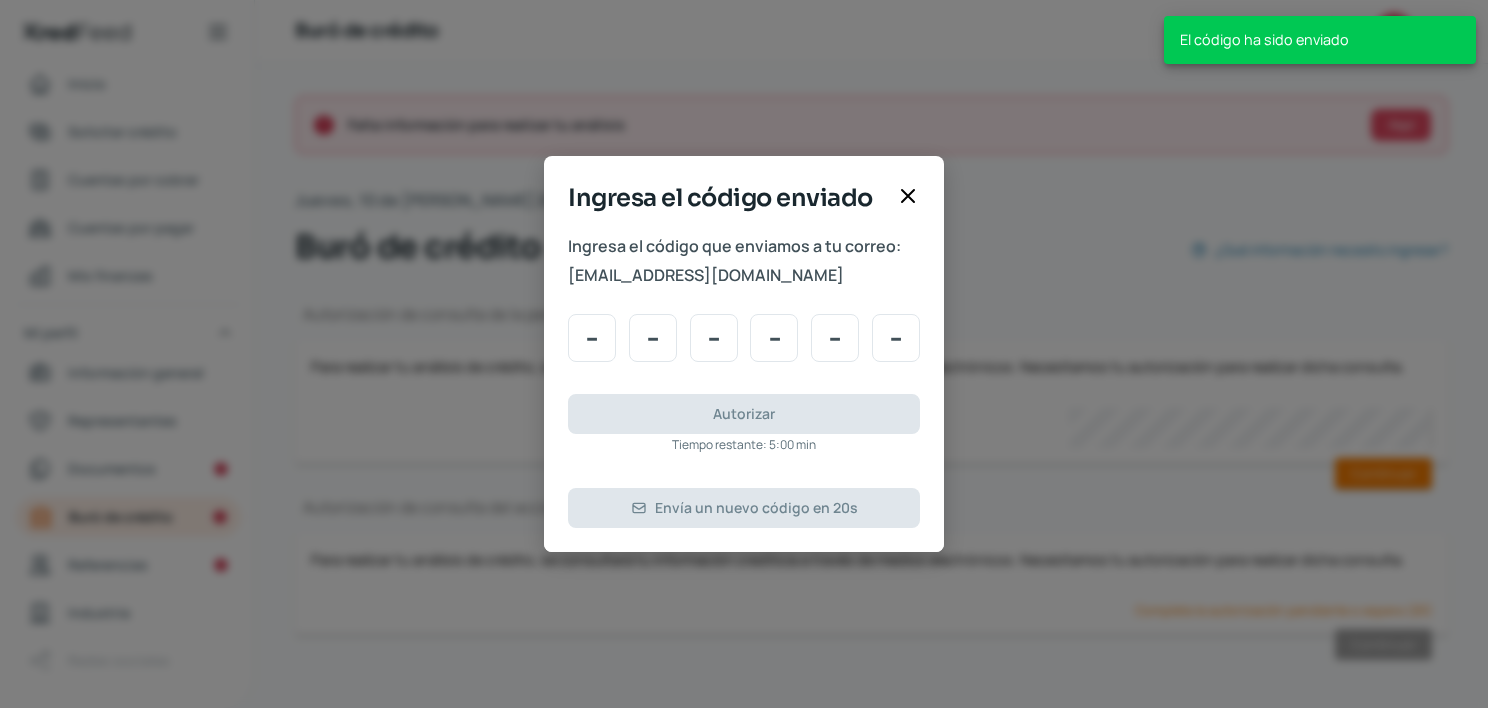 scroll, scrollTop: 0, scrollLeft: 0, axis: both 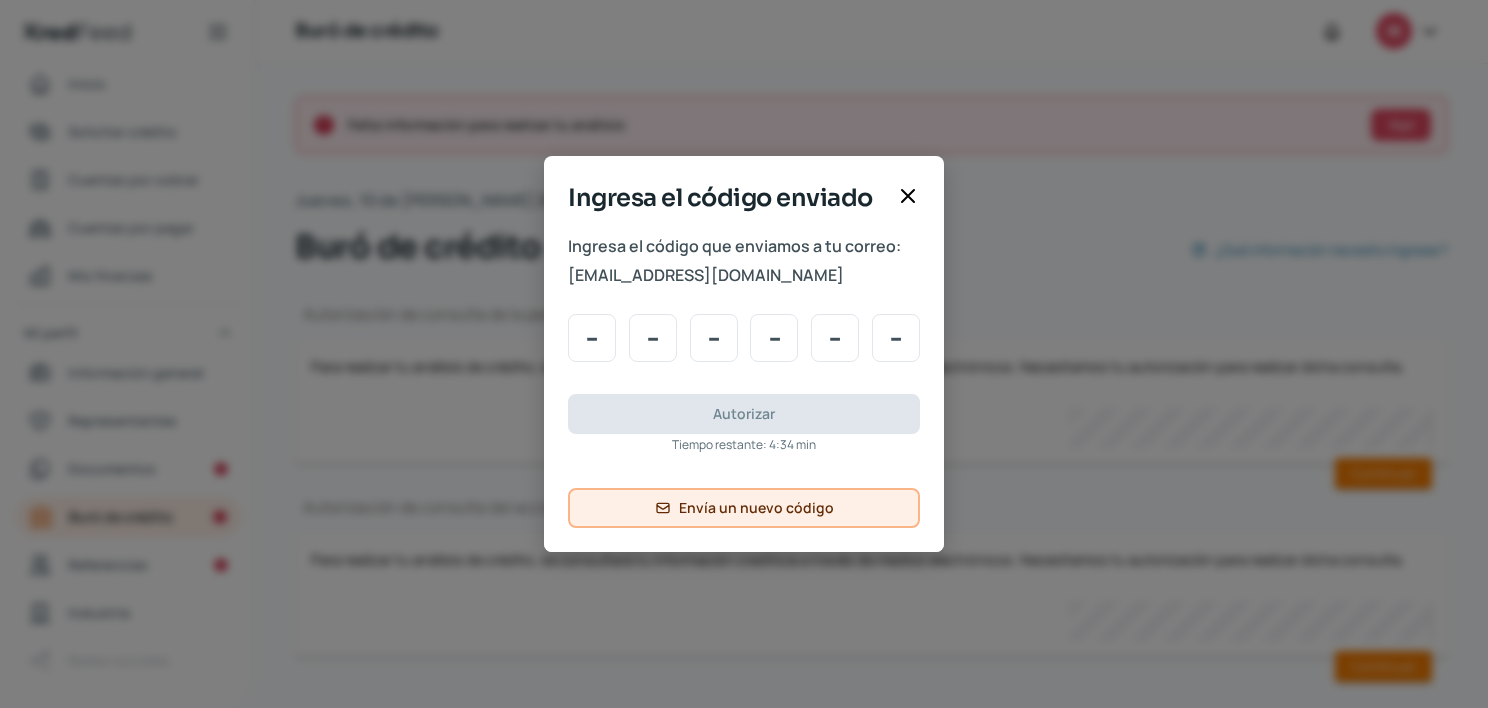 click on "Envía un nuevo código" at bounding box center (744, 508) 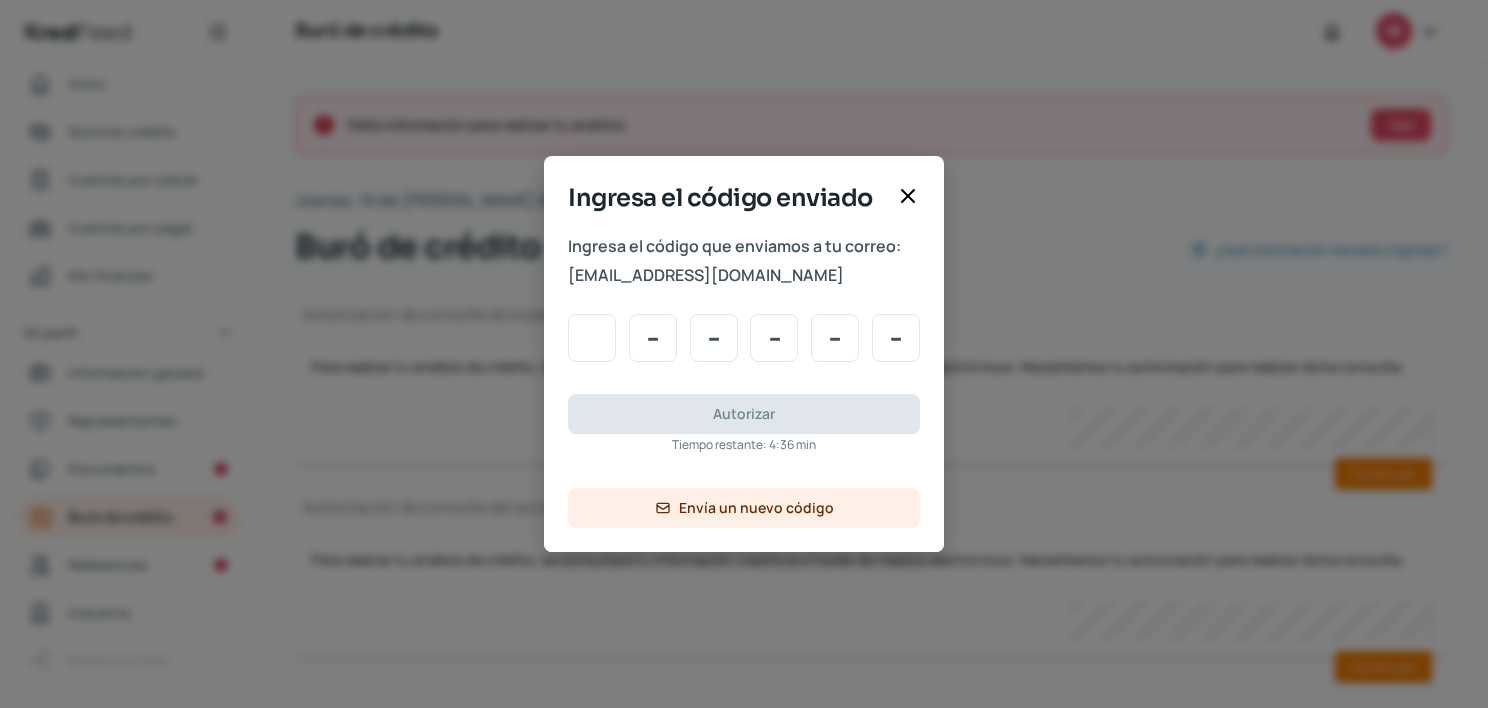 type on "2" 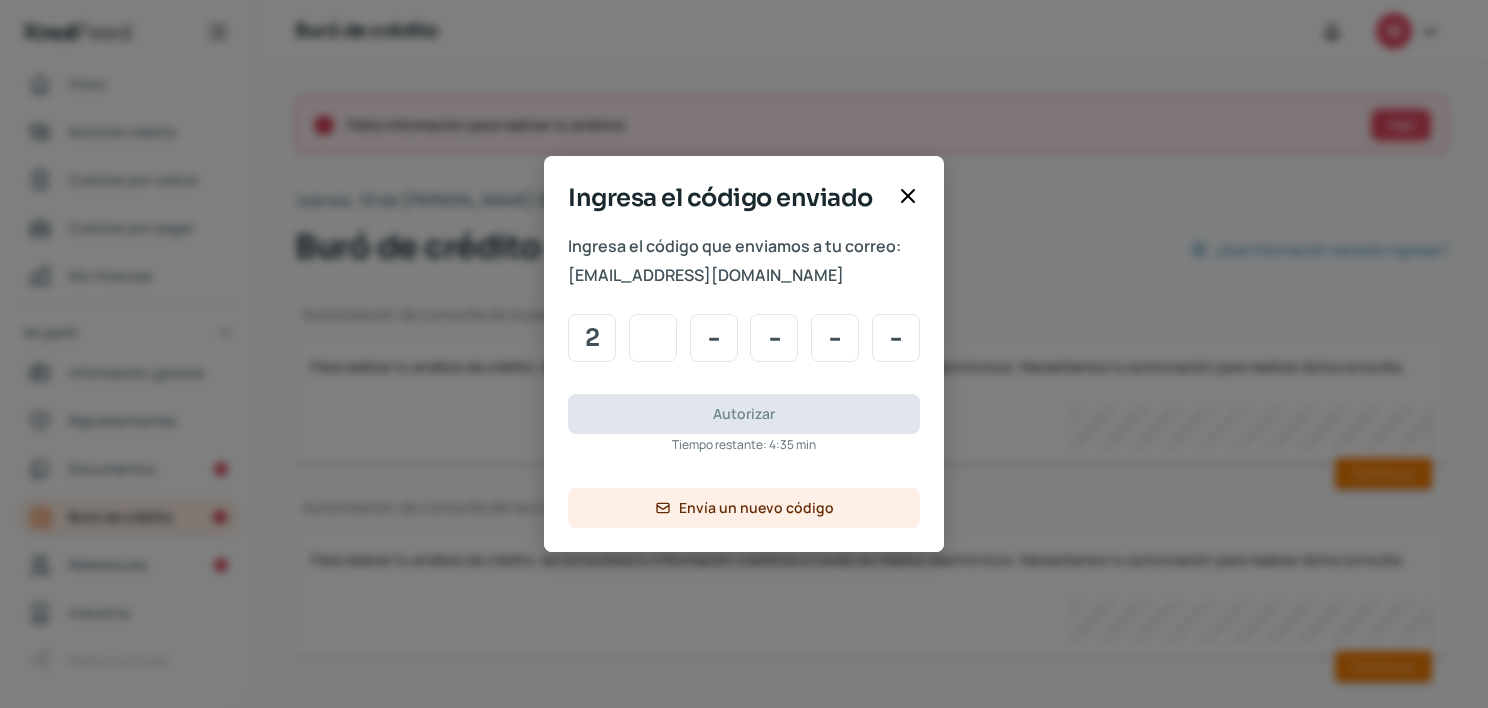 type on "4" 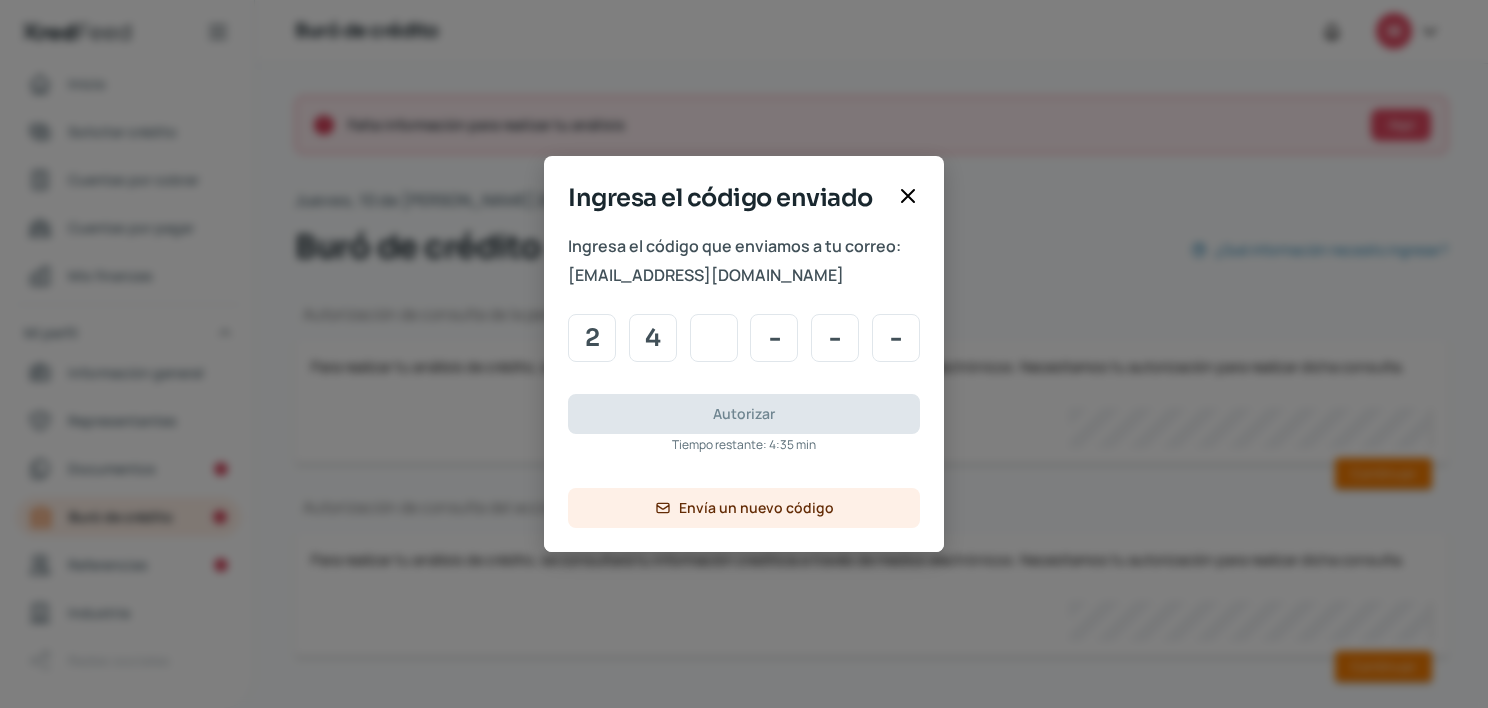 type on "6" 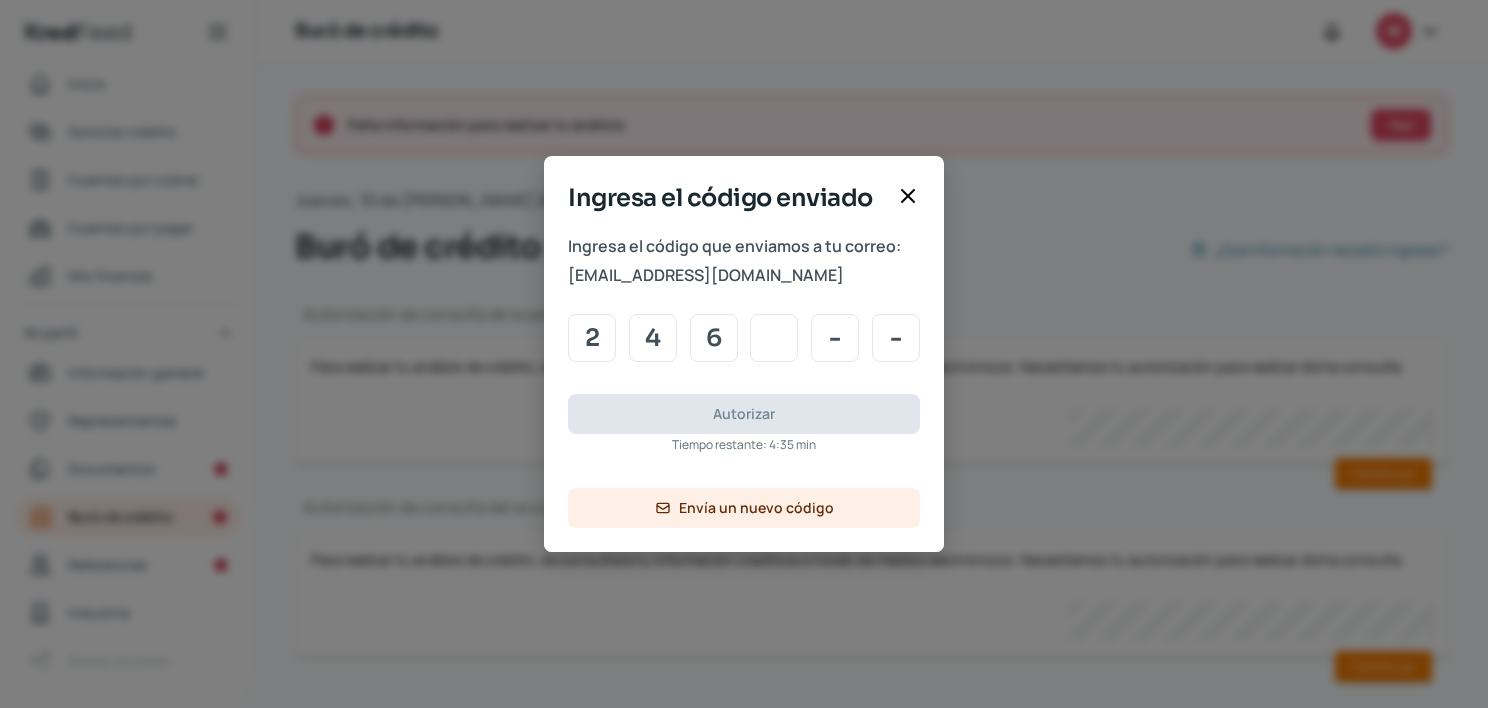 type on "3" 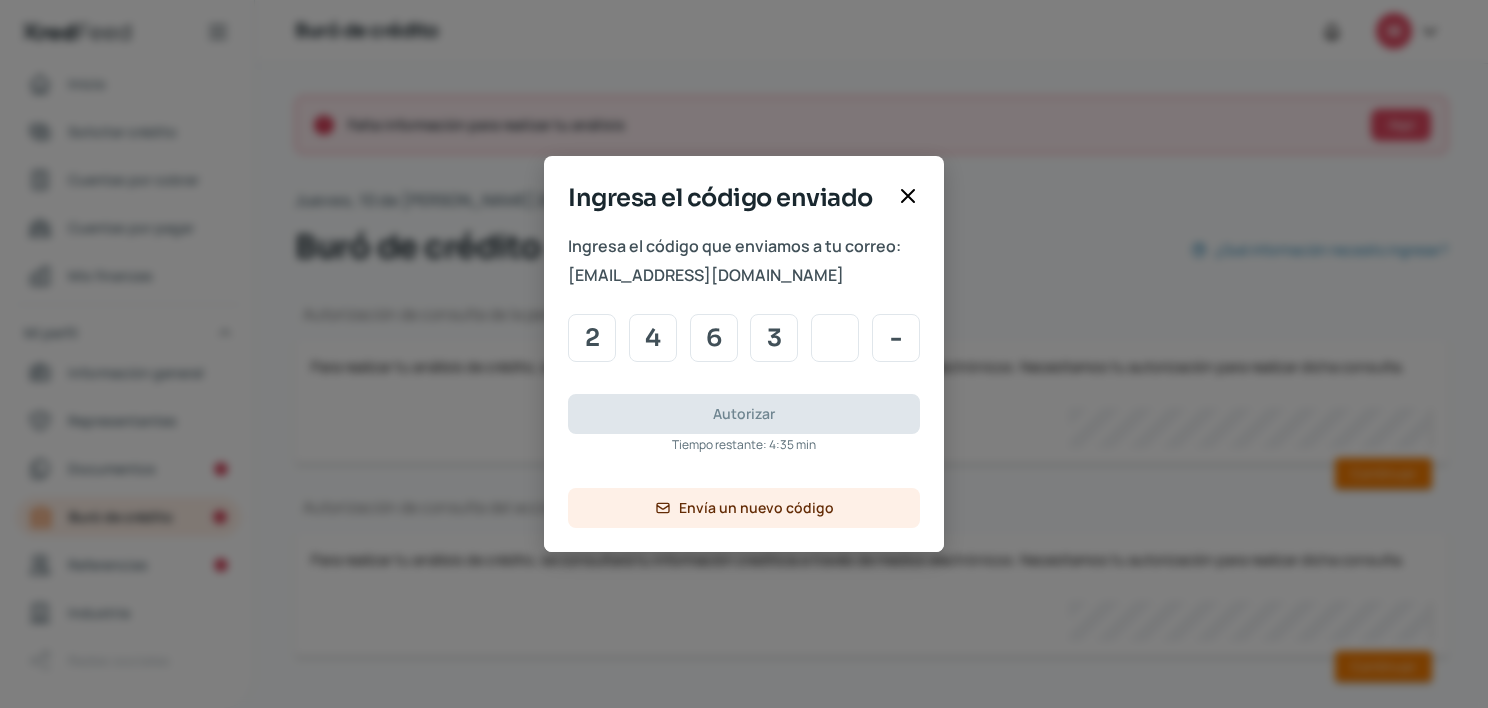 type on "3" 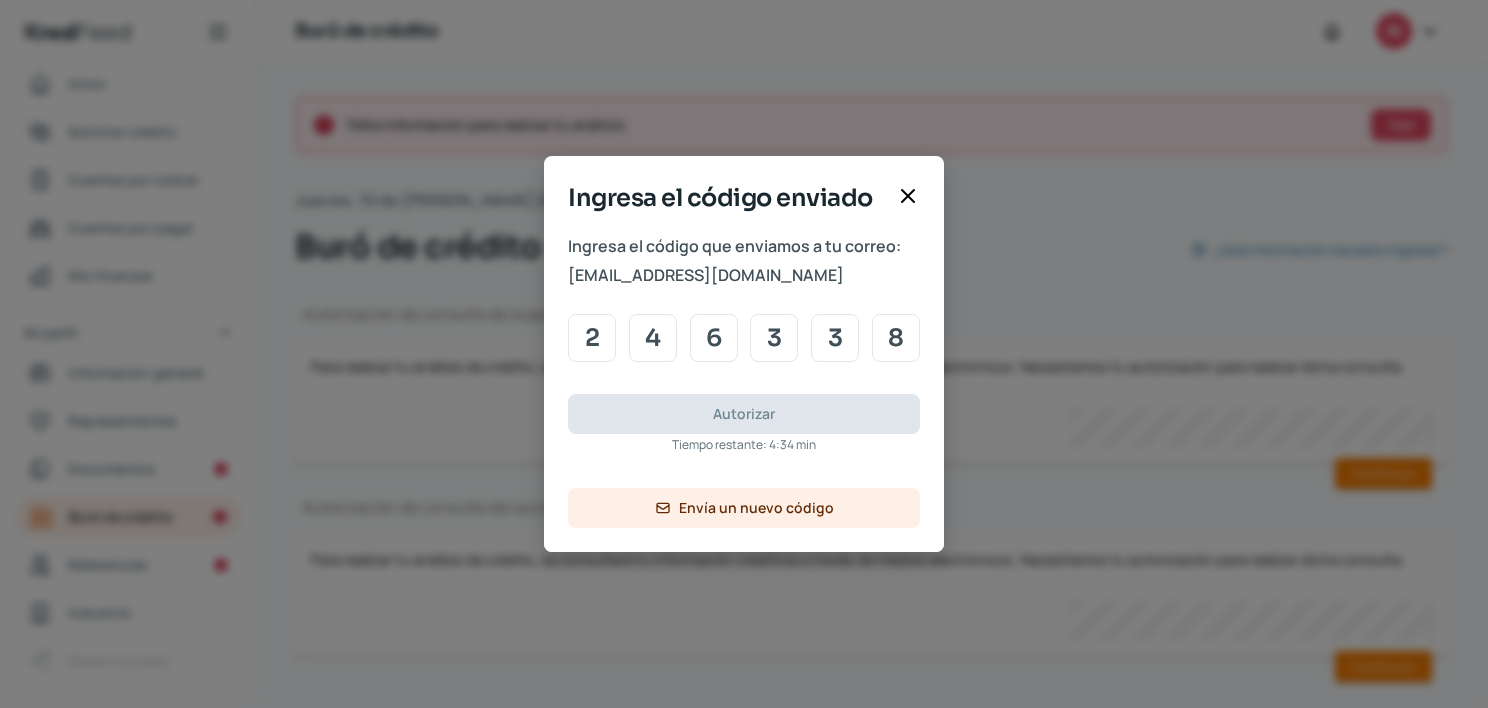 type on "8" 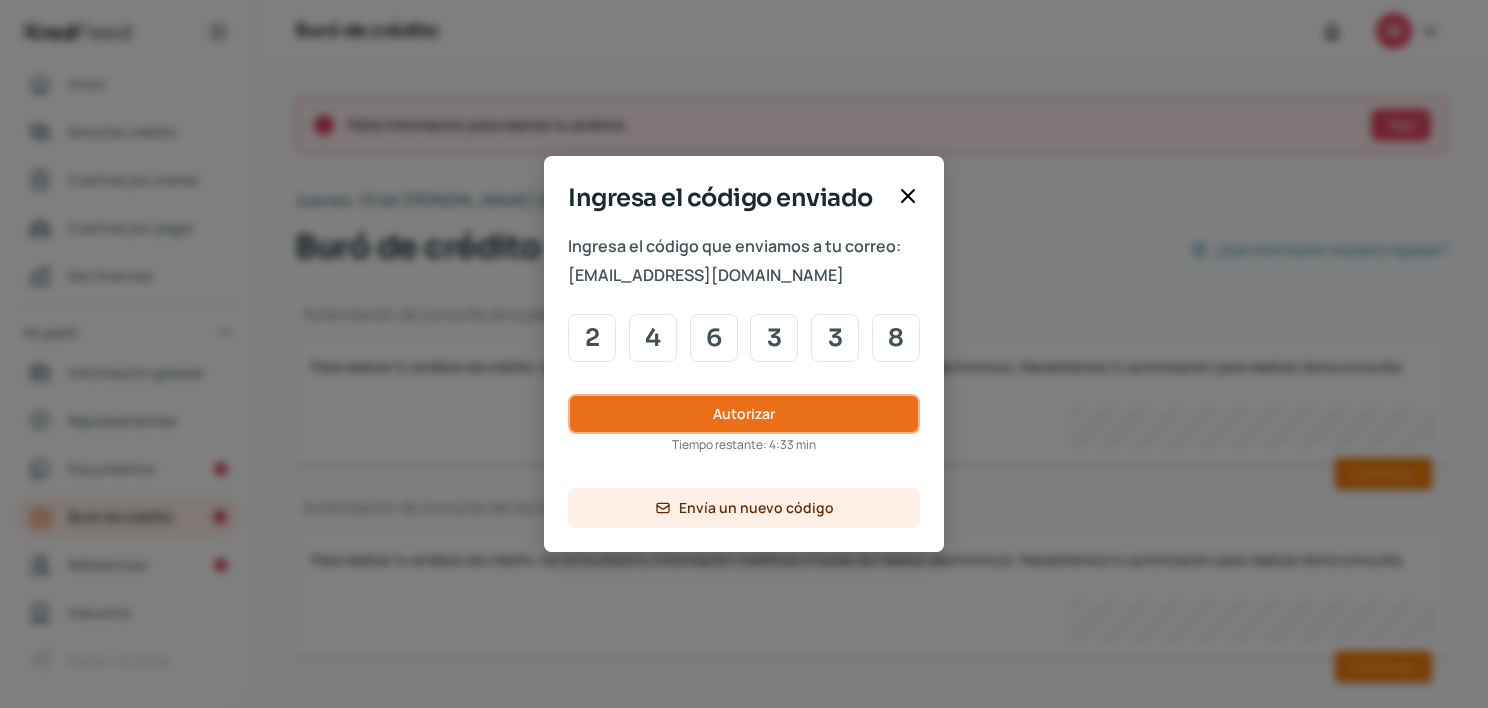 click on "Autorizar" at bounding box center [744, 414] 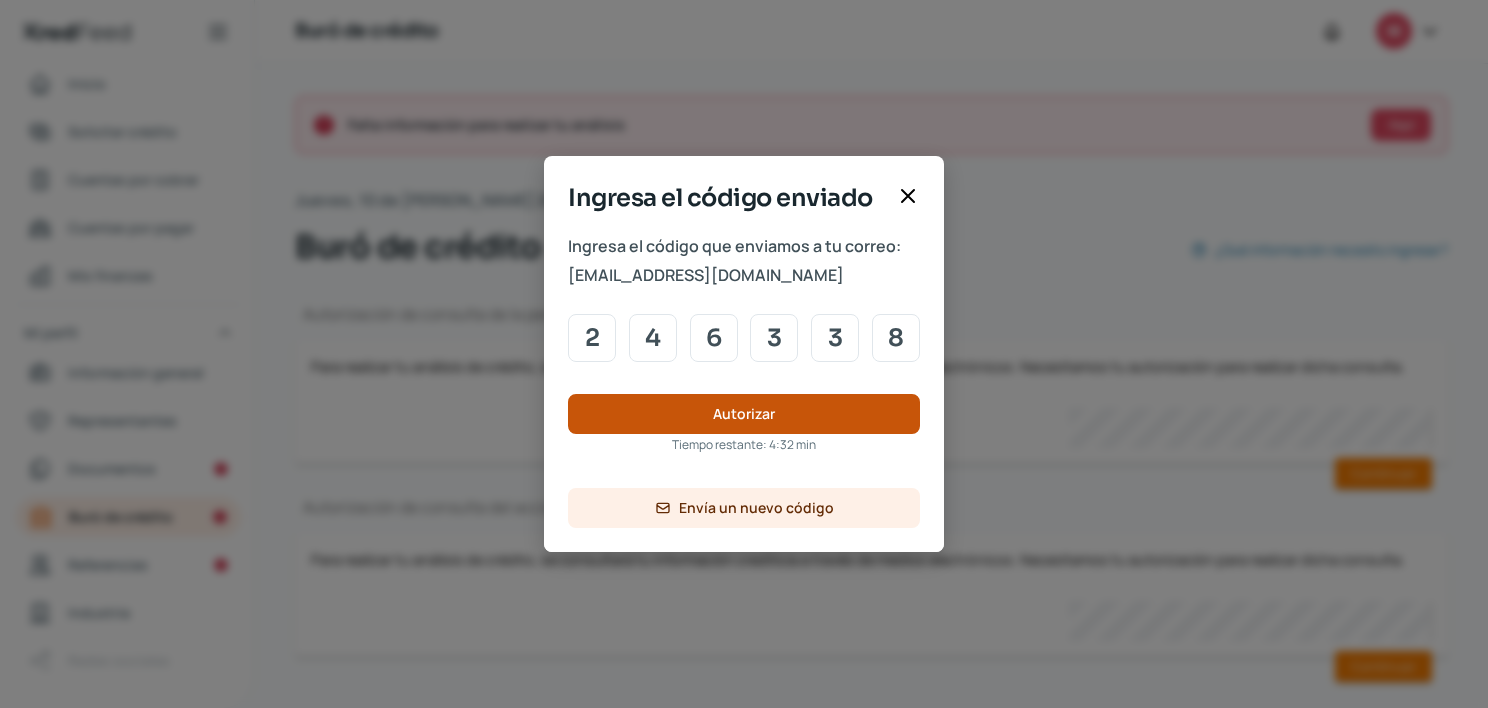 type 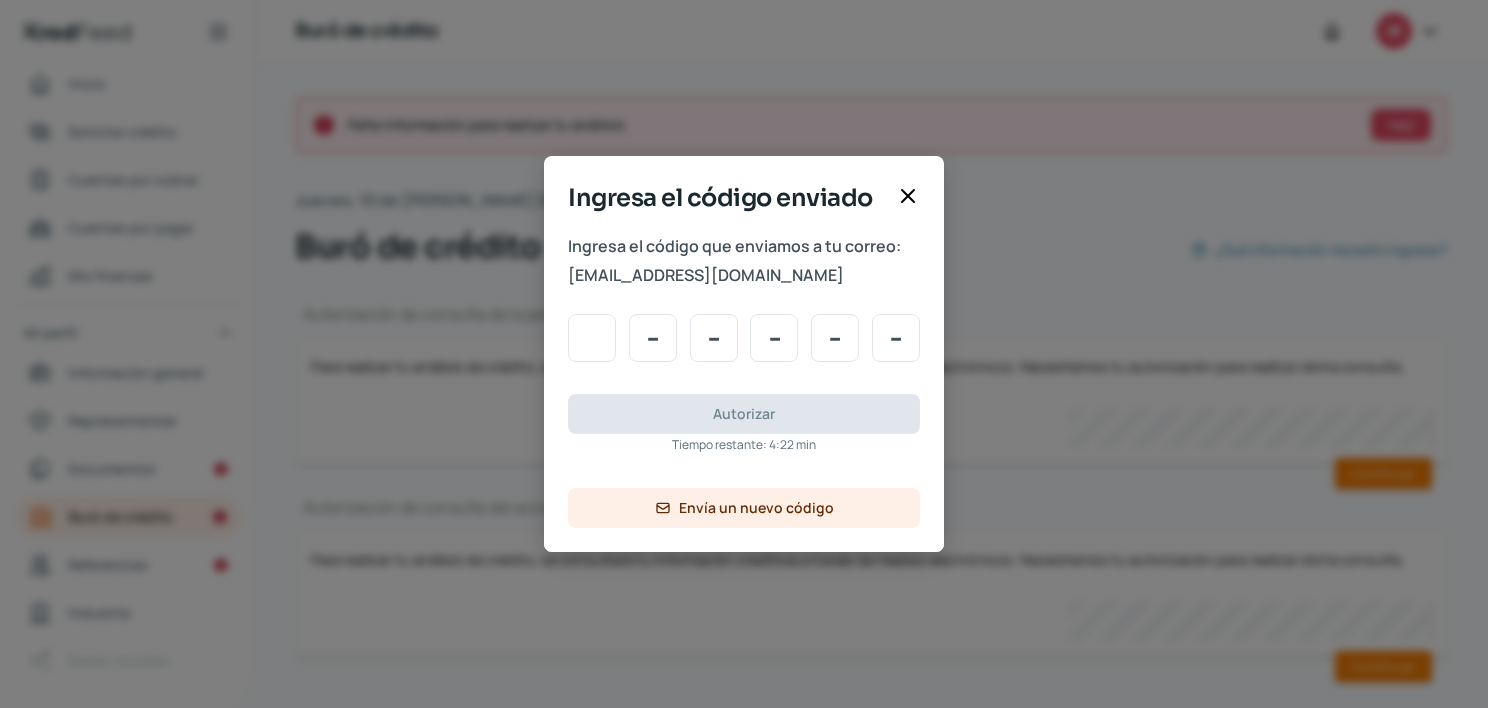 type on "2" 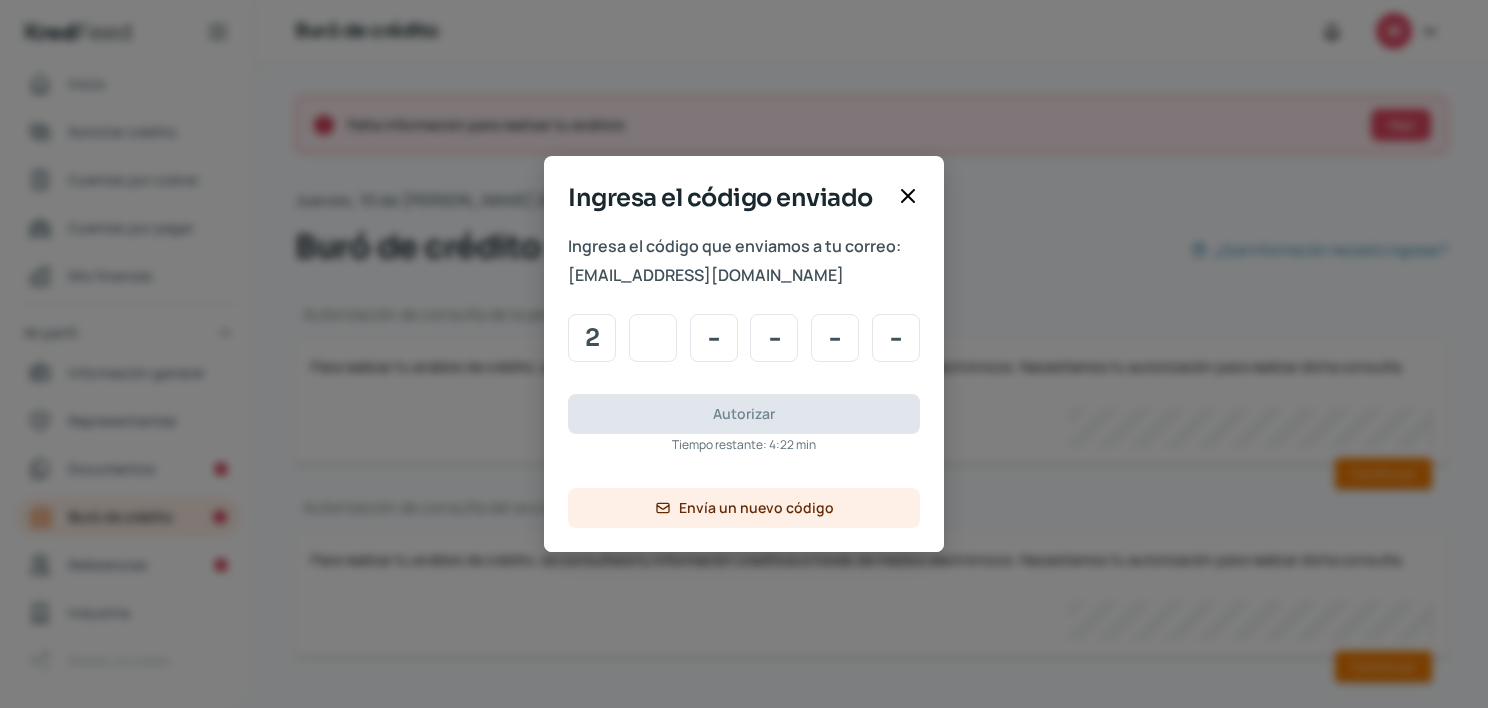 type on "4" 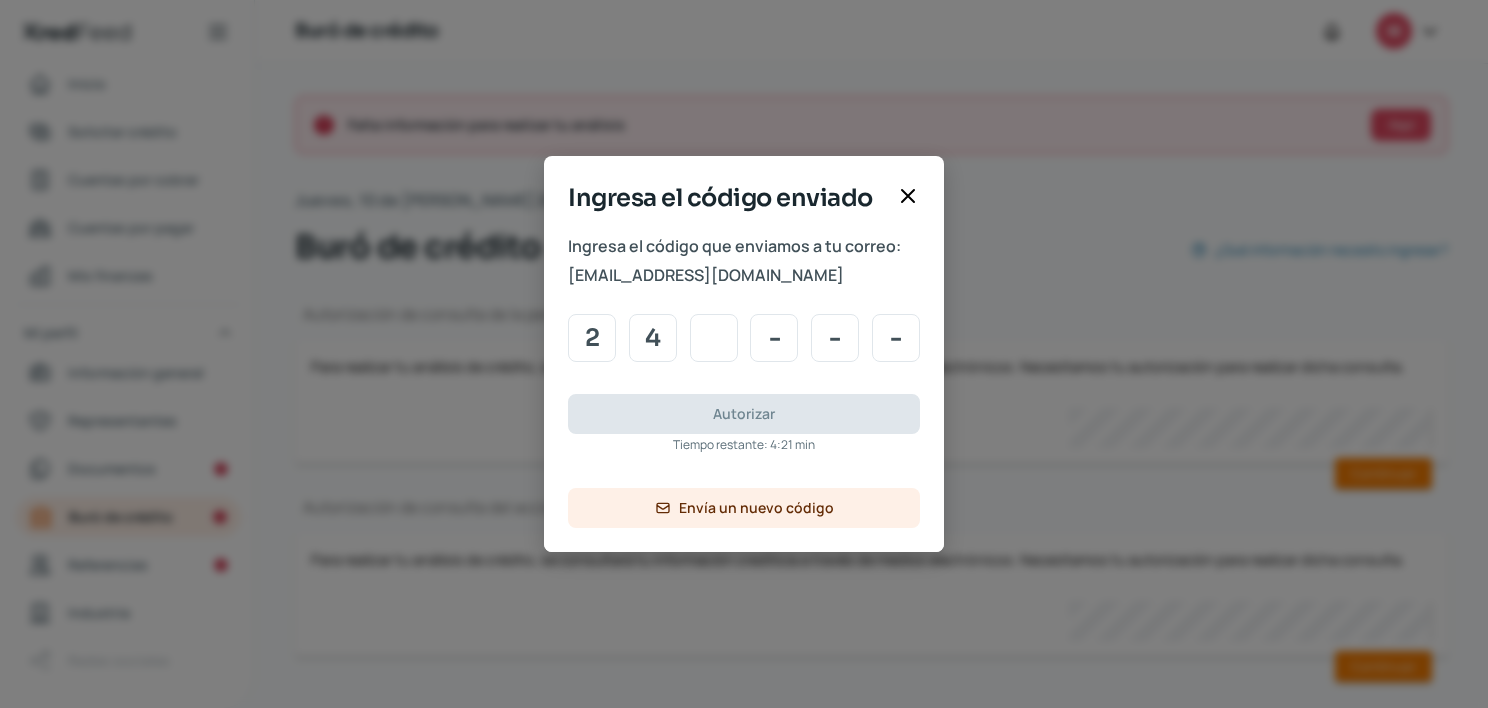 type on "6" 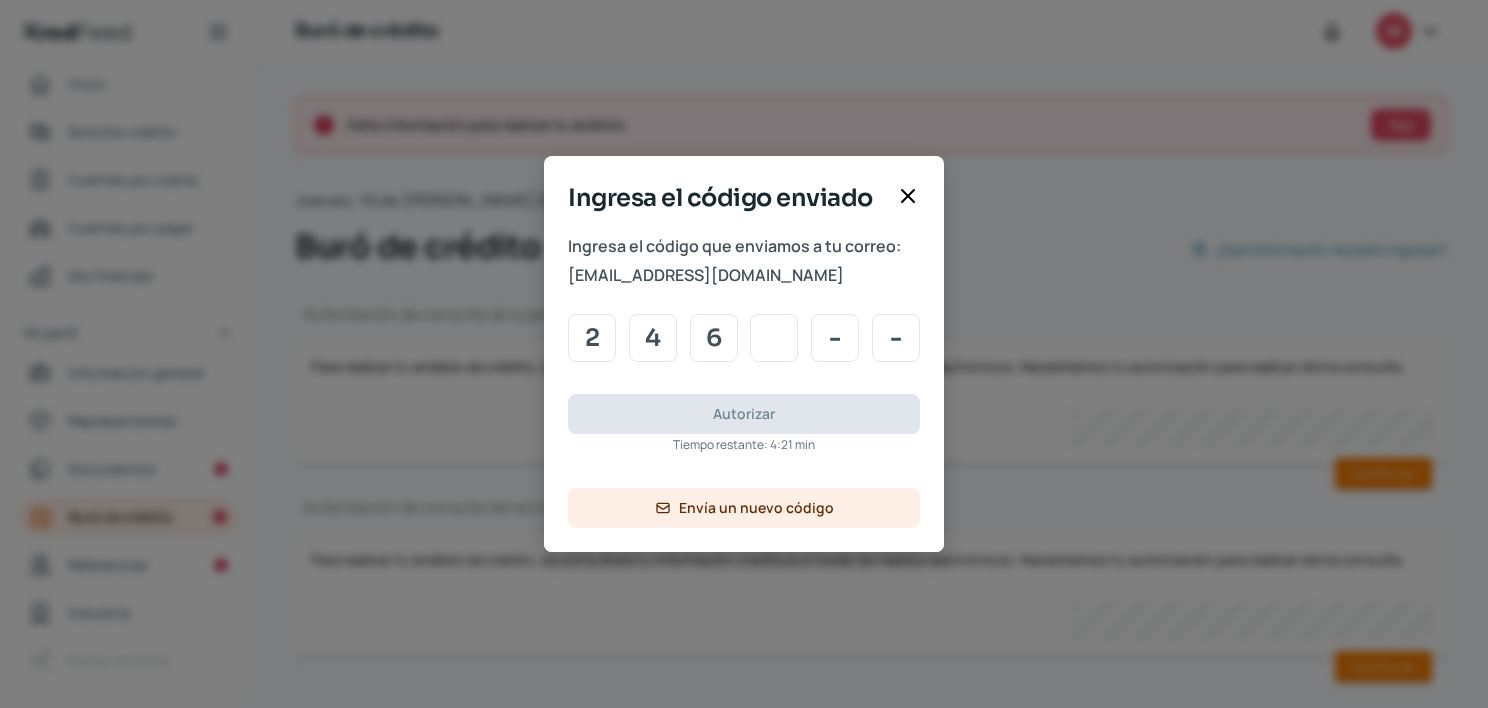 type on "3" 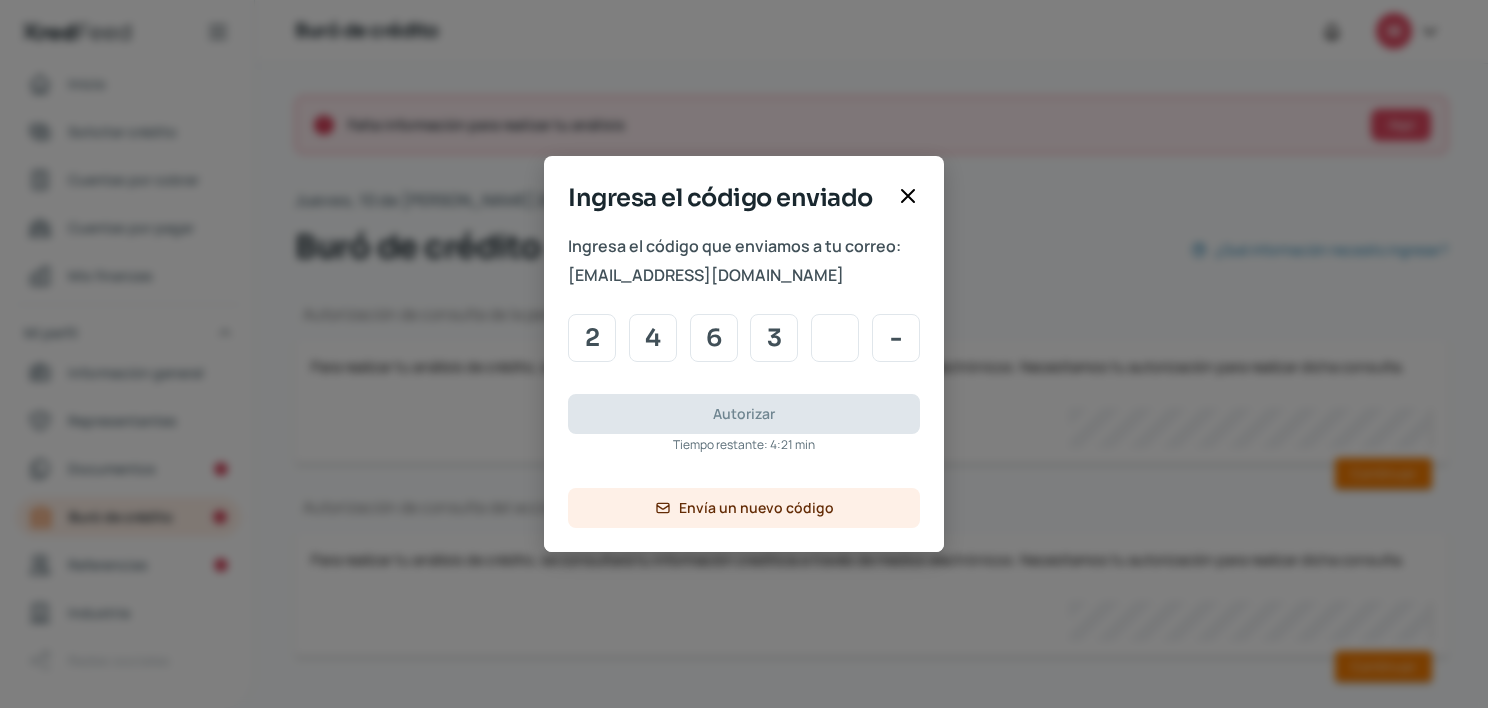 type on "3" 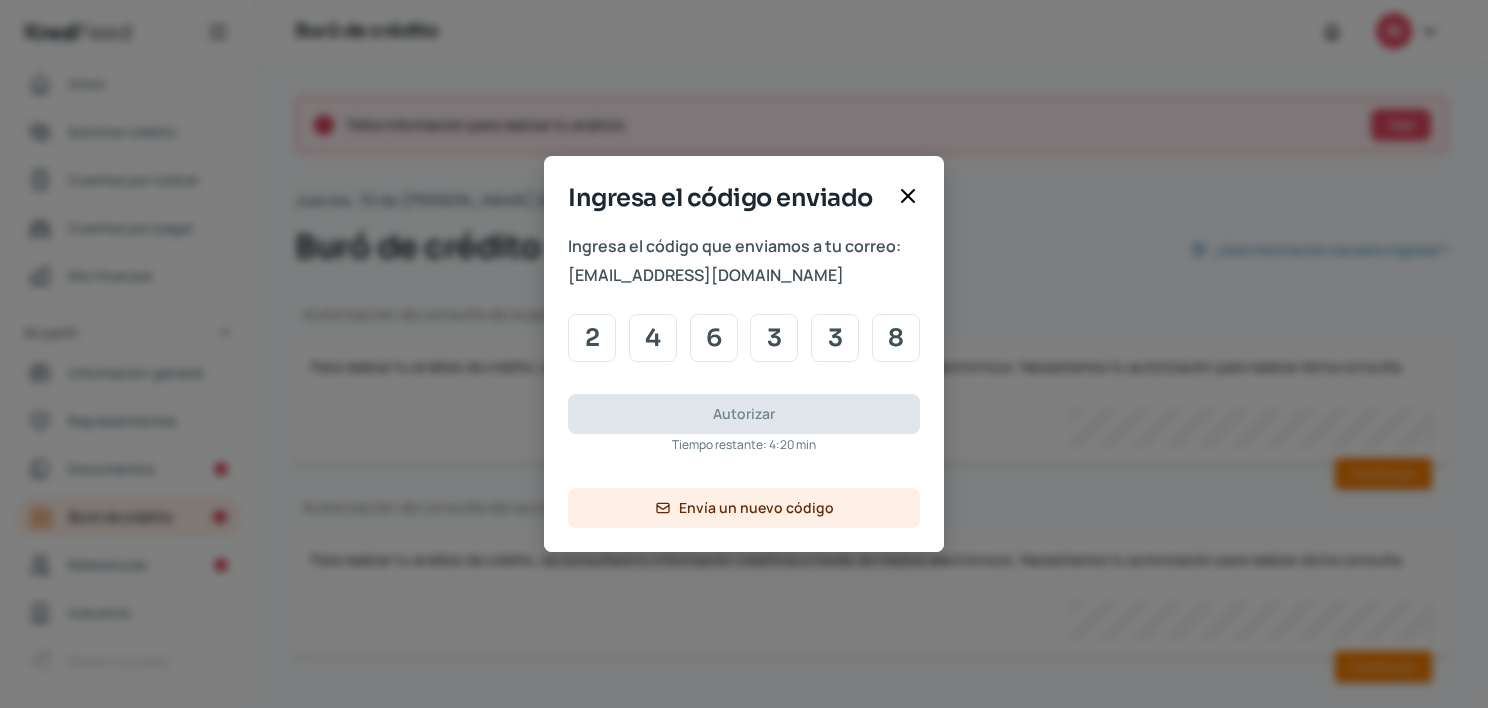 type on "8" 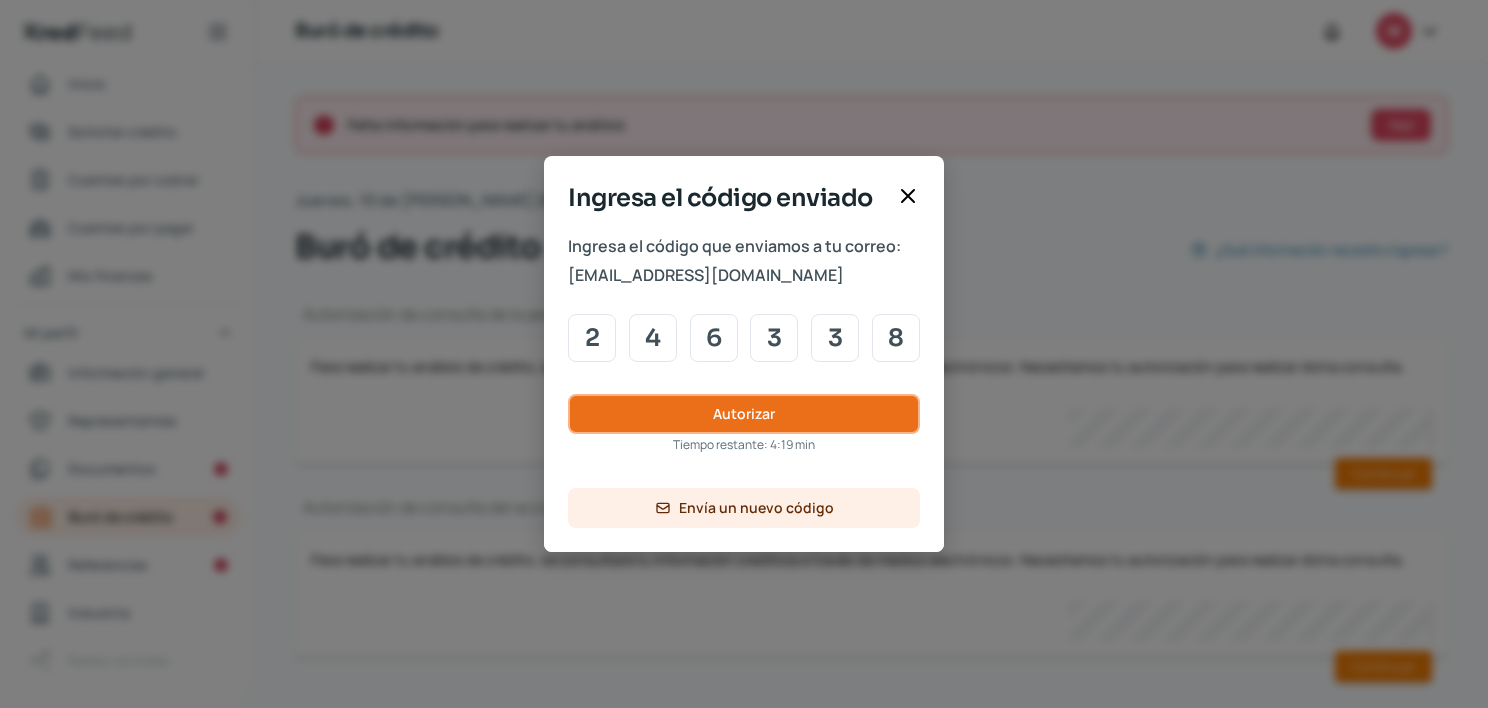 click on "Autorizar" at bounding box center (744, 414) 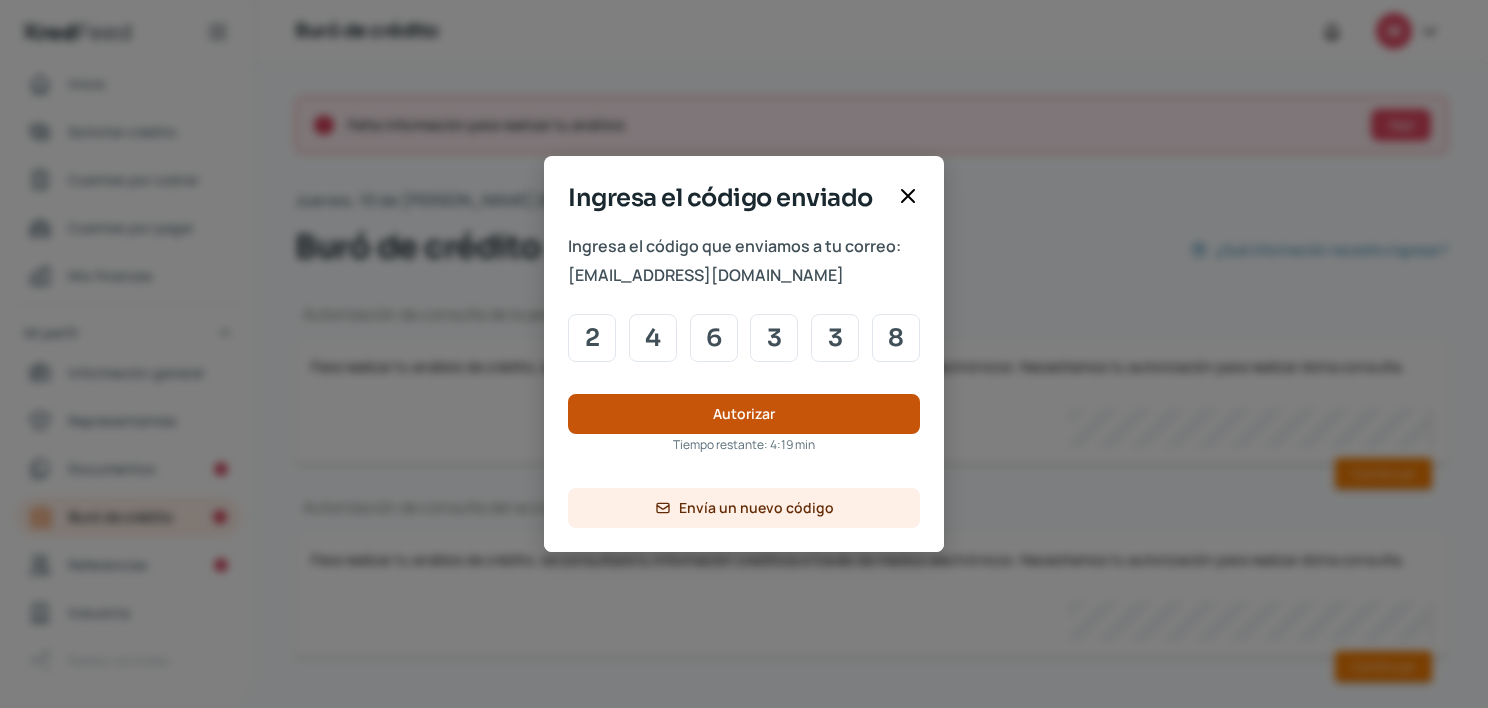 type 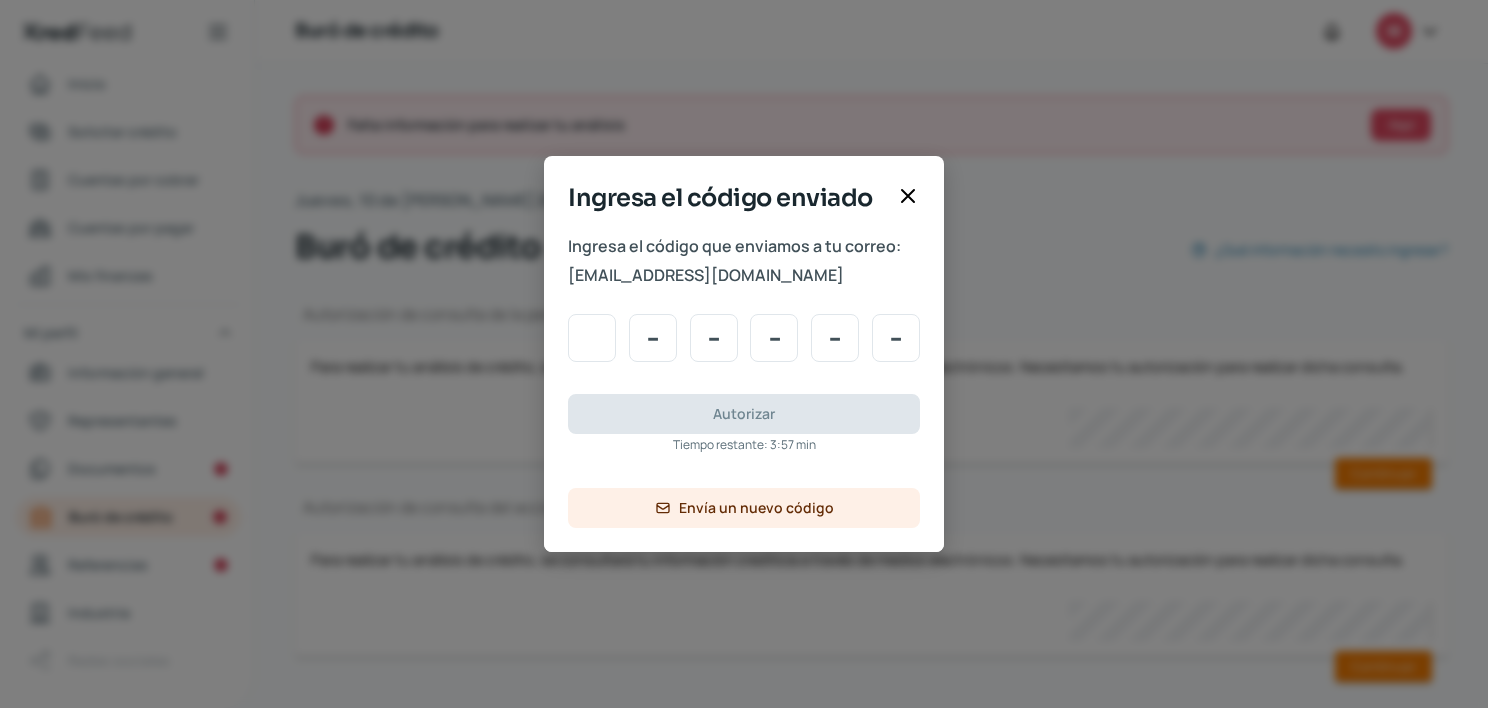 type on "2" 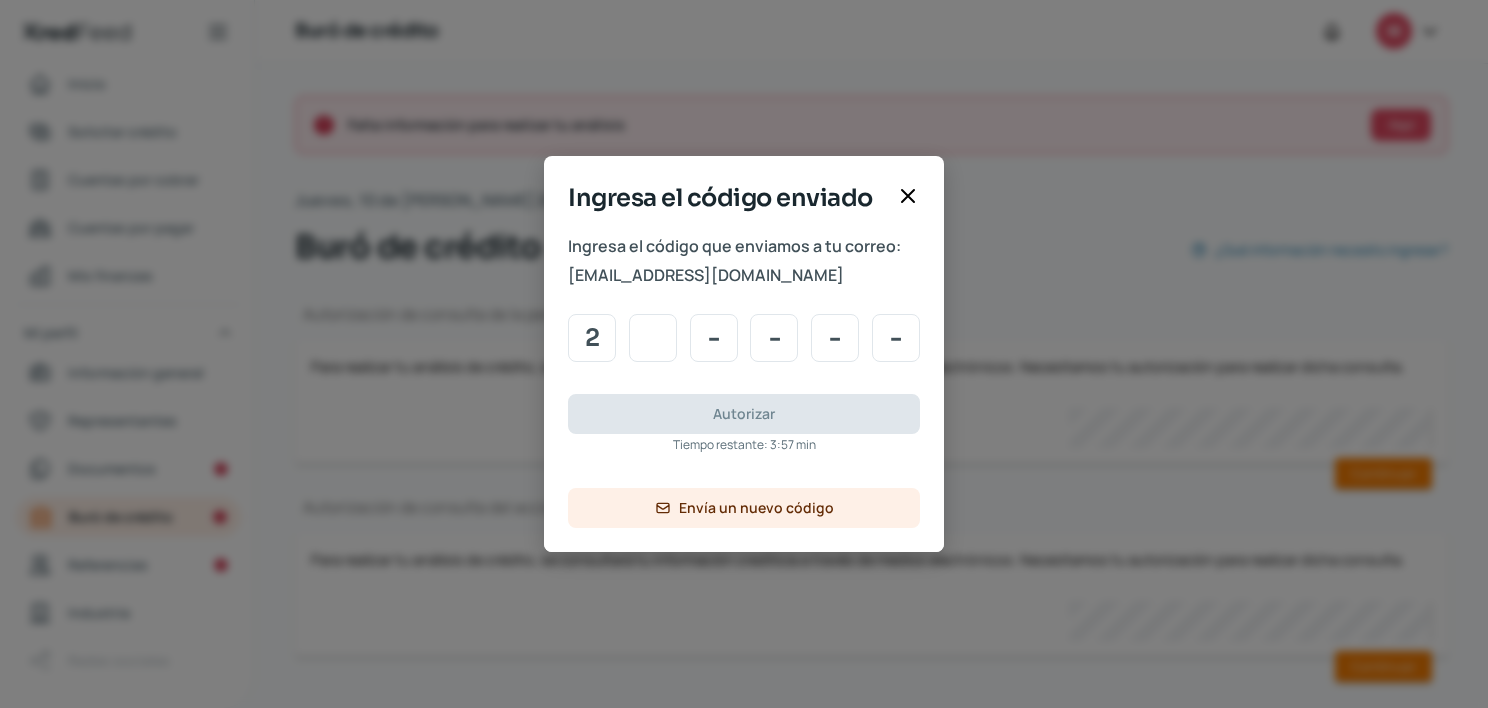 type on "4" 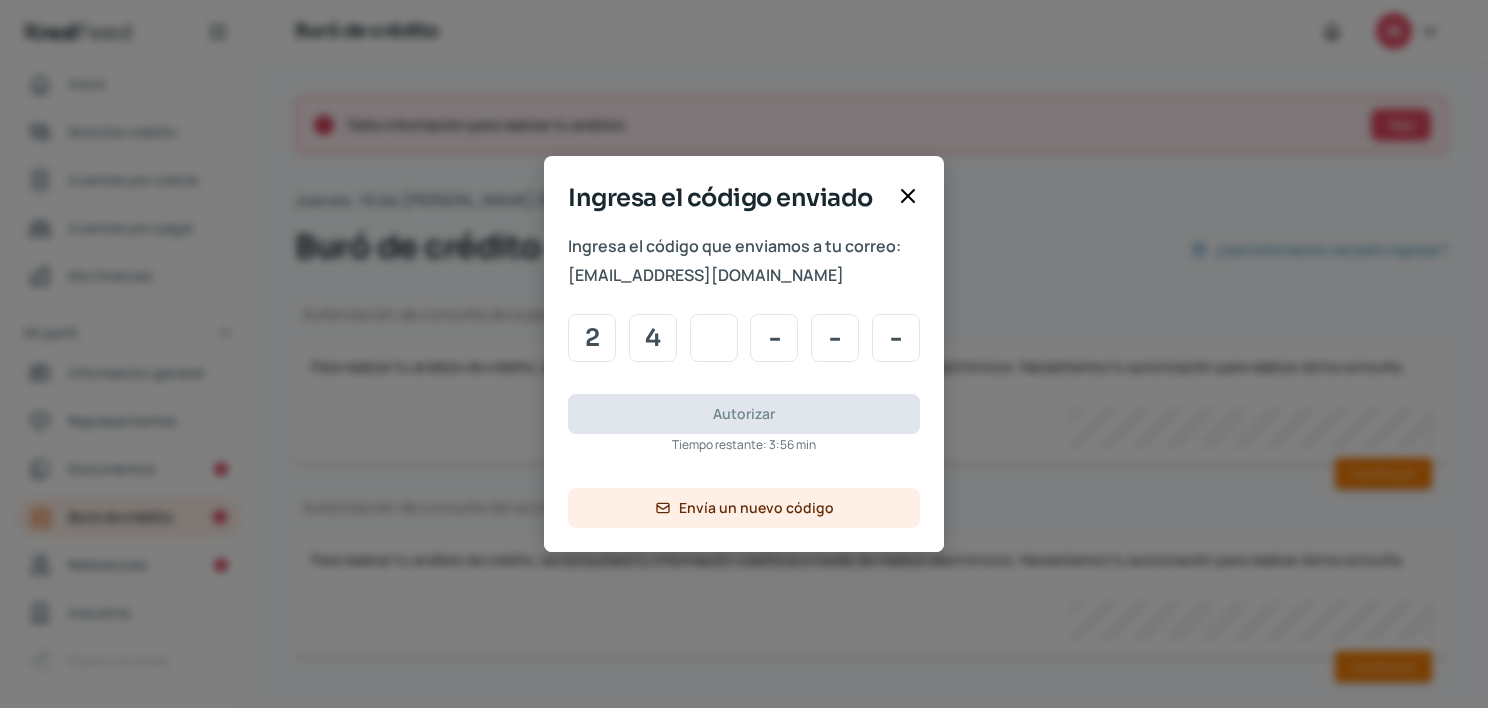 type on "6" 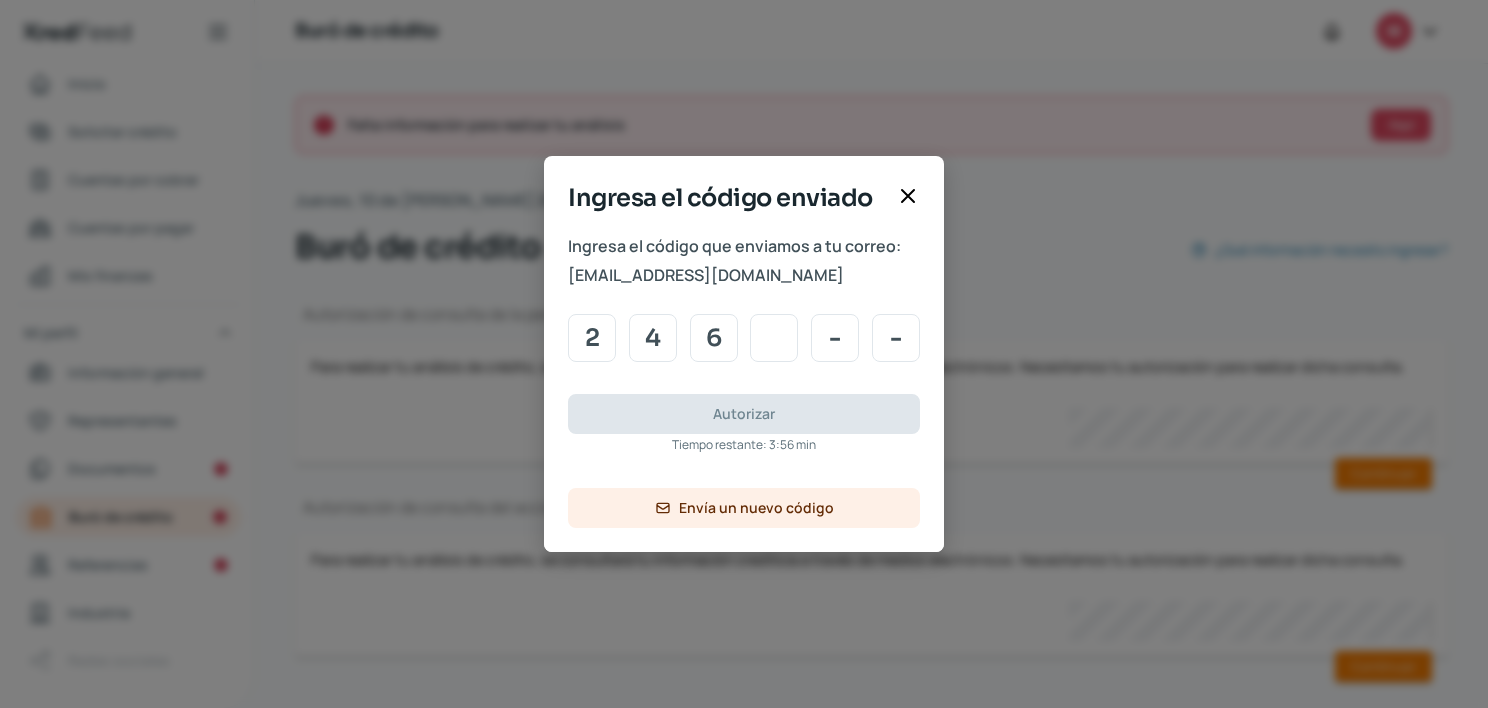 type on "3" 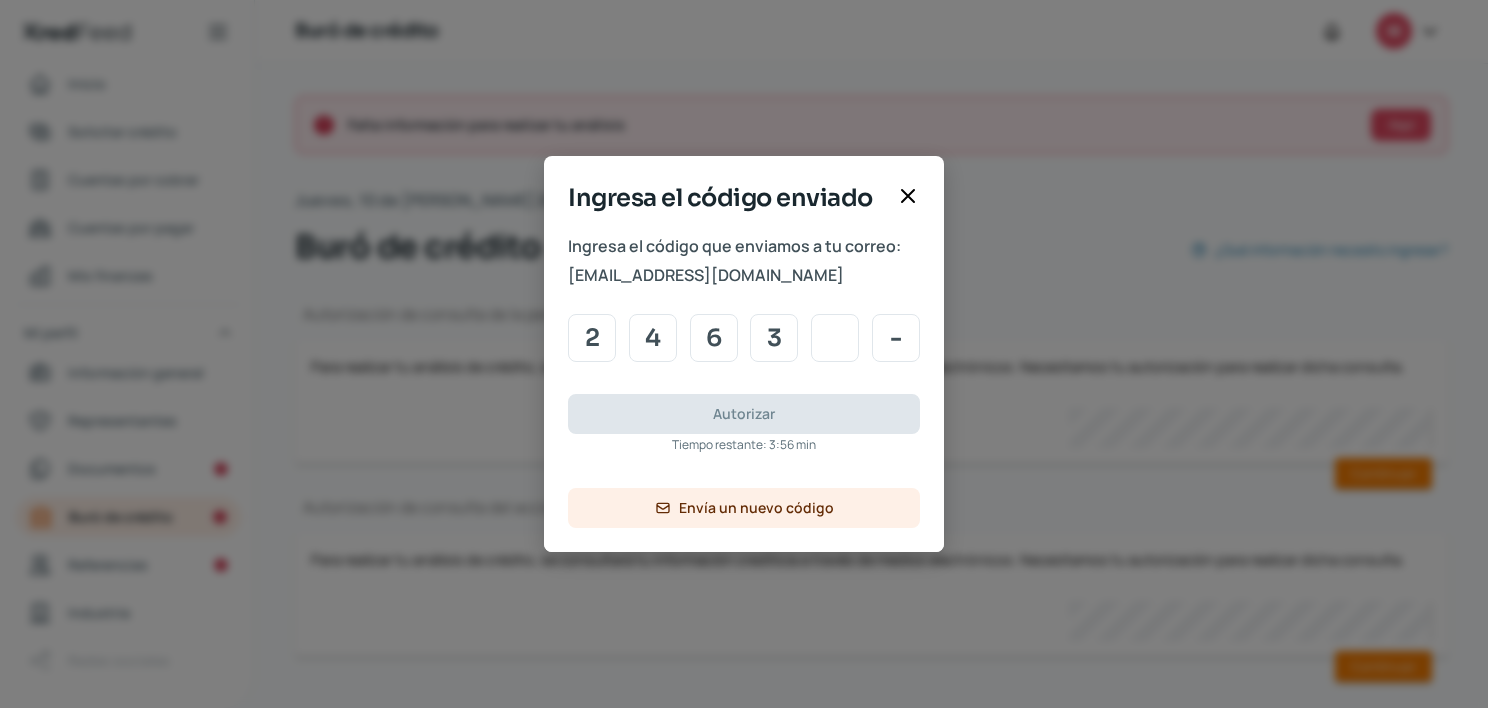 type on "3" 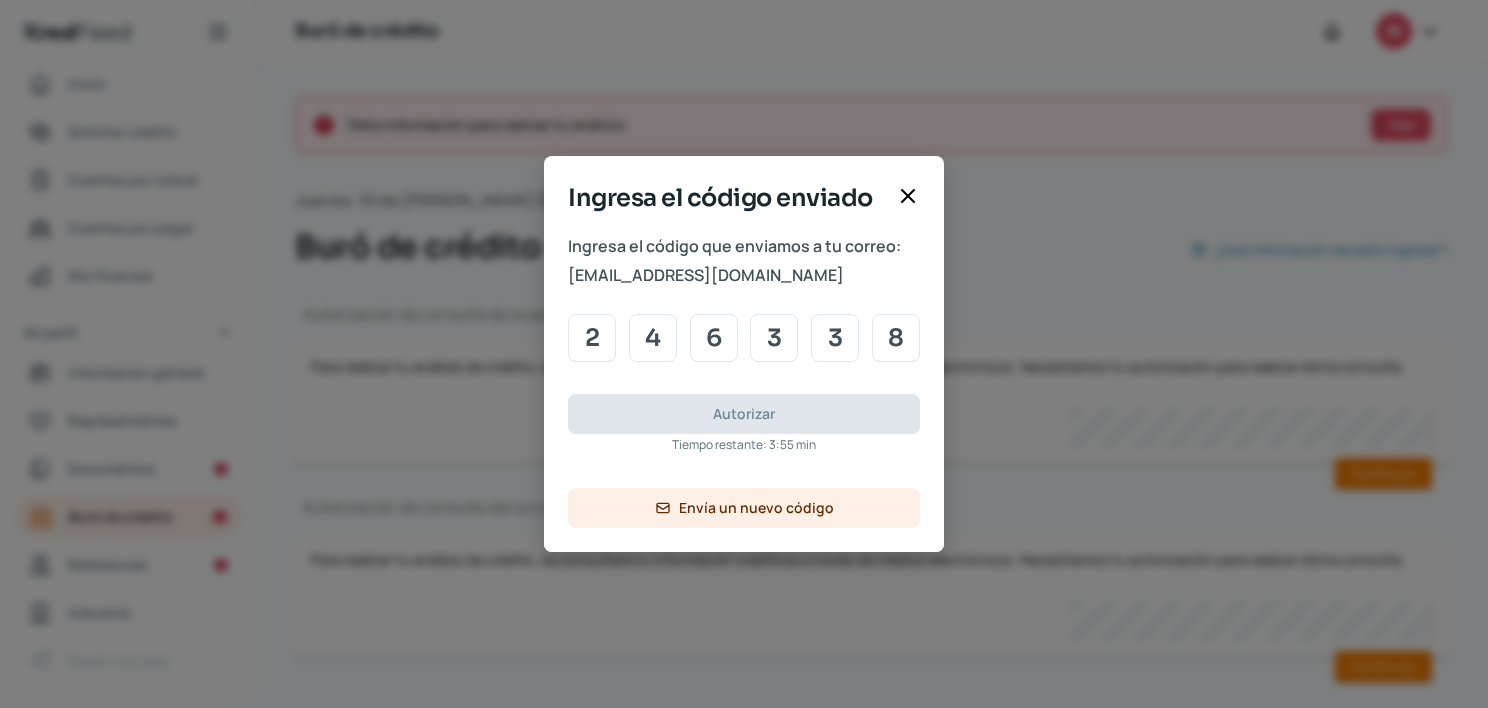 type on "8" 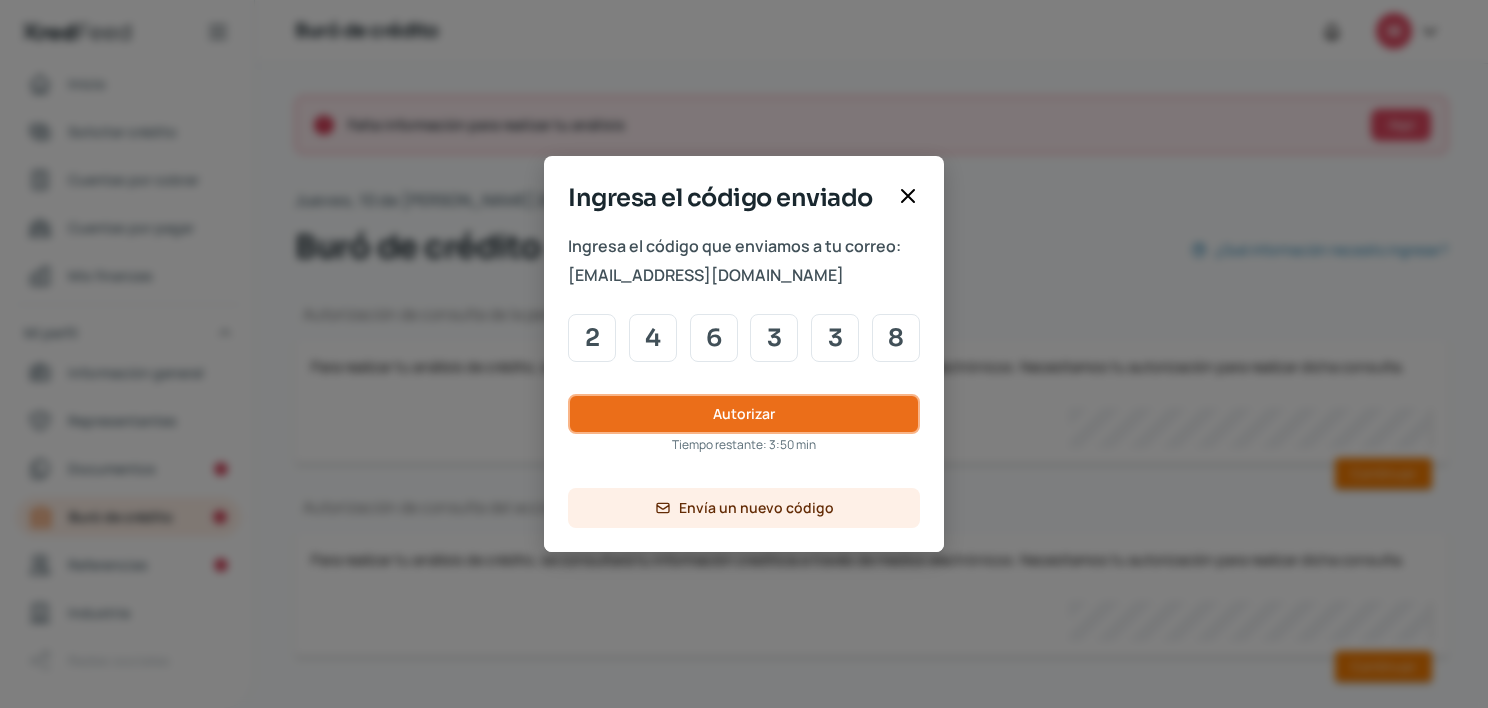 click on "Autorizar" at bounding box center (744, 414) 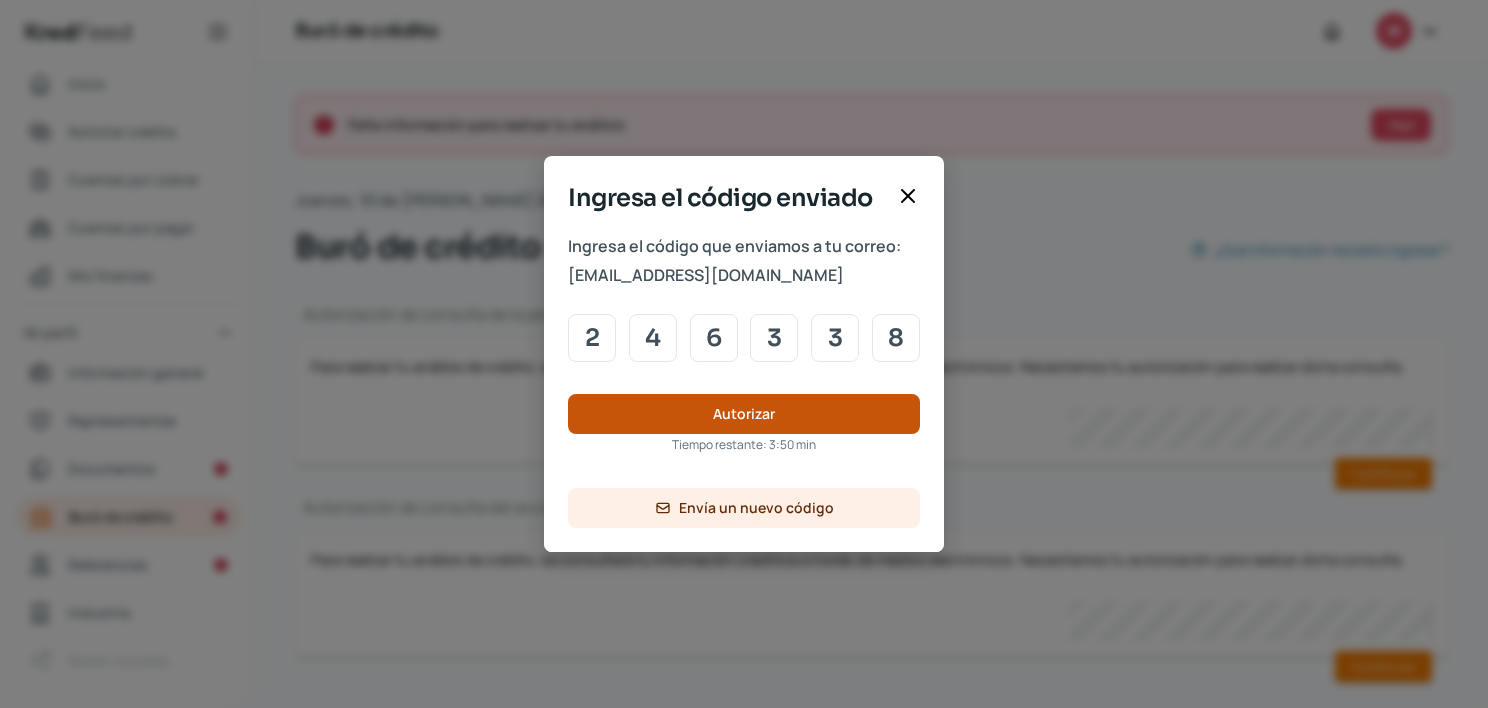 type 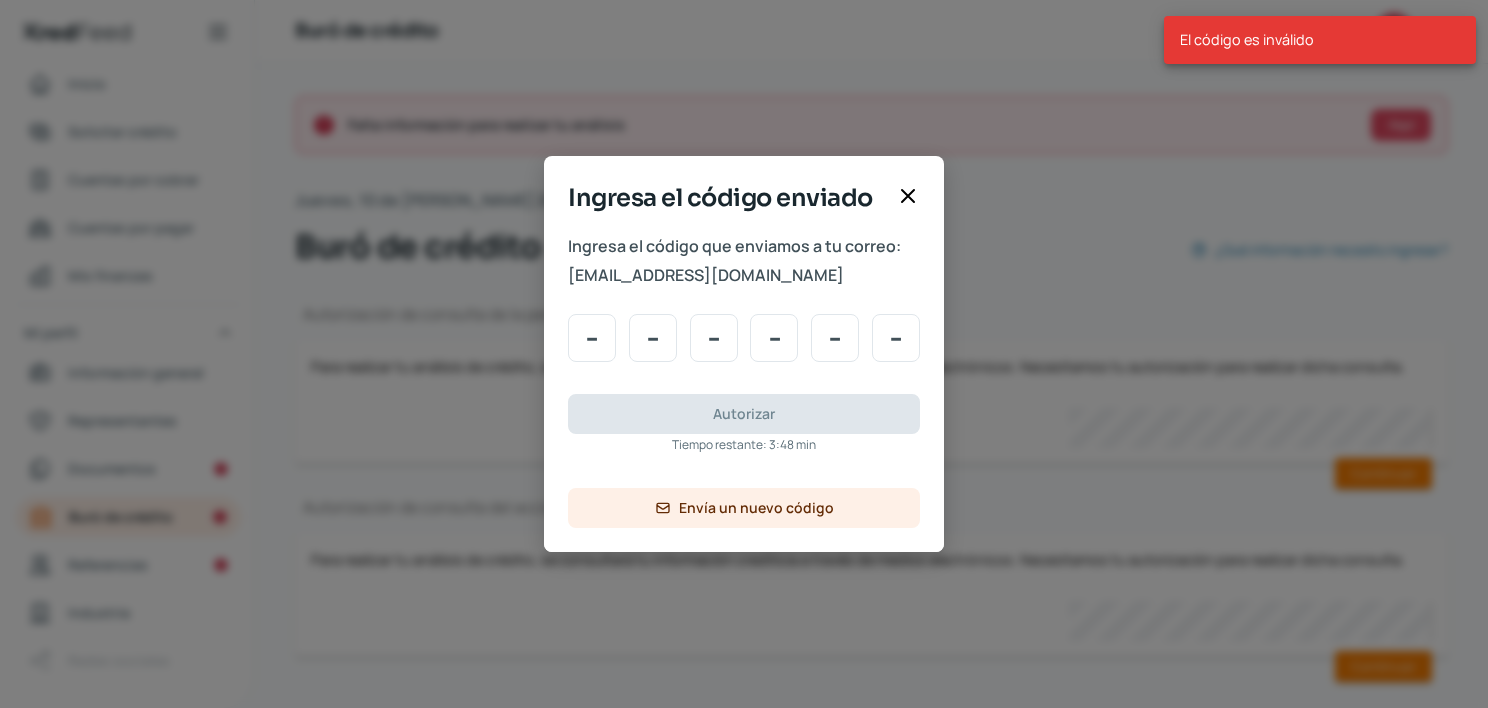 click 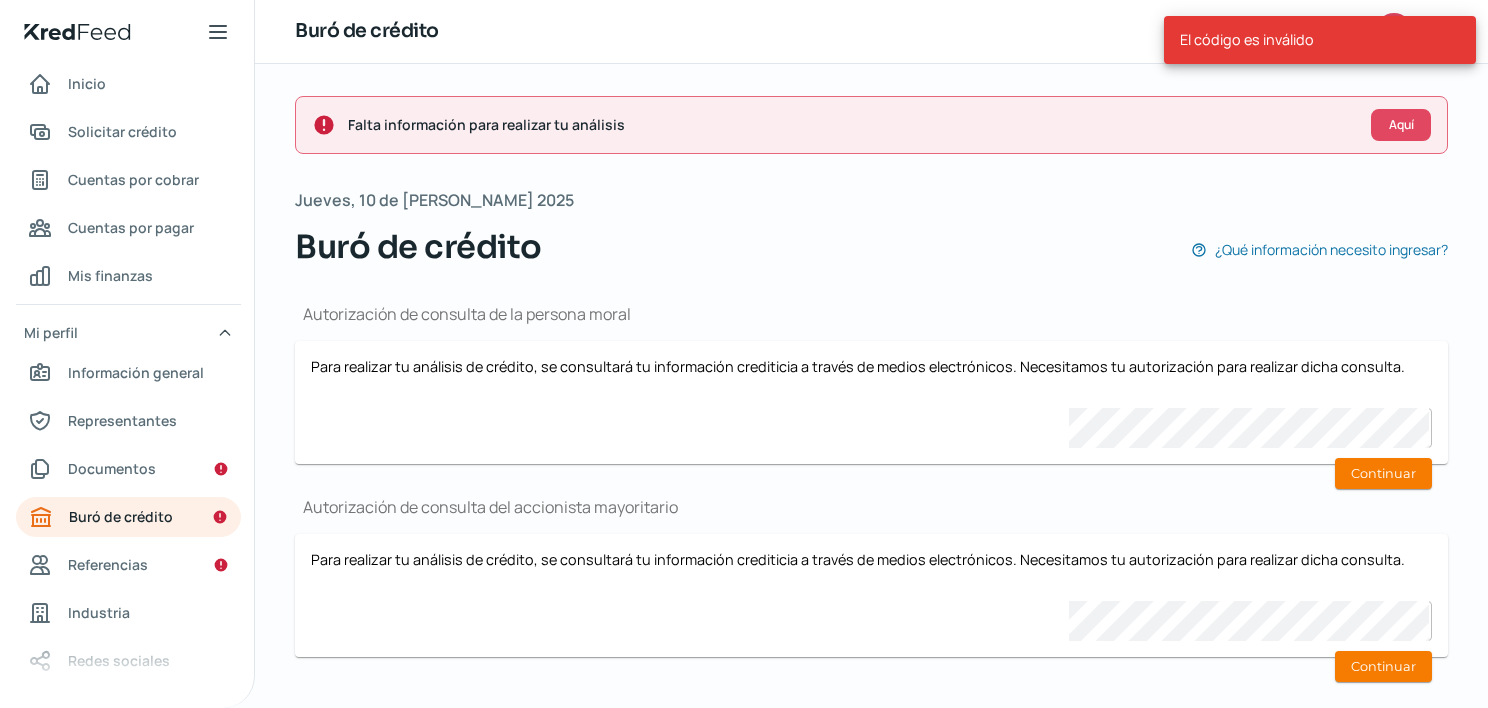 click on "Autorización de consulta de la persona moral" at bounding box center [871, 314] 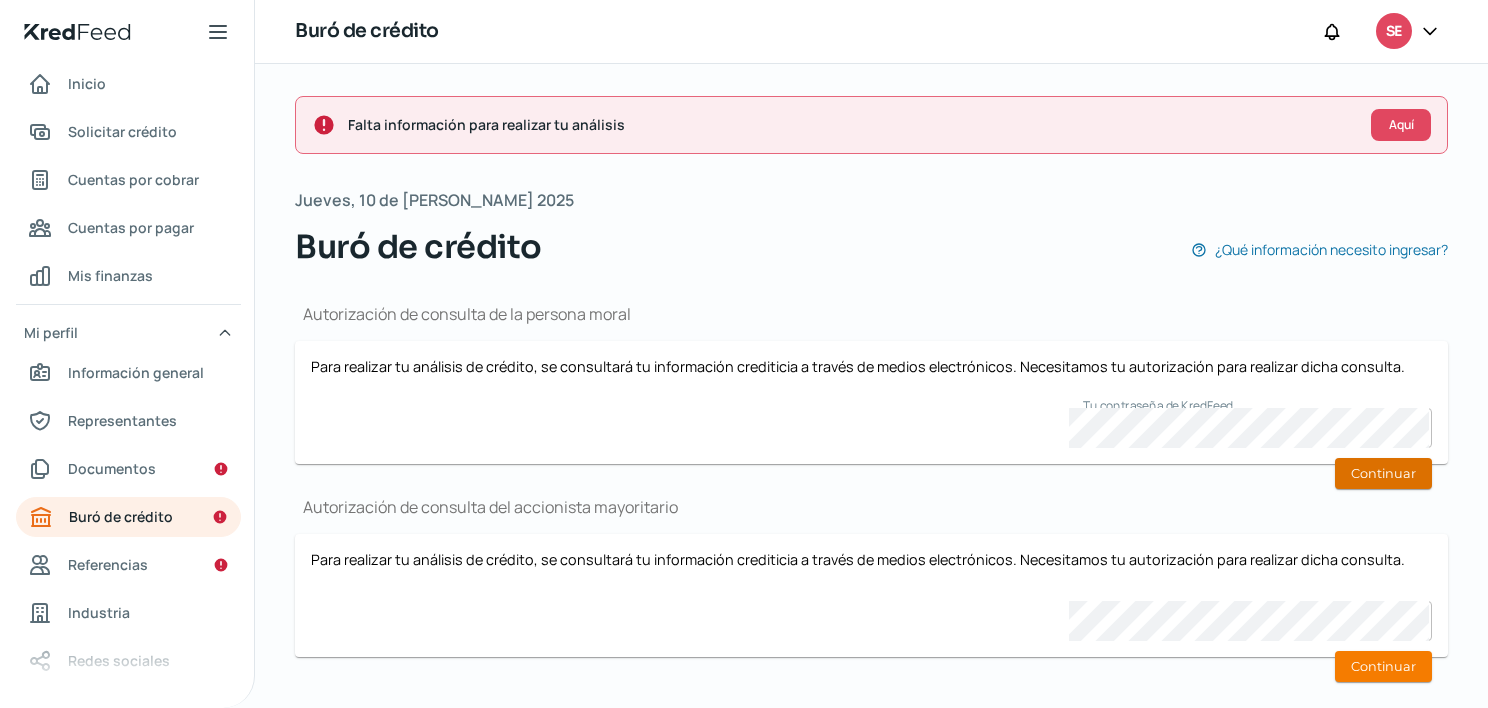 click on "Continuar" at bounding box center (1383, 473) 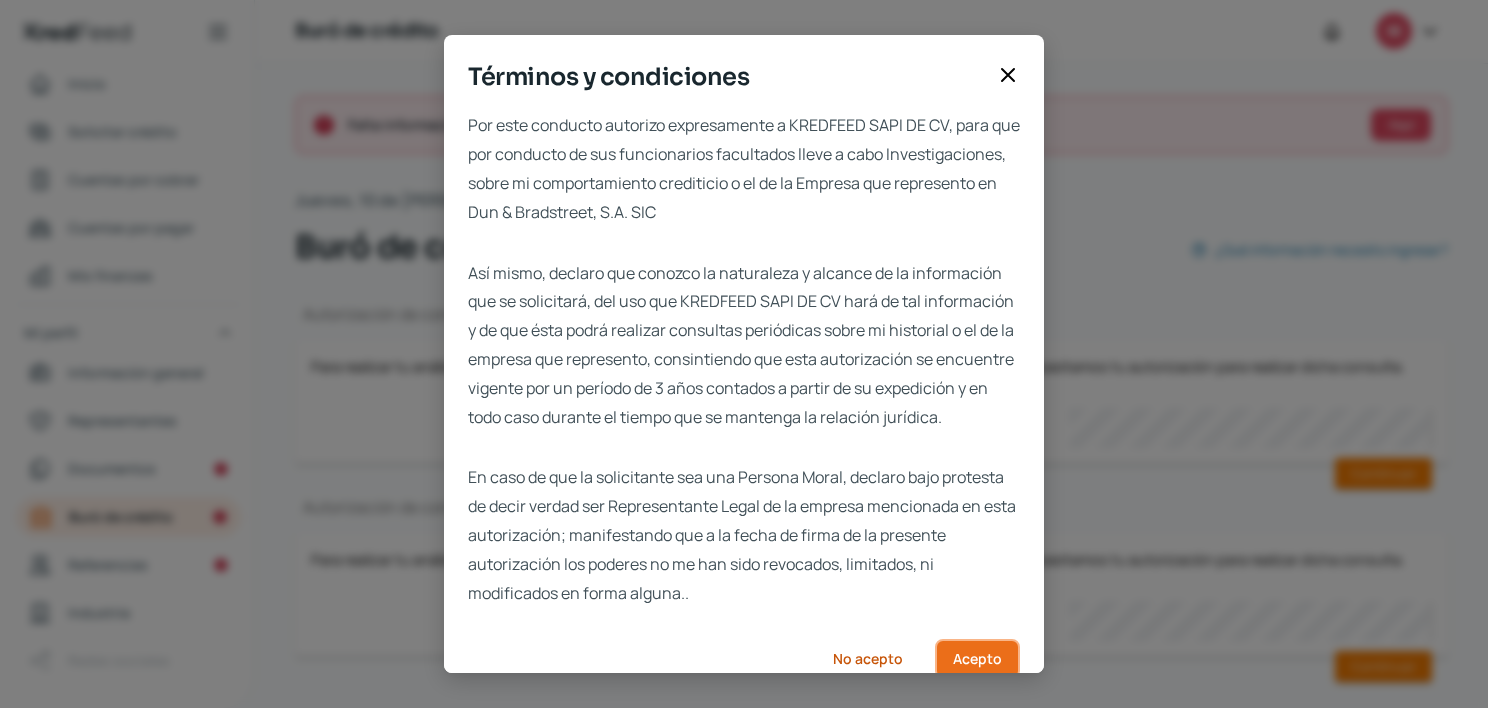 click on "Acepto" at bounding box center [977, 659] 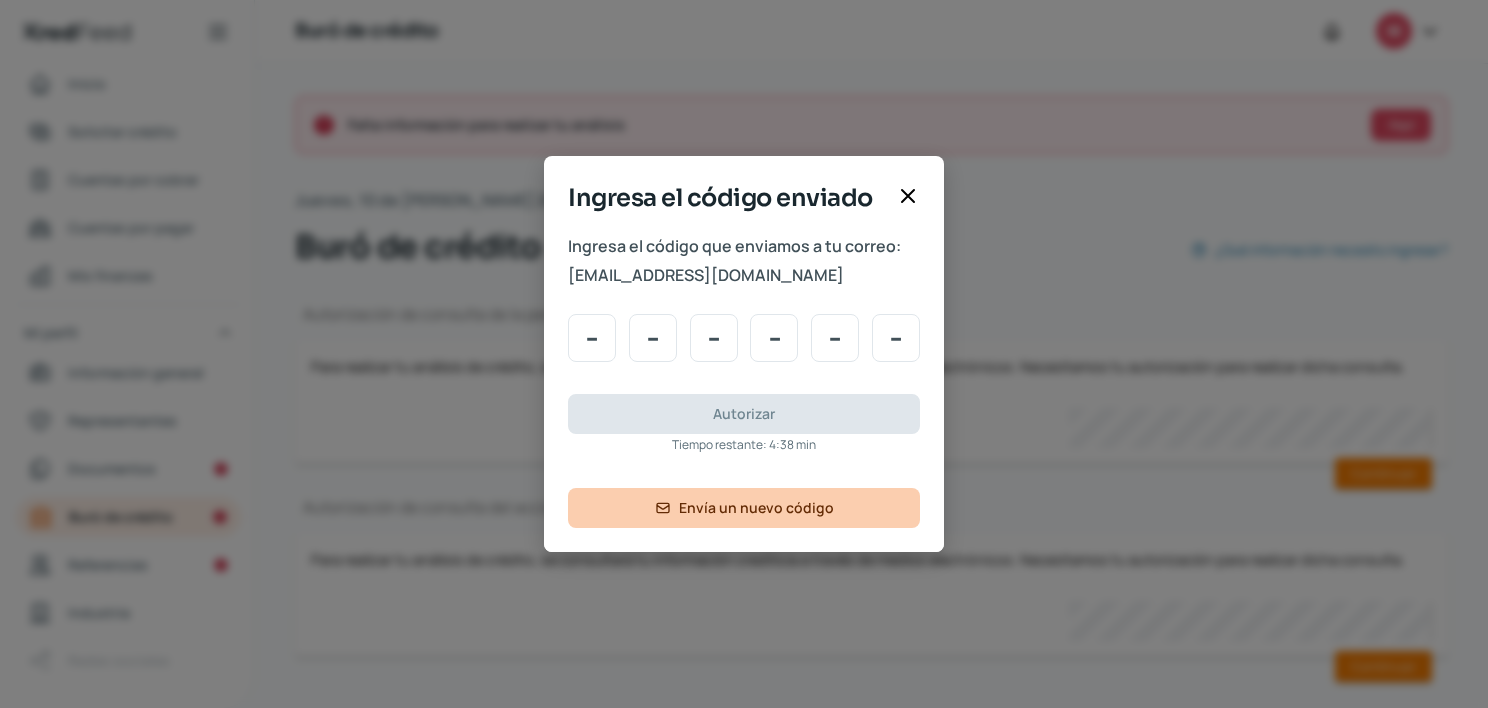 type on "2" 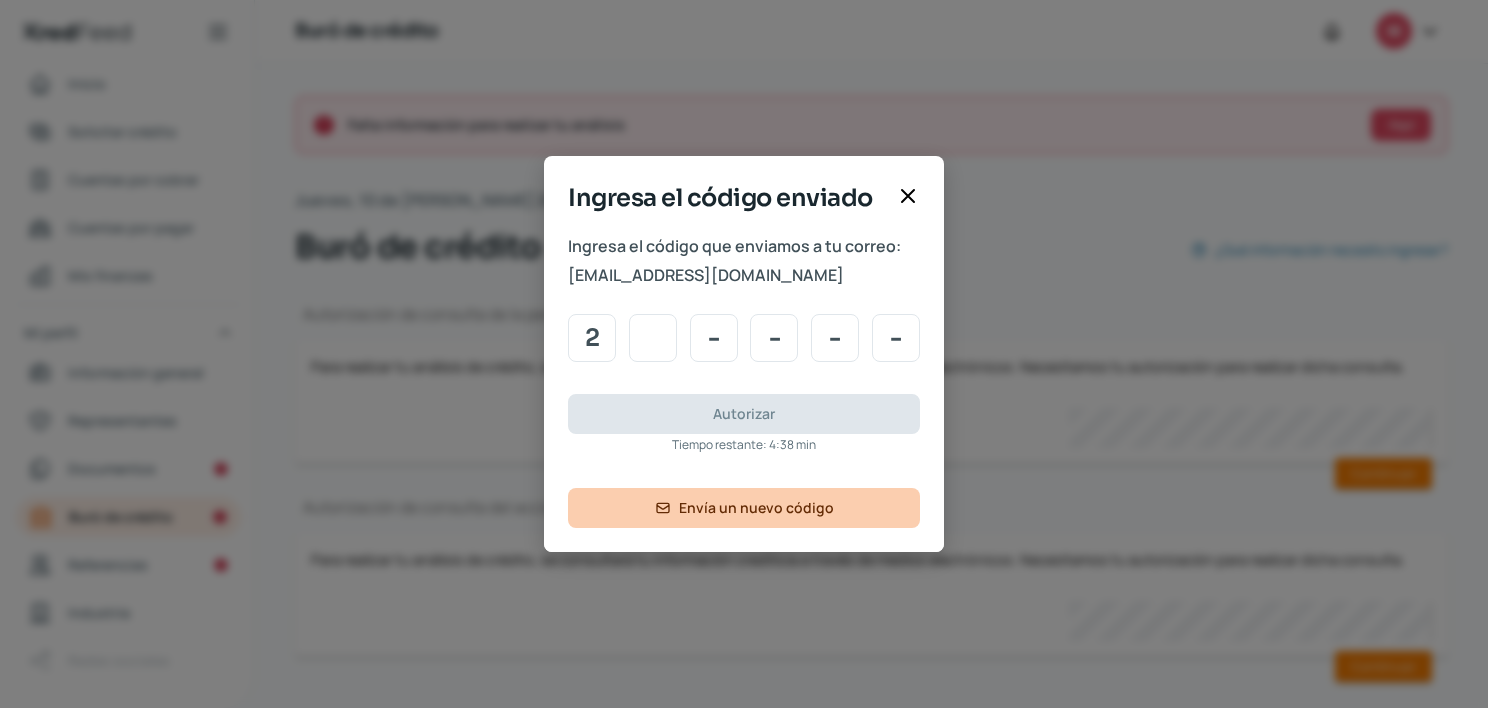 type on "4" 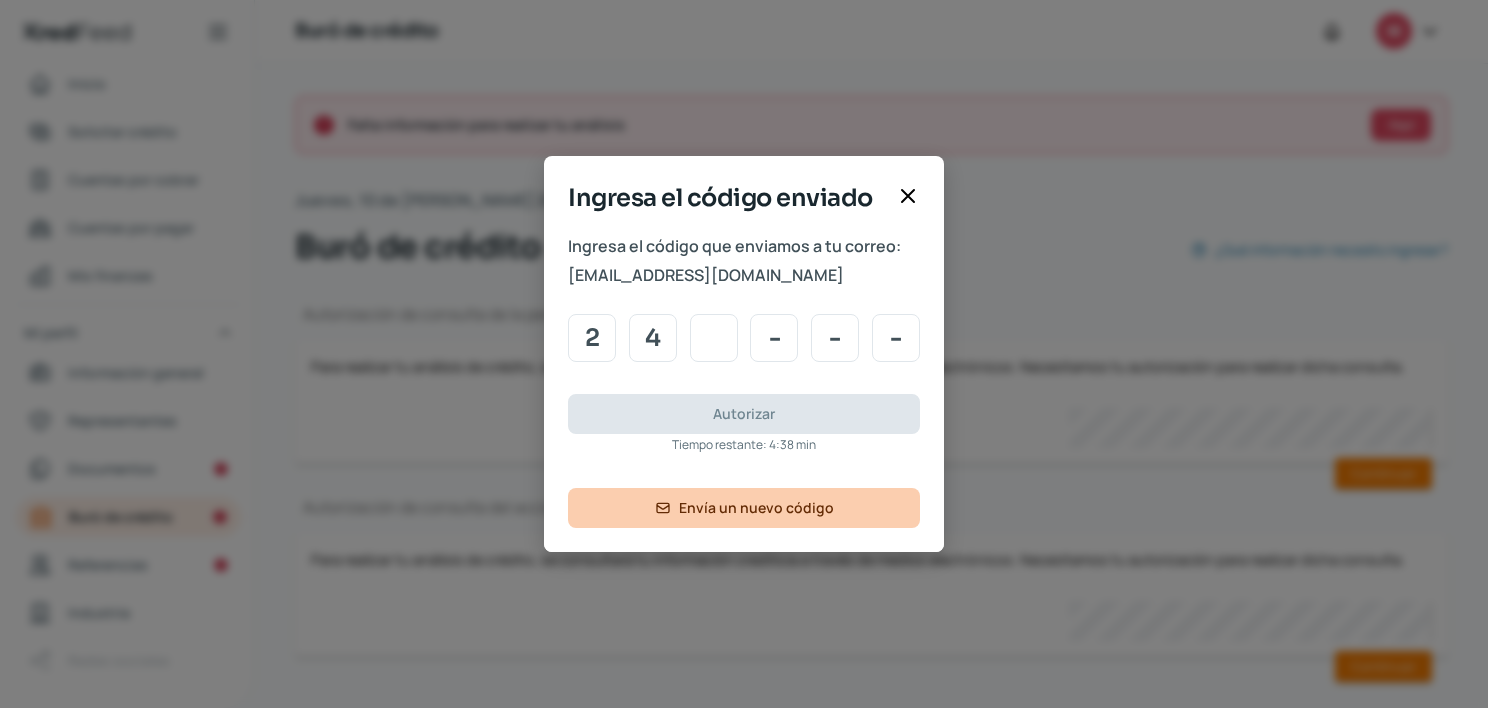 type on "6" 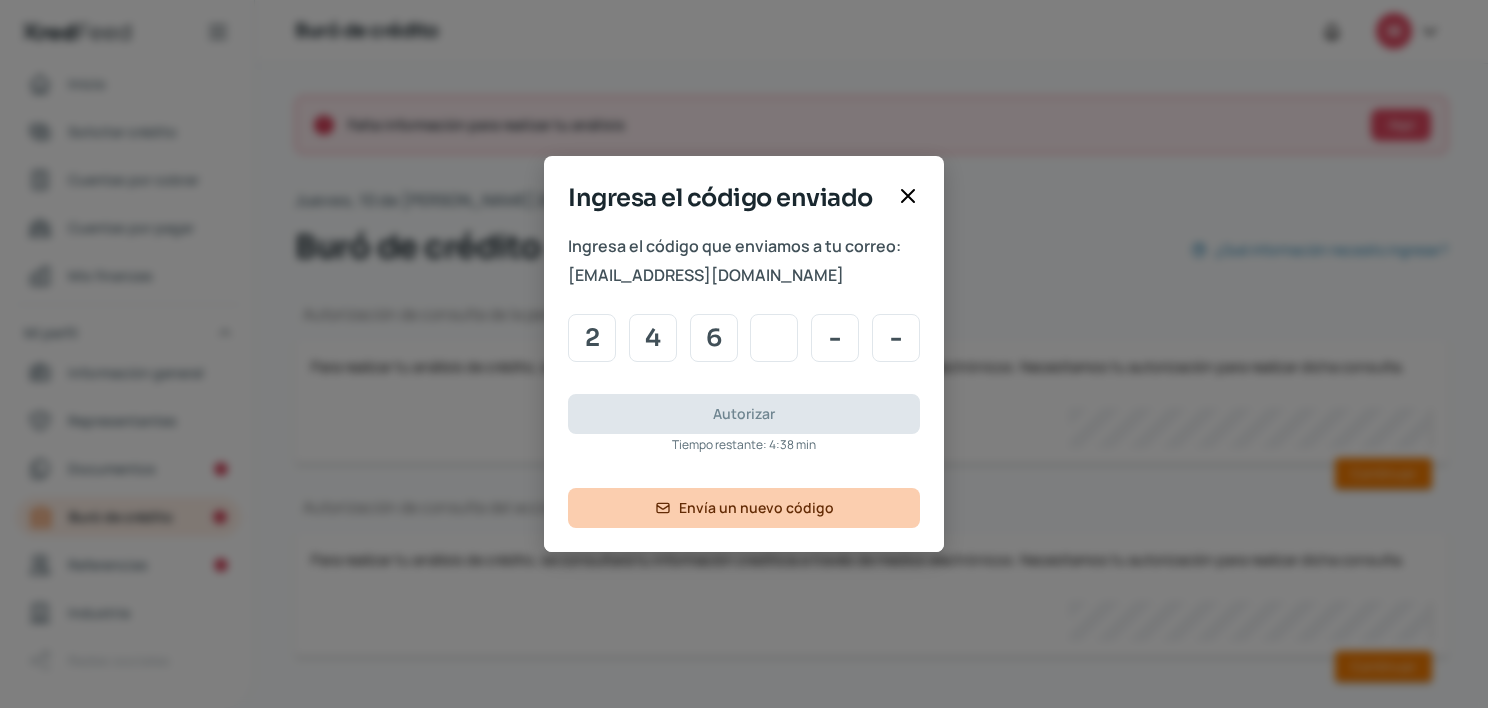 type on "3" 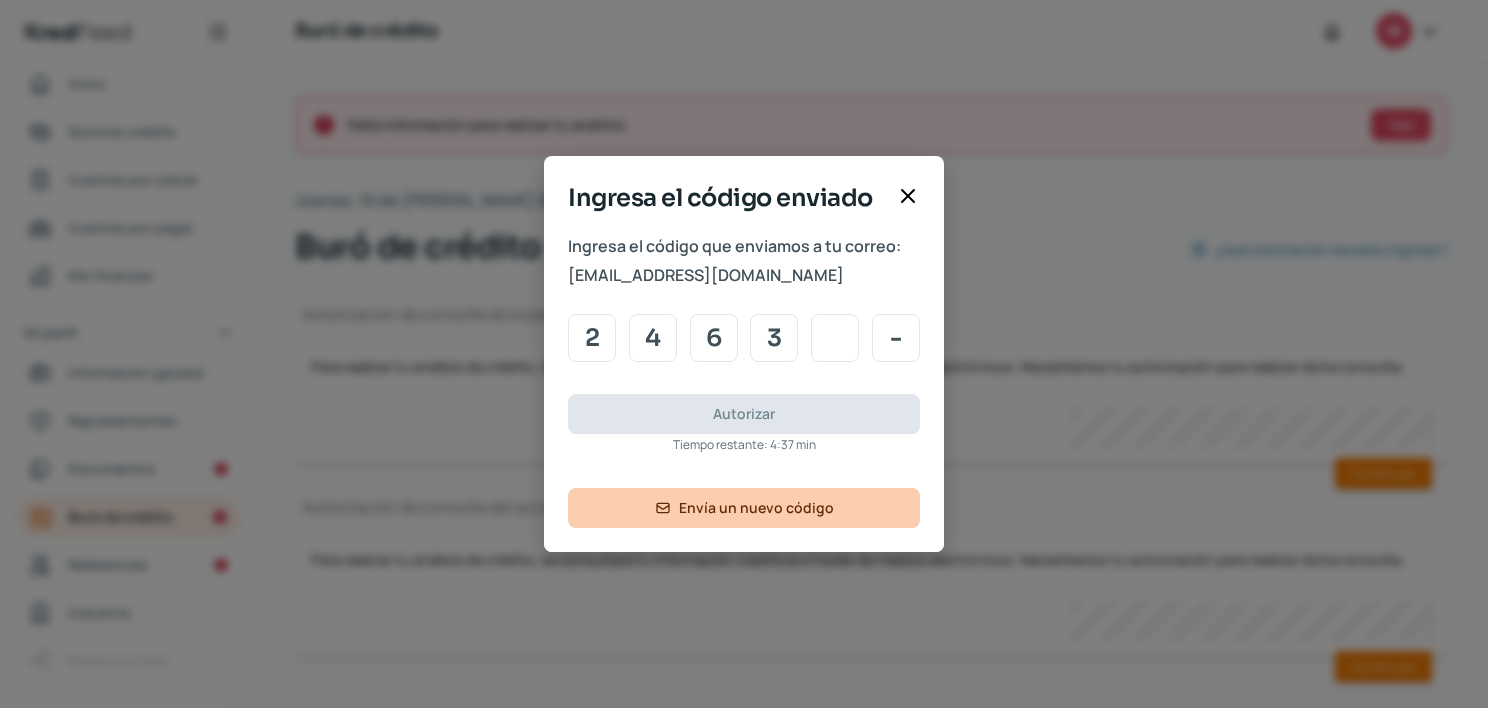 type on "3" 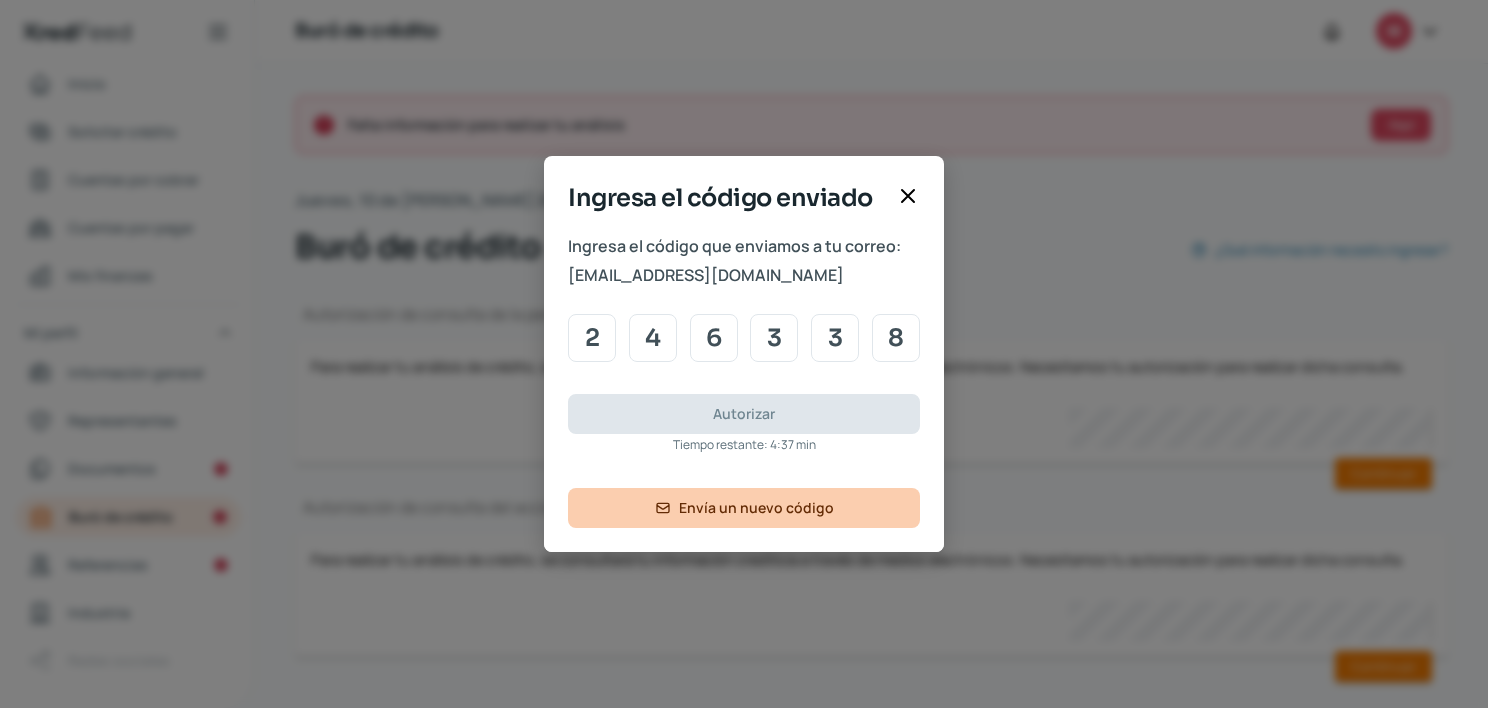 type on "8" 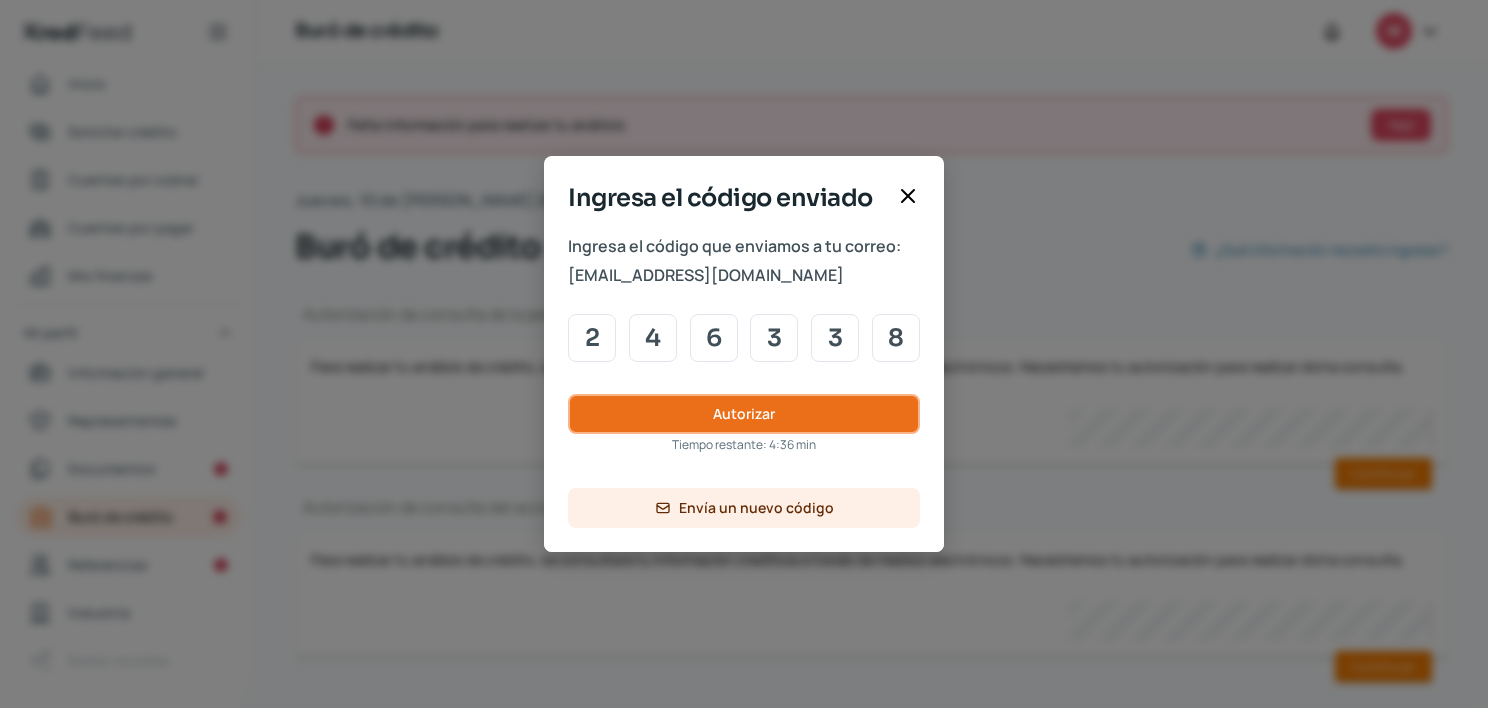 click on "Autorizar" at bounding box center [744, 414] 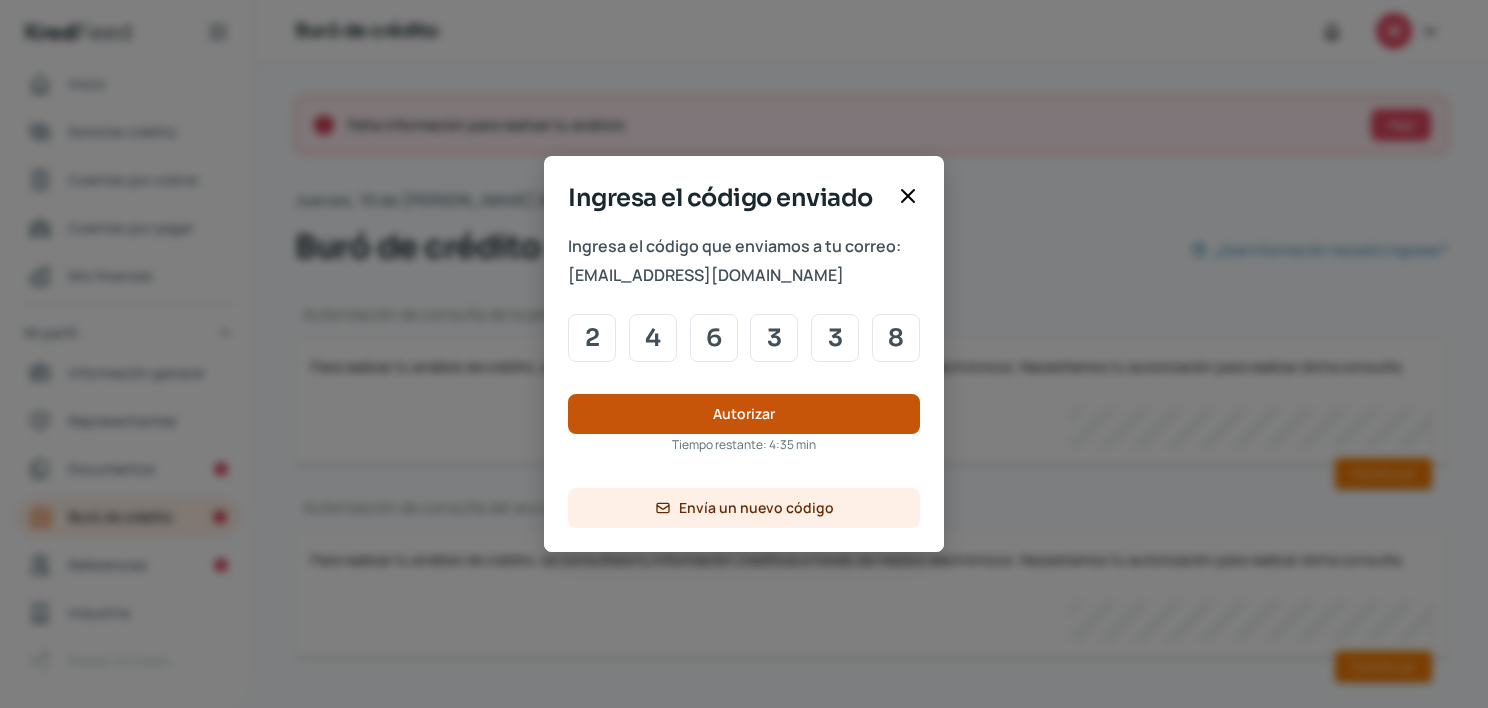 type 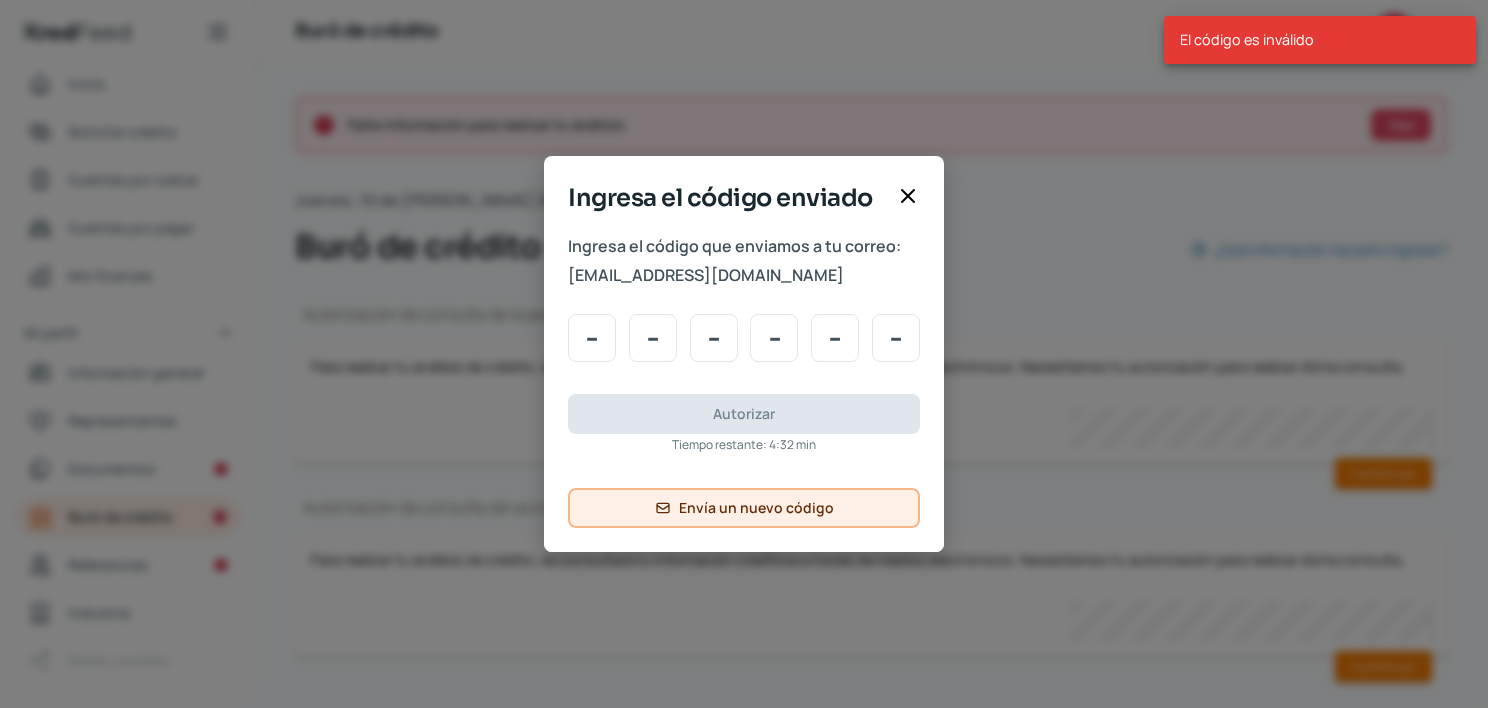 click on "Envía un nuevo código" at bounding box center (756, 508) 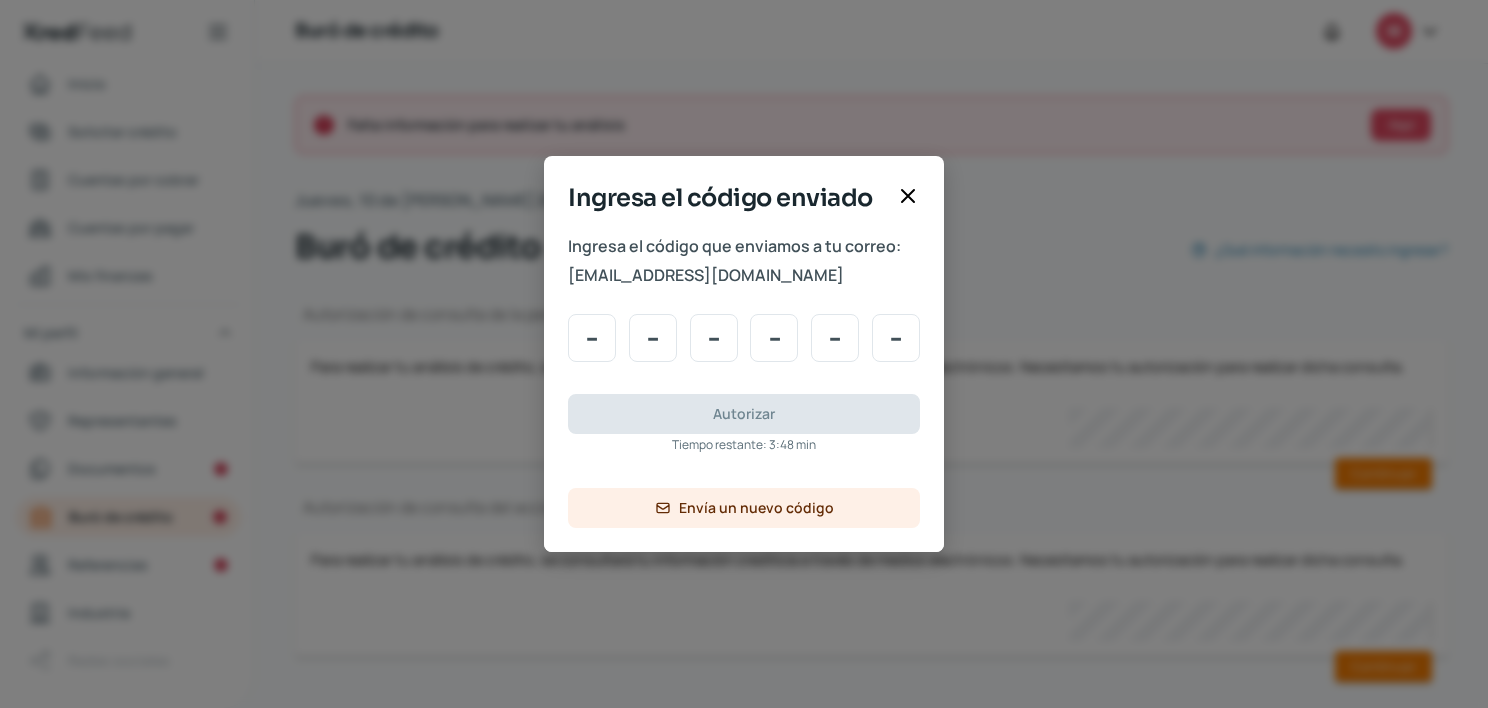 click on "Ingresa el código enviado" at bounding box center (744, 206) 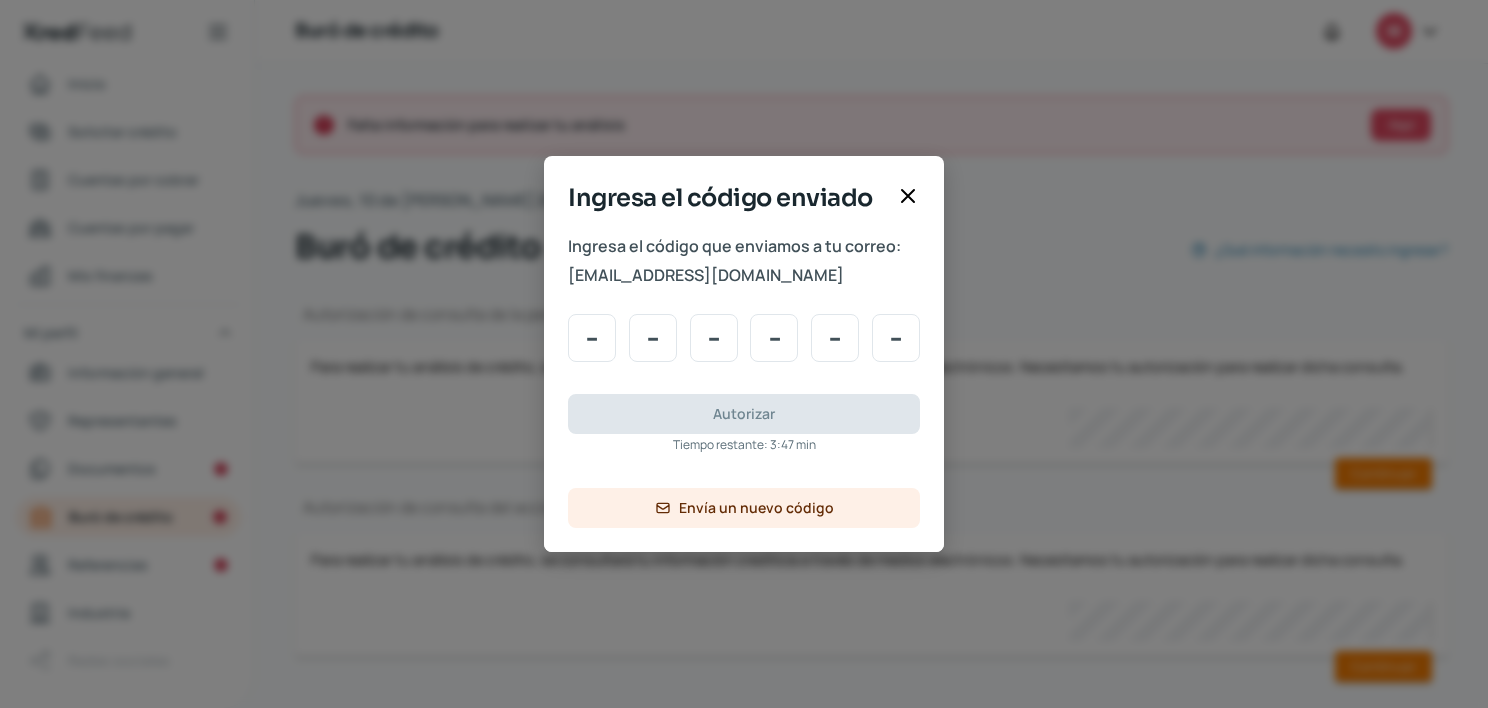 click 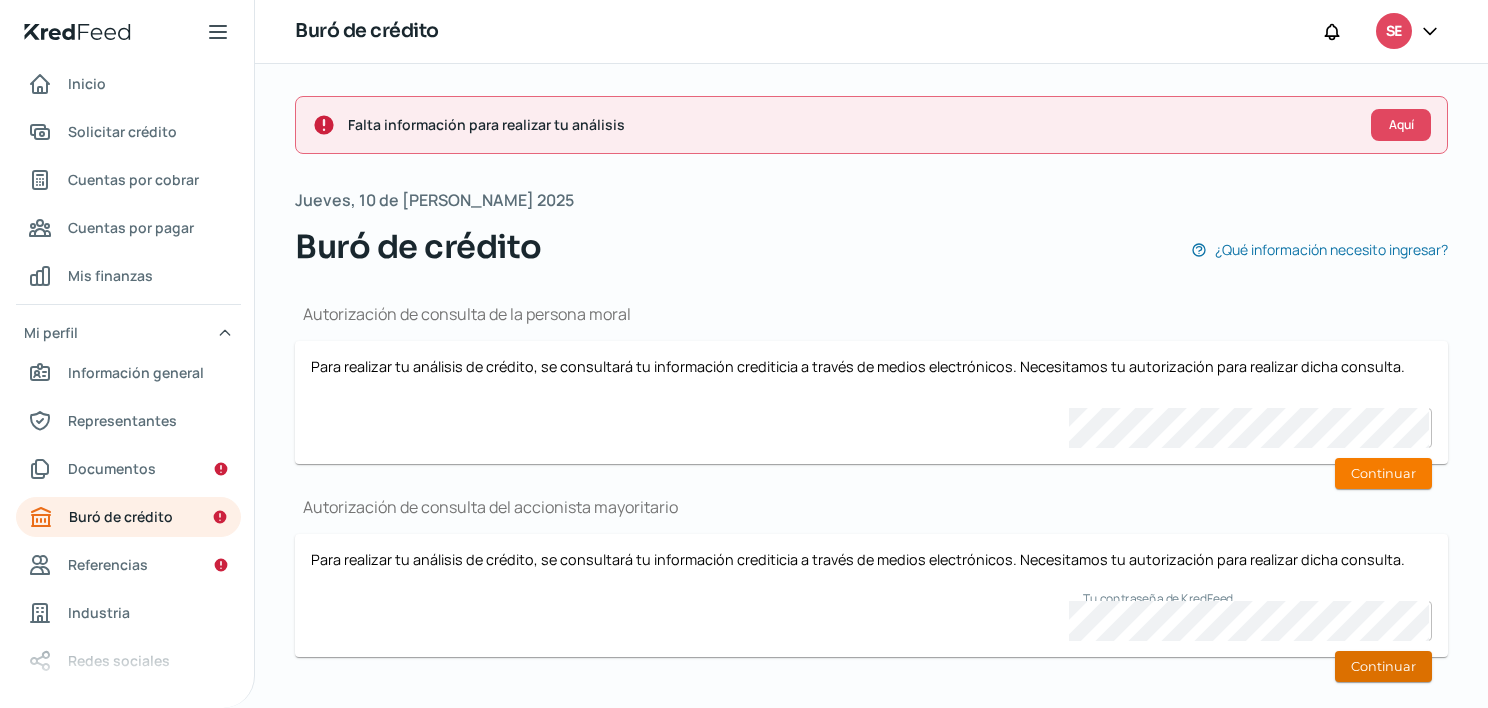 click on "Continuar" at bounding box center [1383, 666] 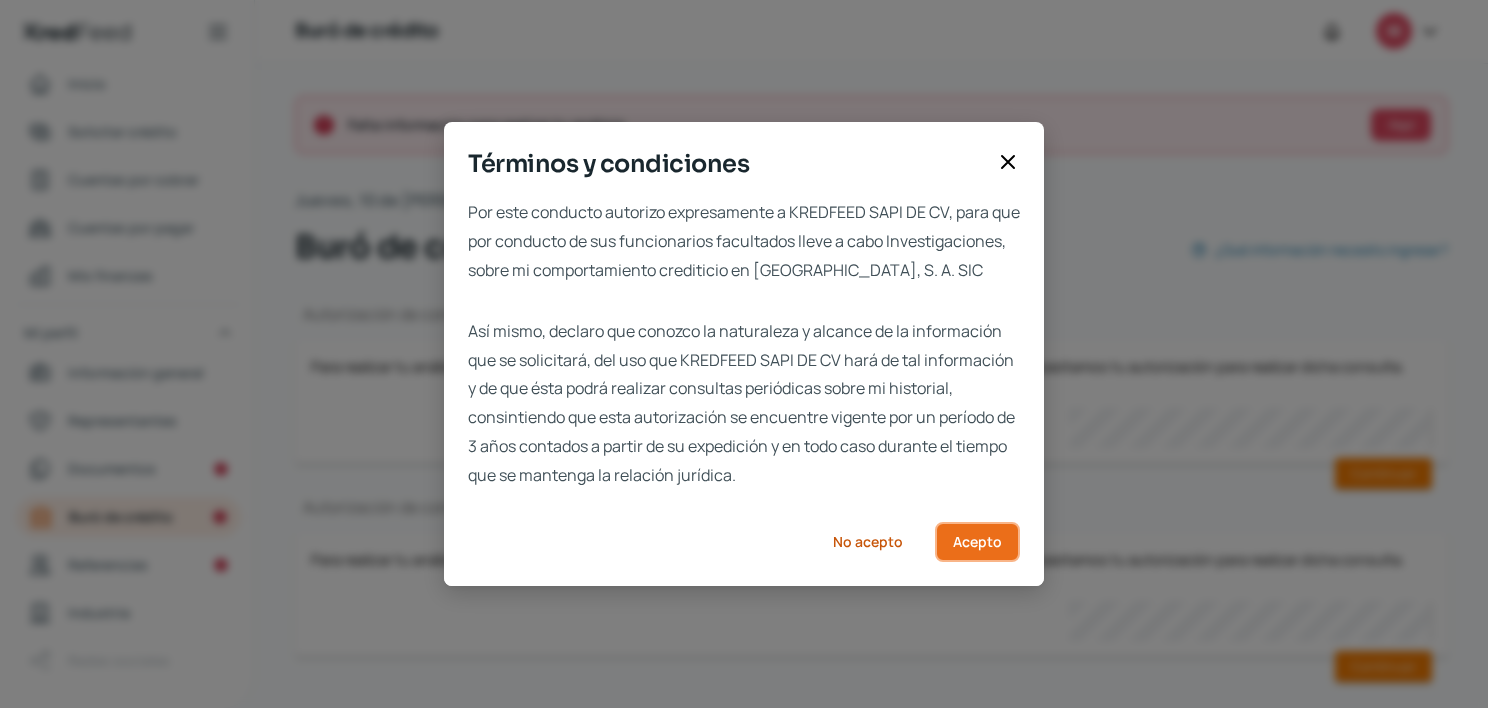 click on "Acepto" at bounding box center (977, 542) 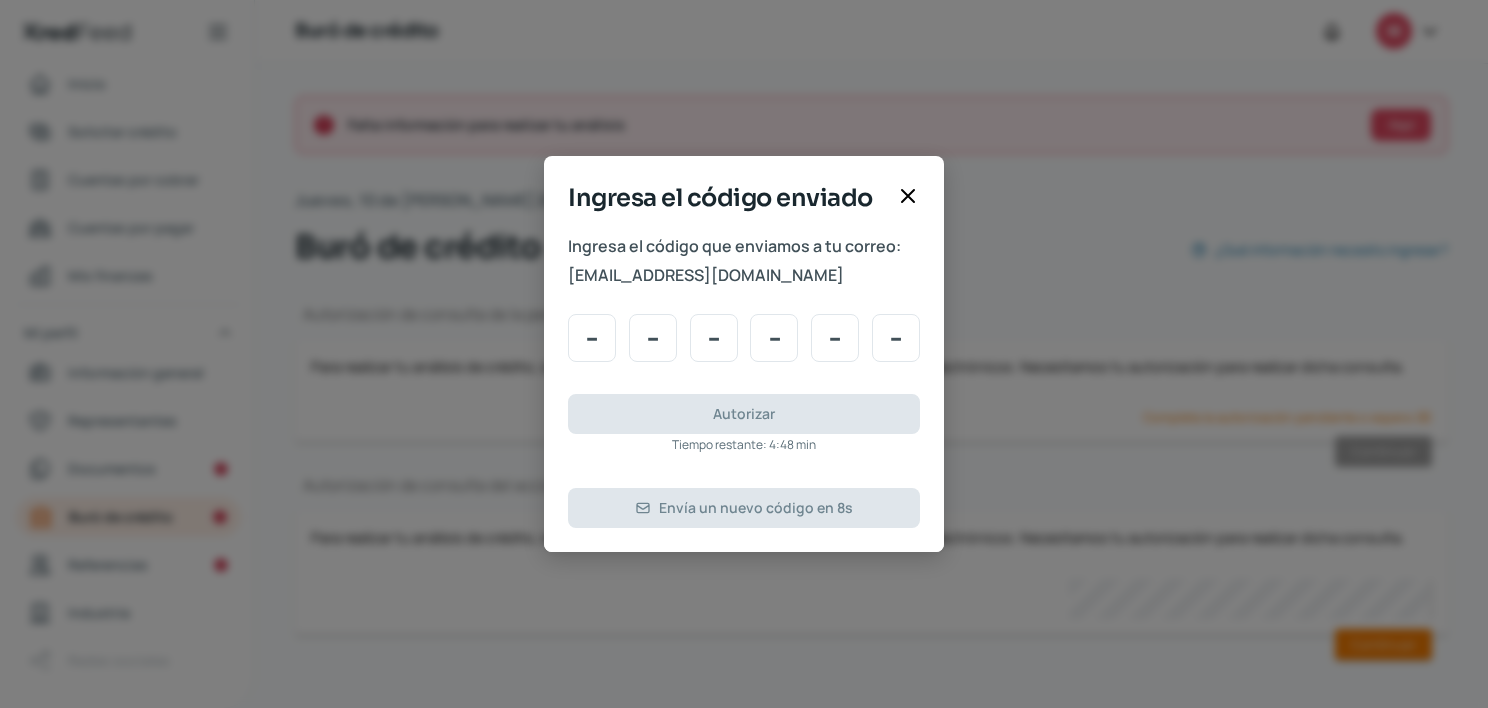 type on "9" 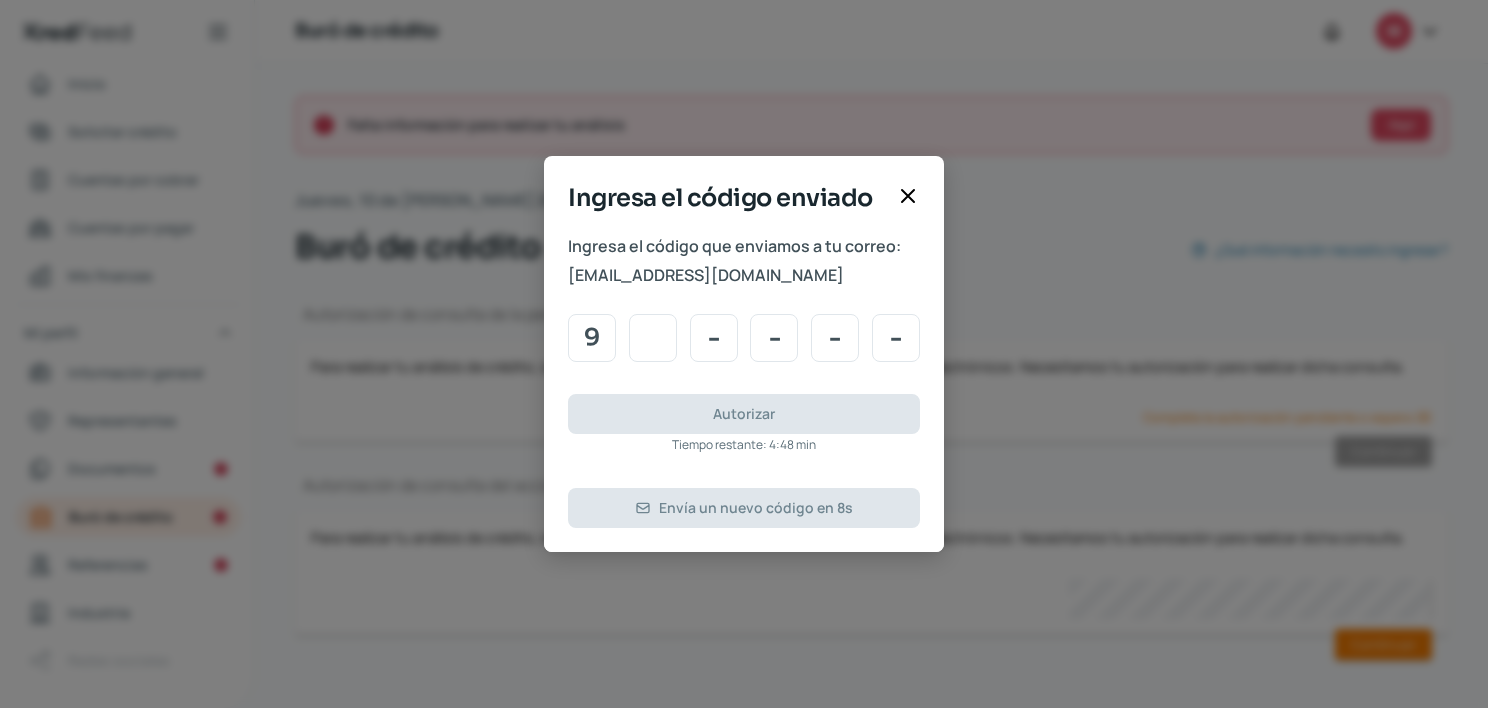 type on "3" 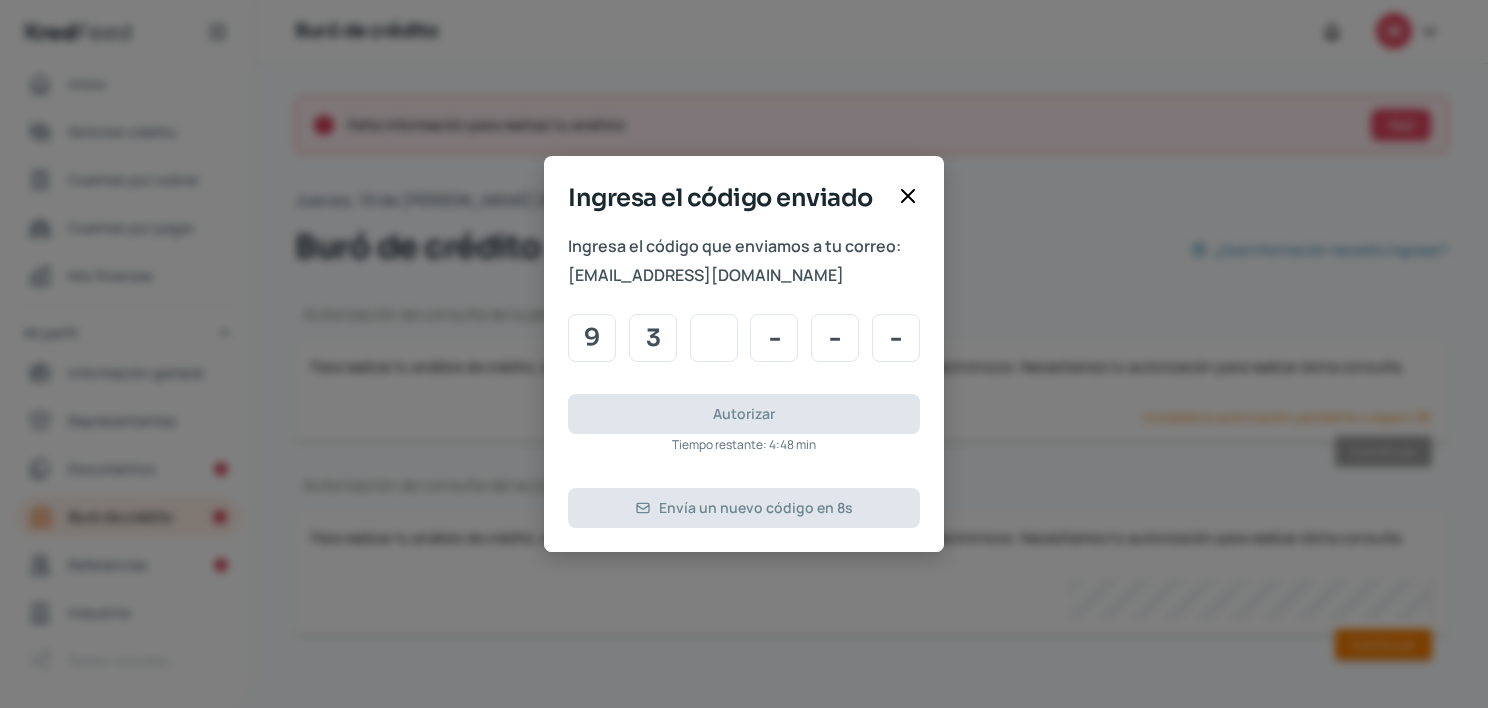 type on "6" 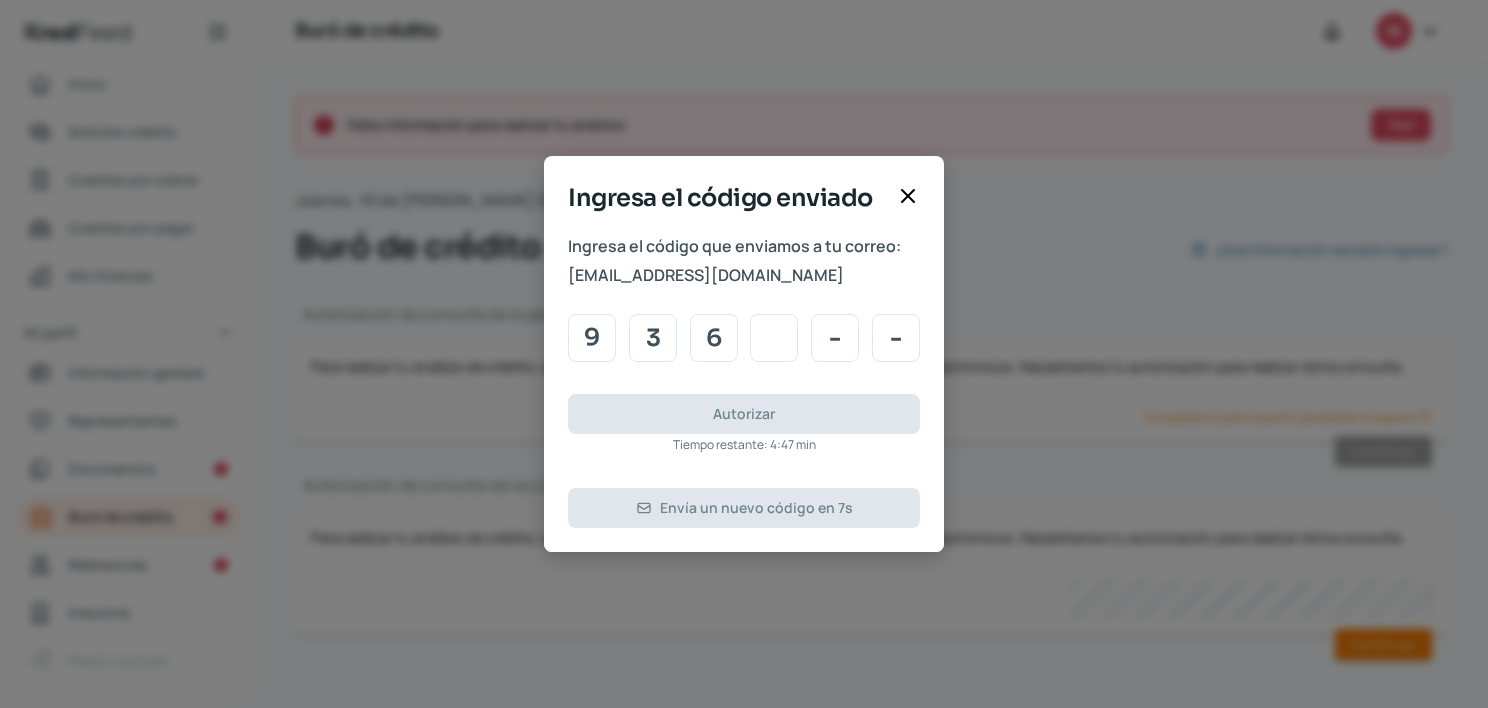 type on "2" 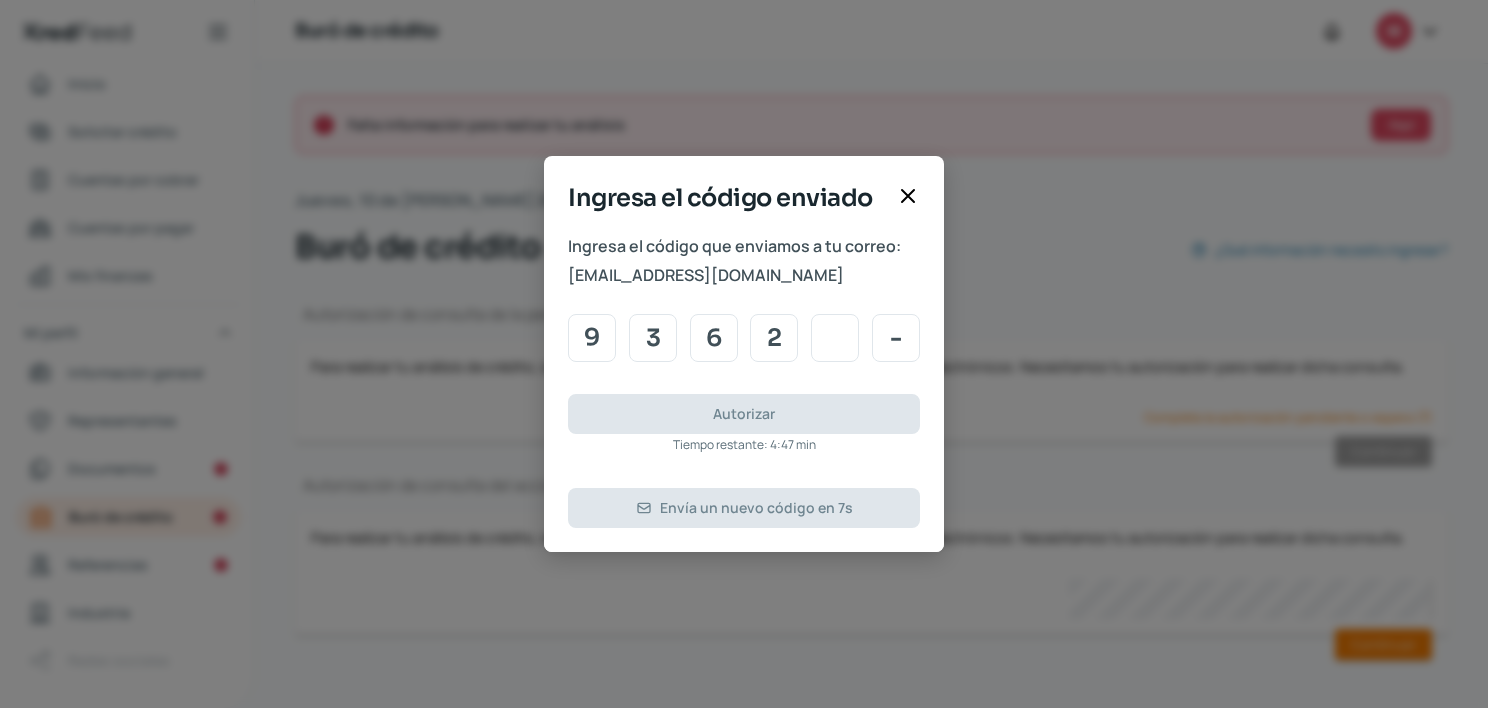 type on "2" 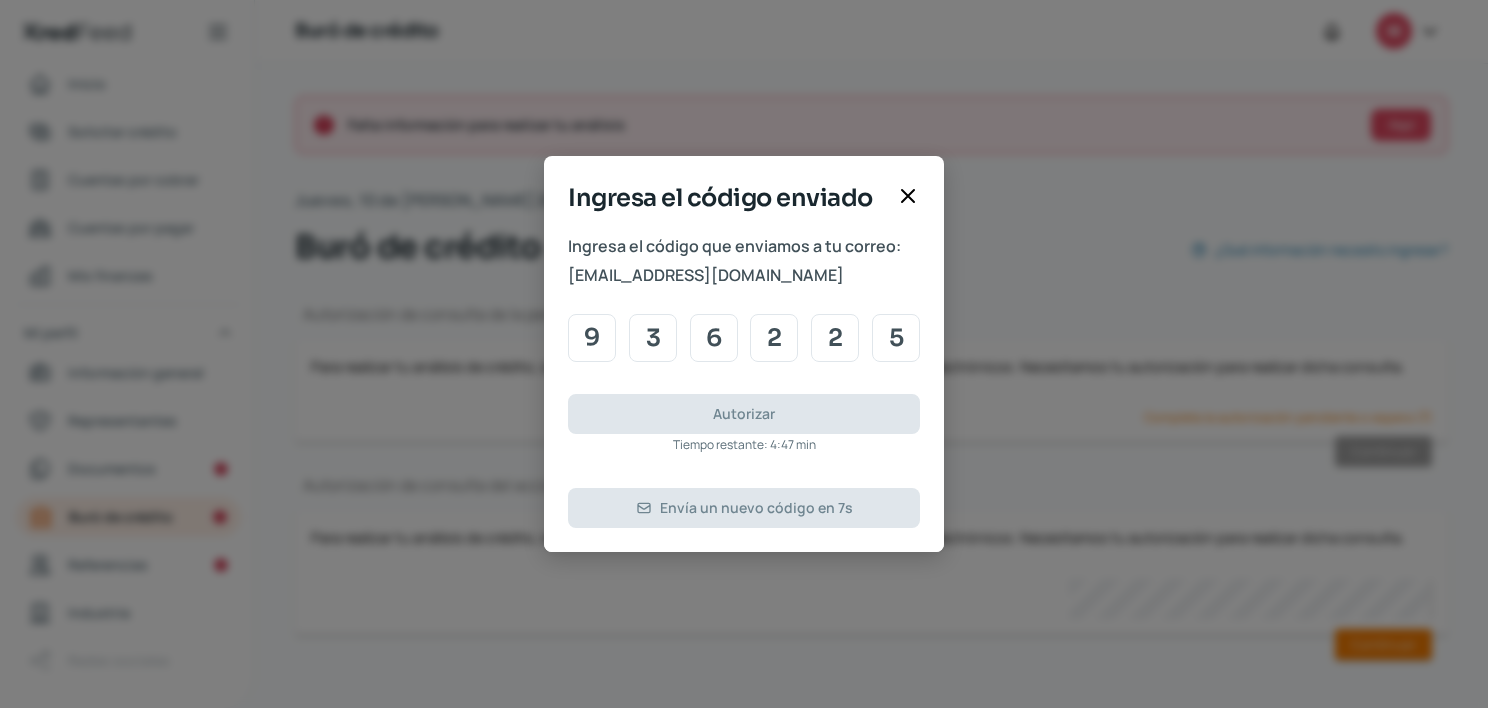 type on "5" 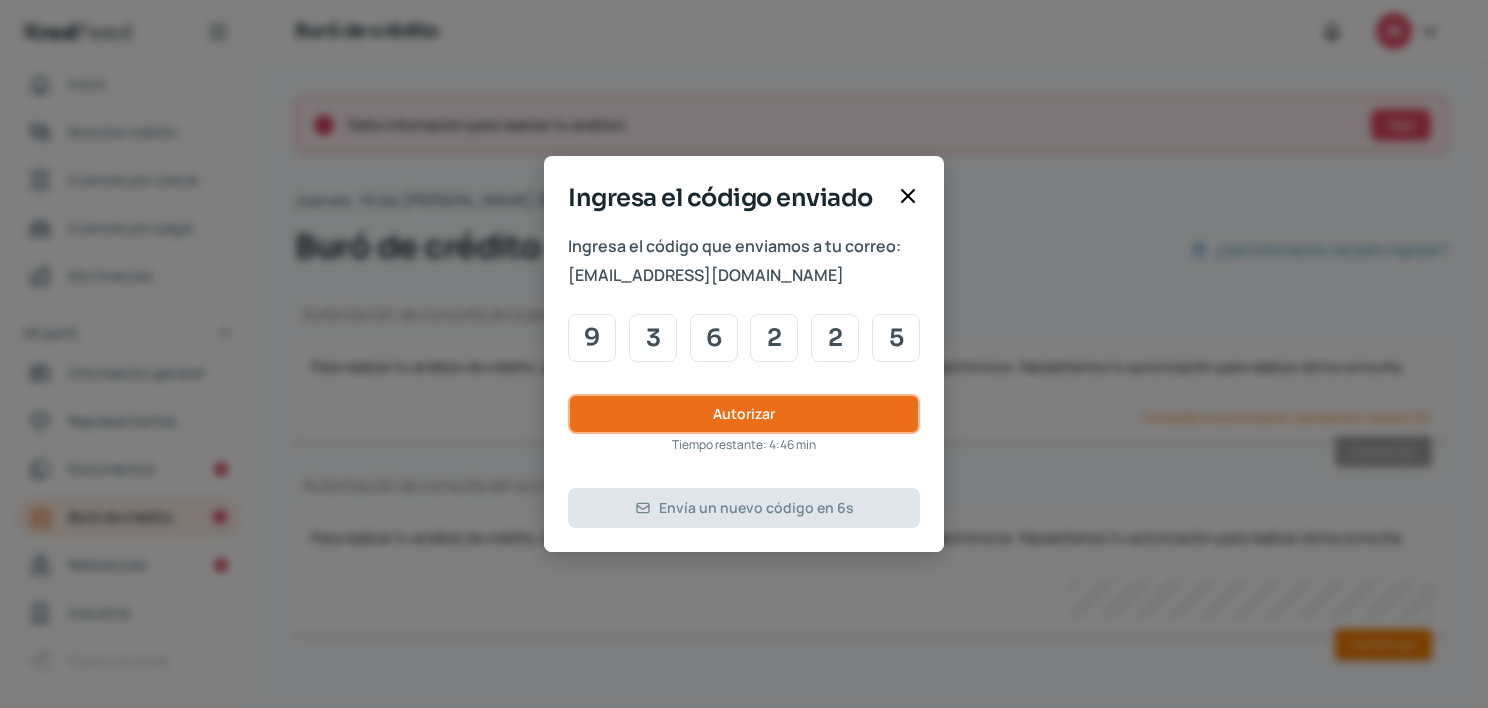 click on "Autorizar" at bounding box center (744, 414) 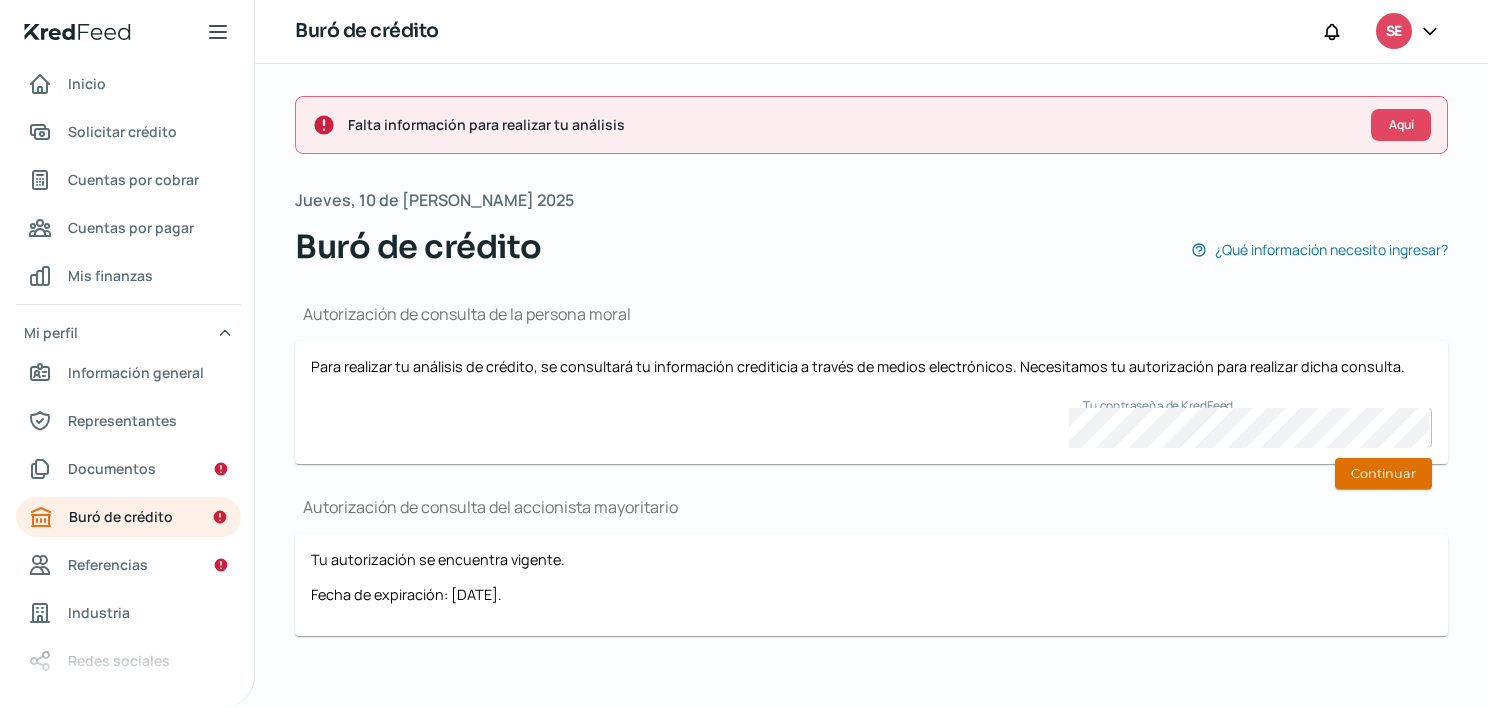 click on "Continuar" at bounding box center [1383, 473] 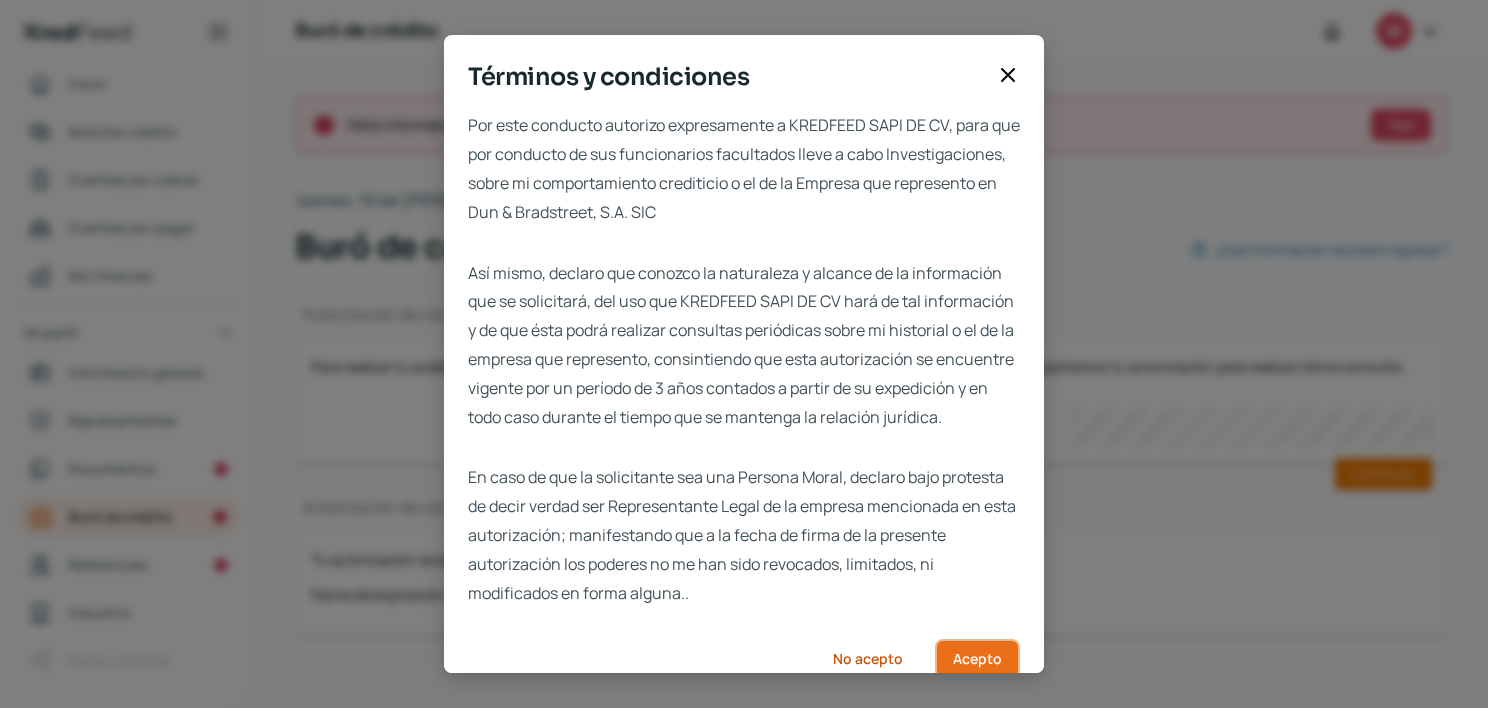 click on "Acepto" at bounding box center (977, 659) 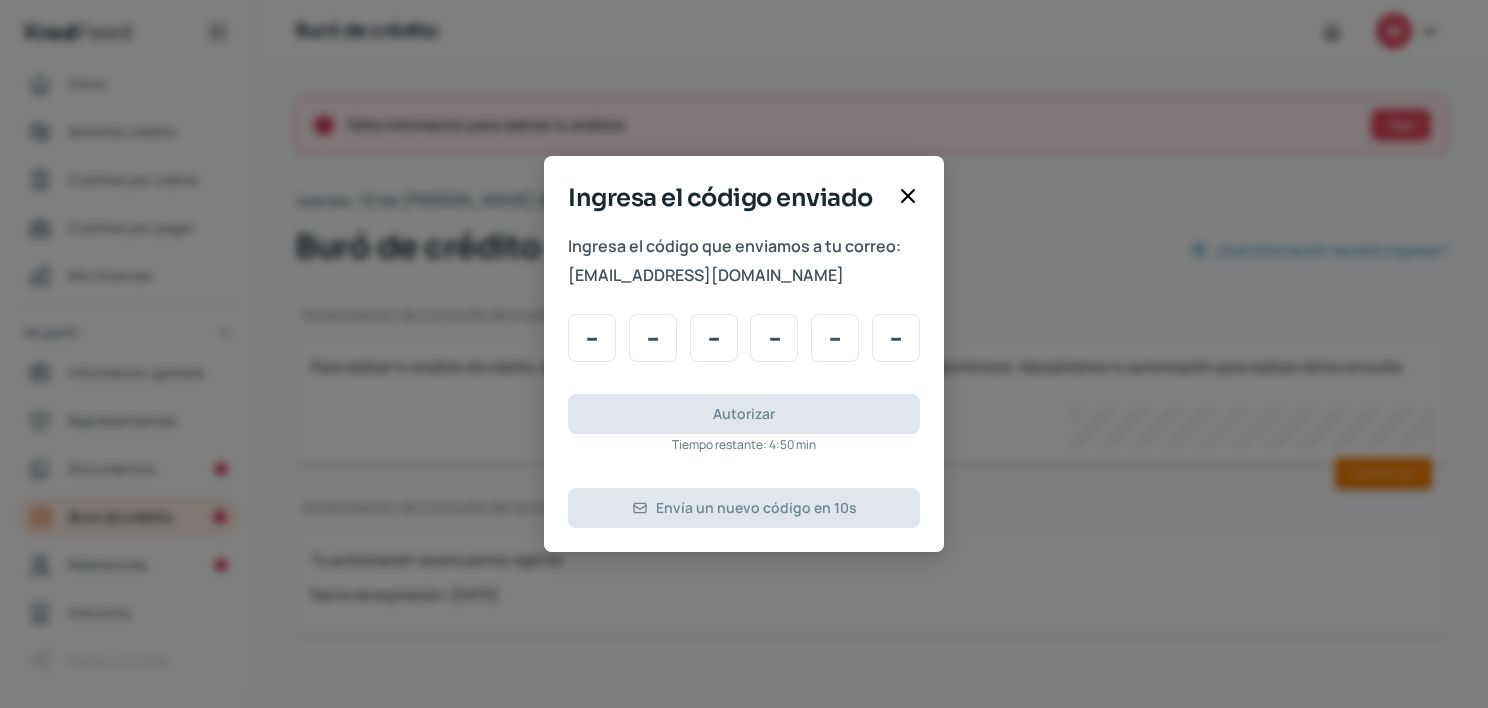 type on "9" 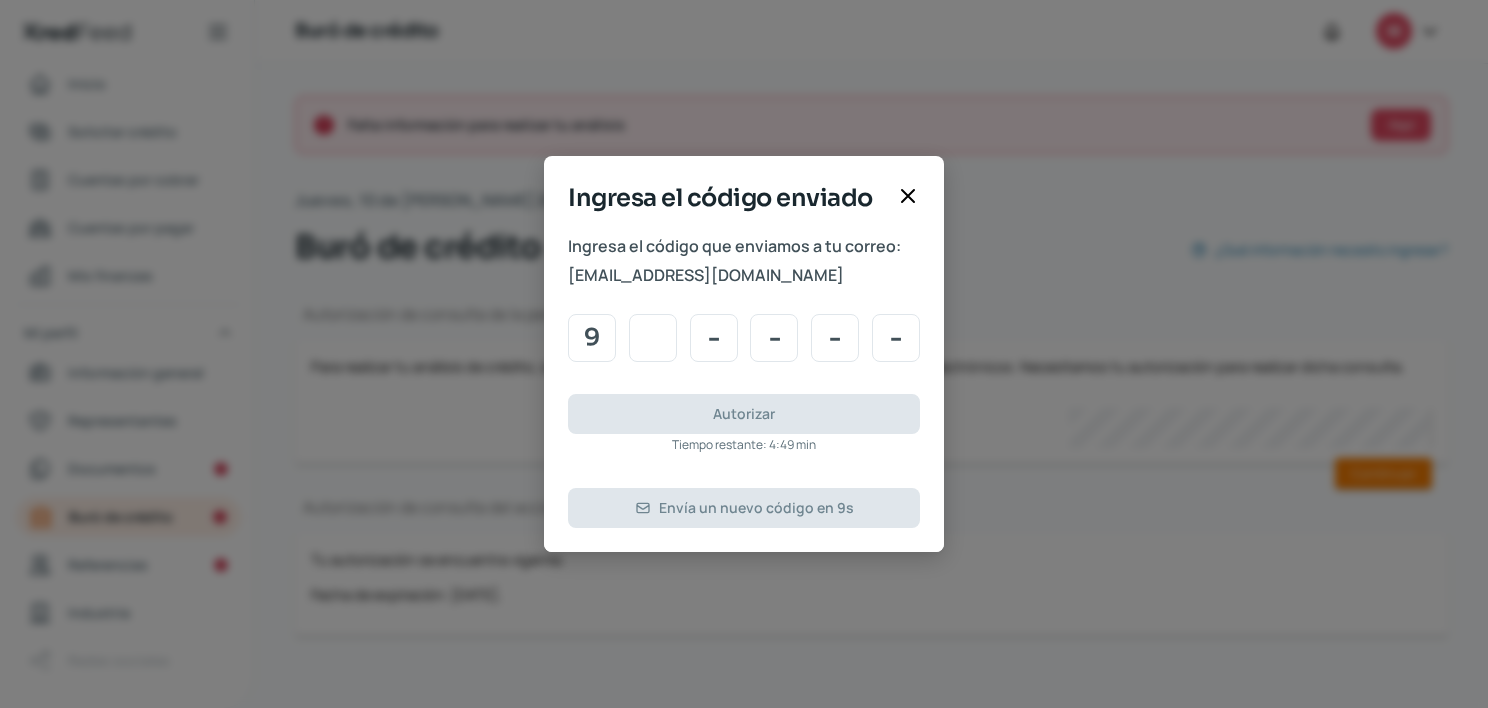 type on "0" 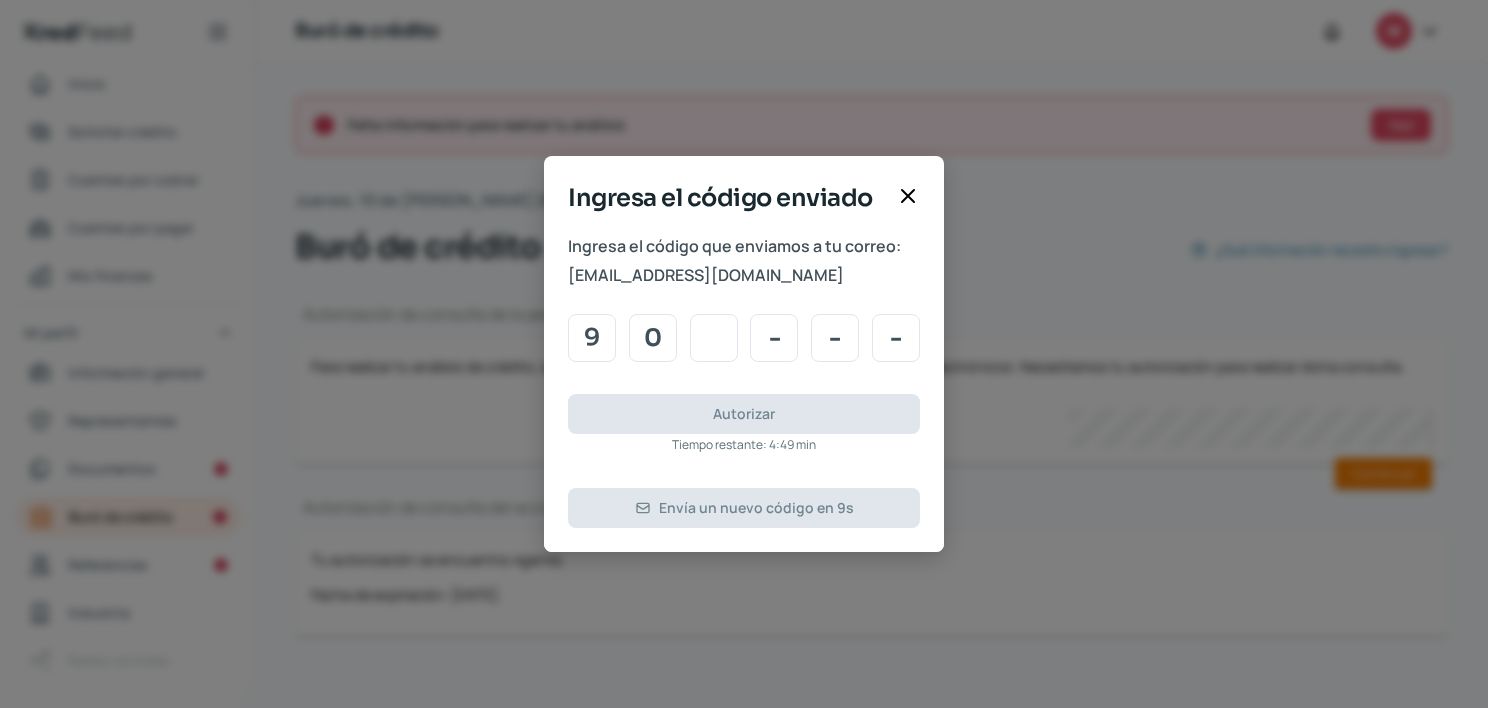 type on "4" 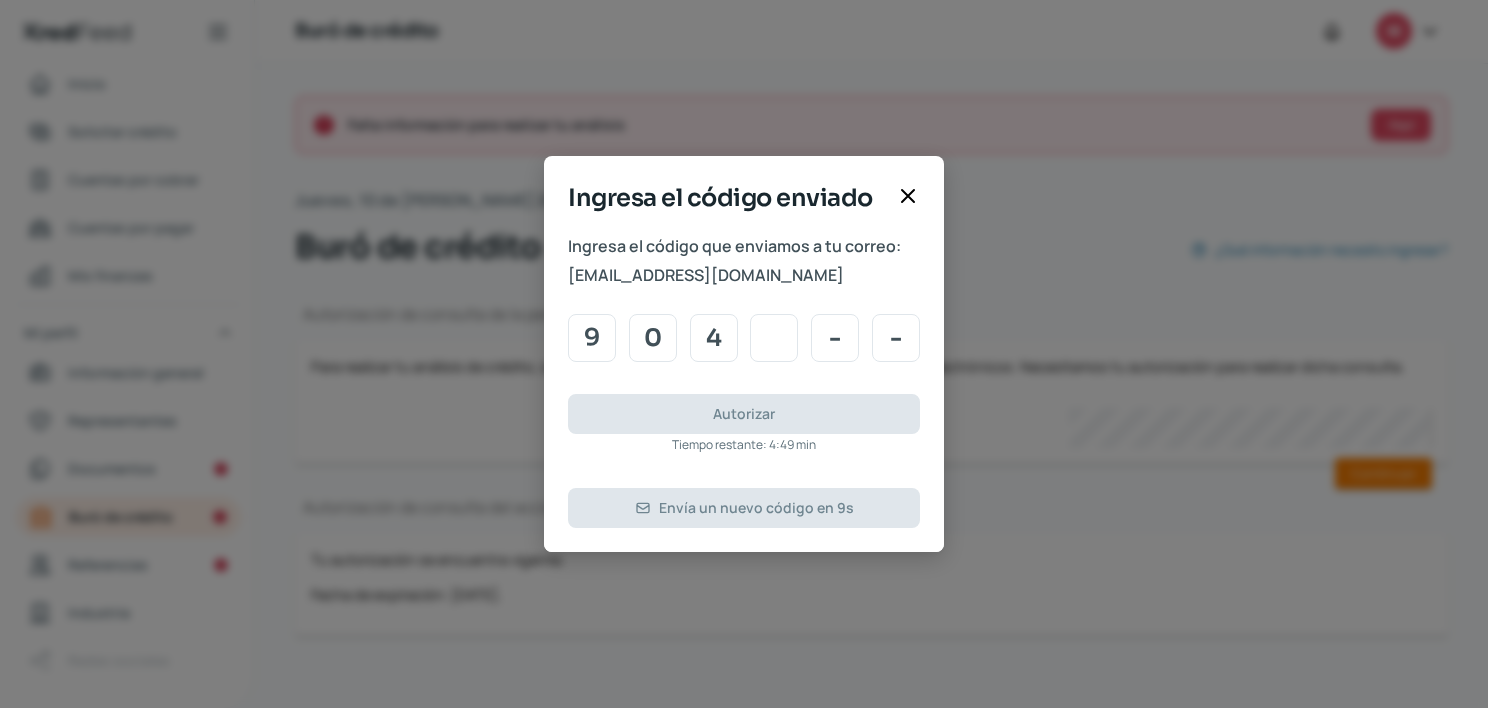 type on "6" 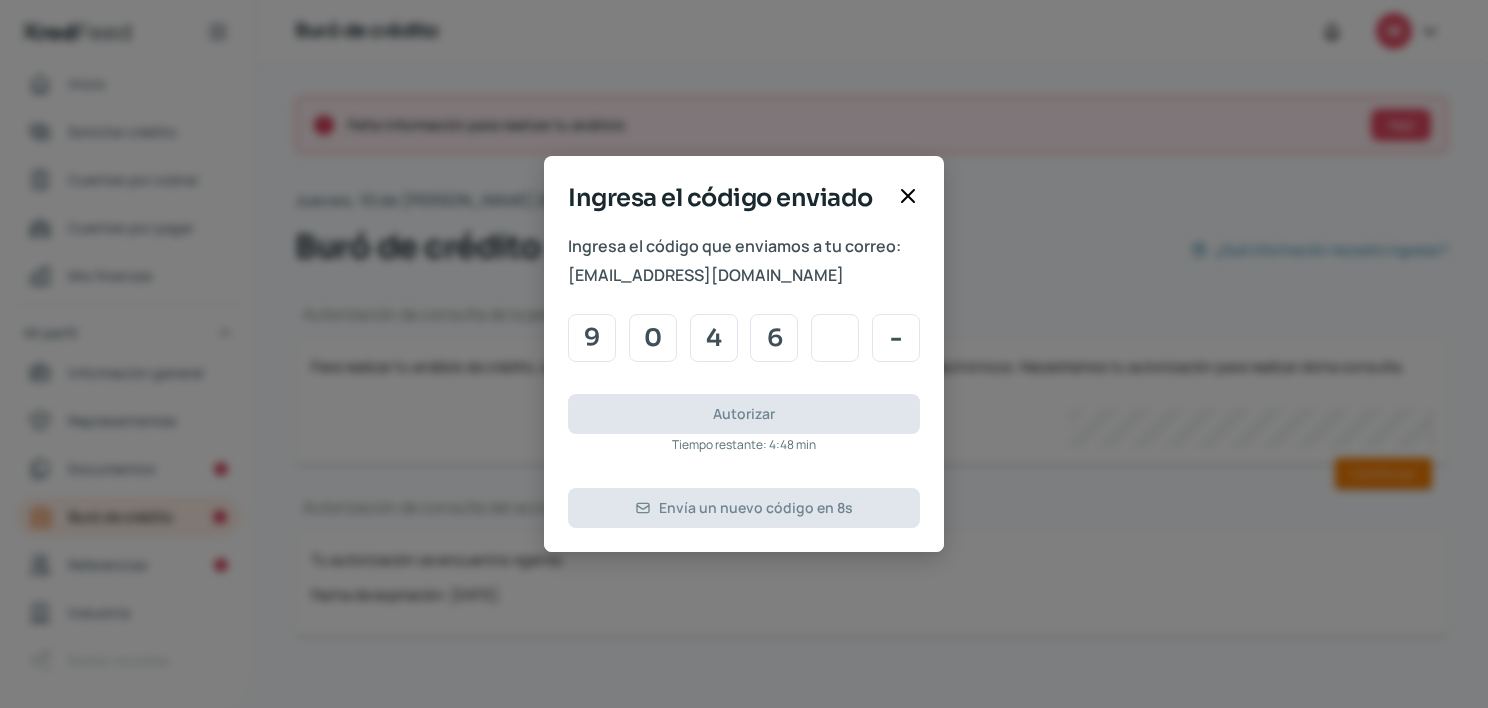 type on "0" 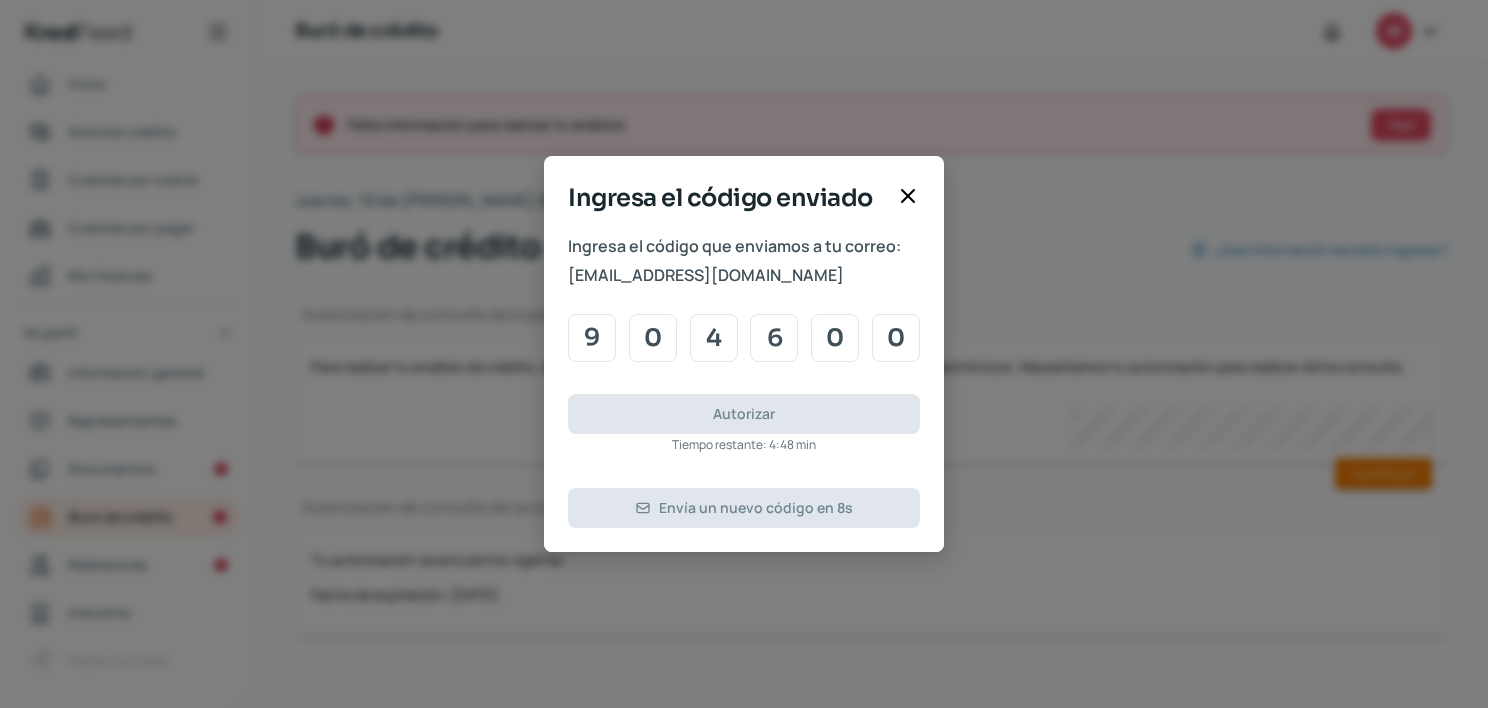 type on "0" 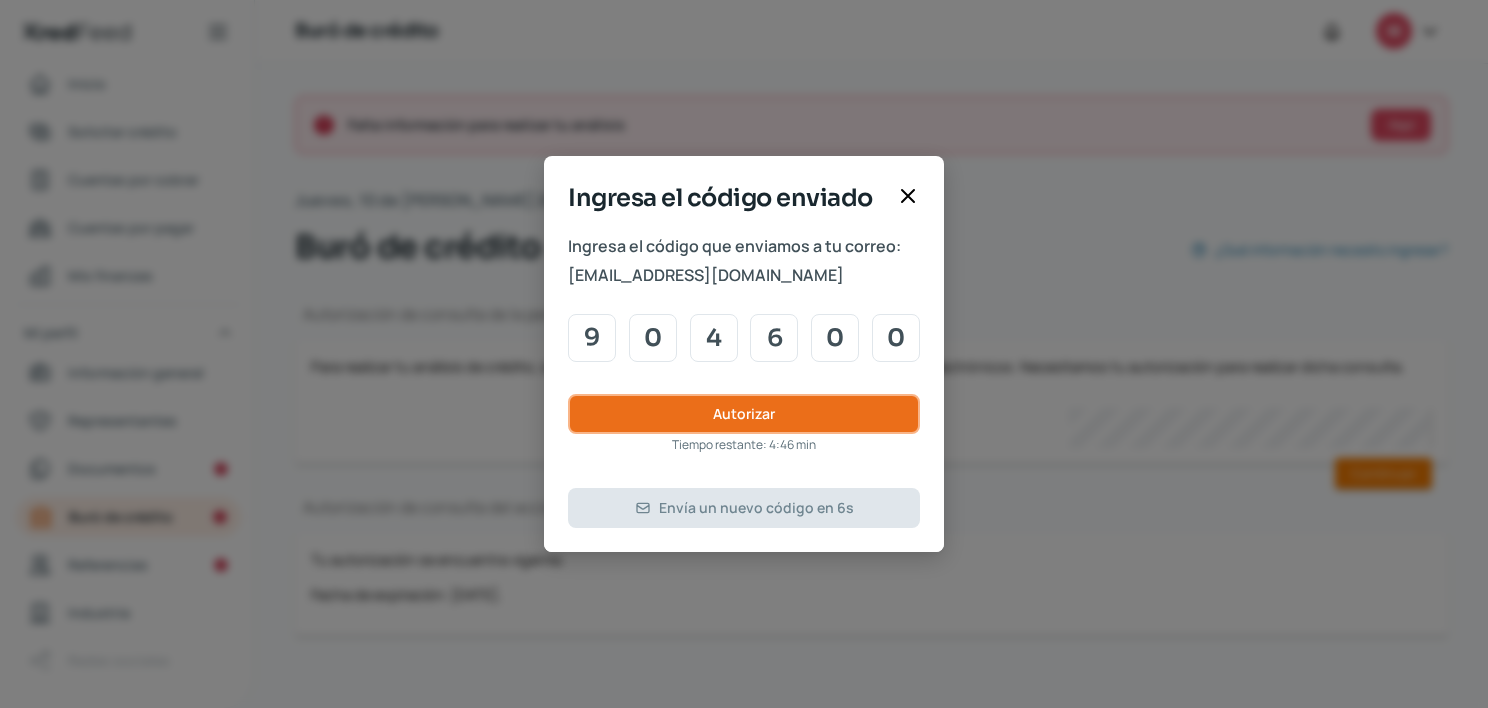 click on "Autorizar" at bounding box center [744, 414] 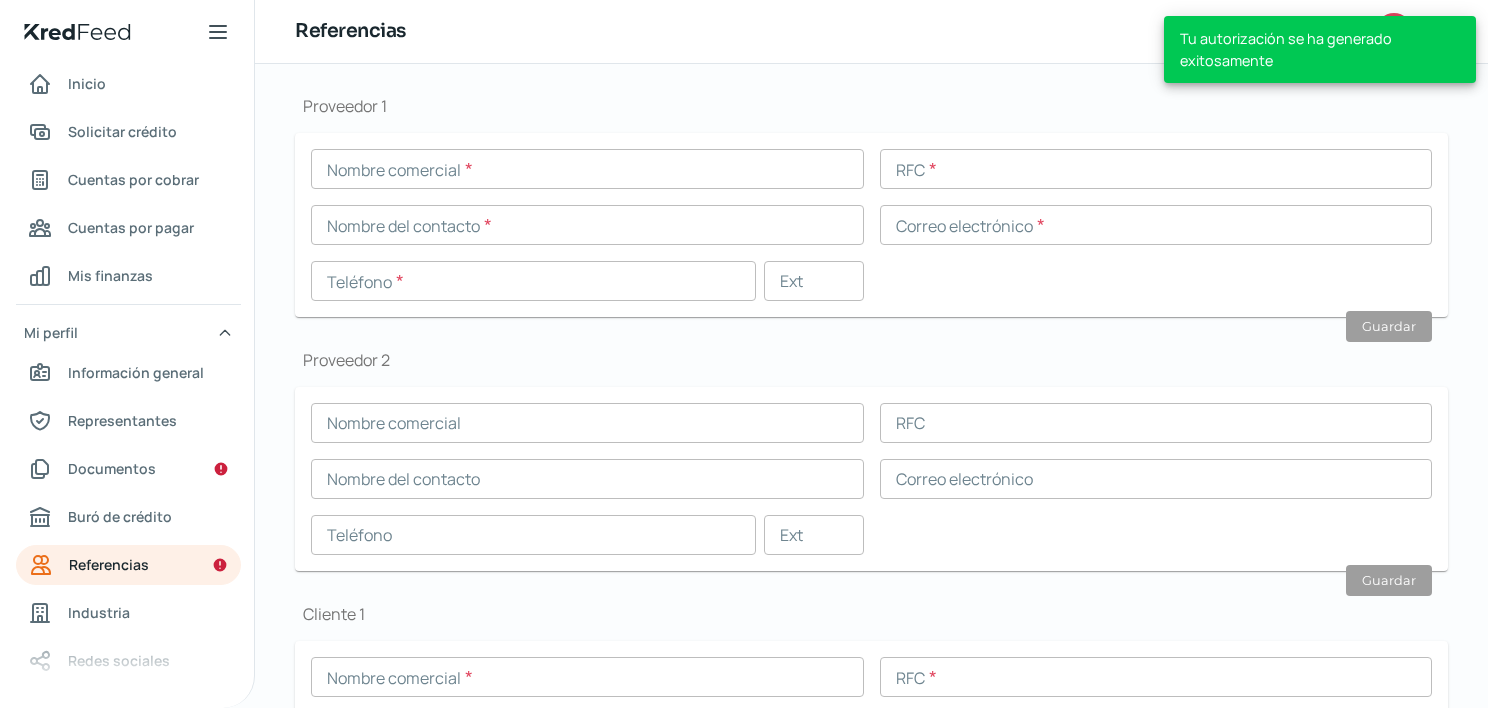 scroll, scrollTop: 238, scrollLeft: 0, axis: vertical 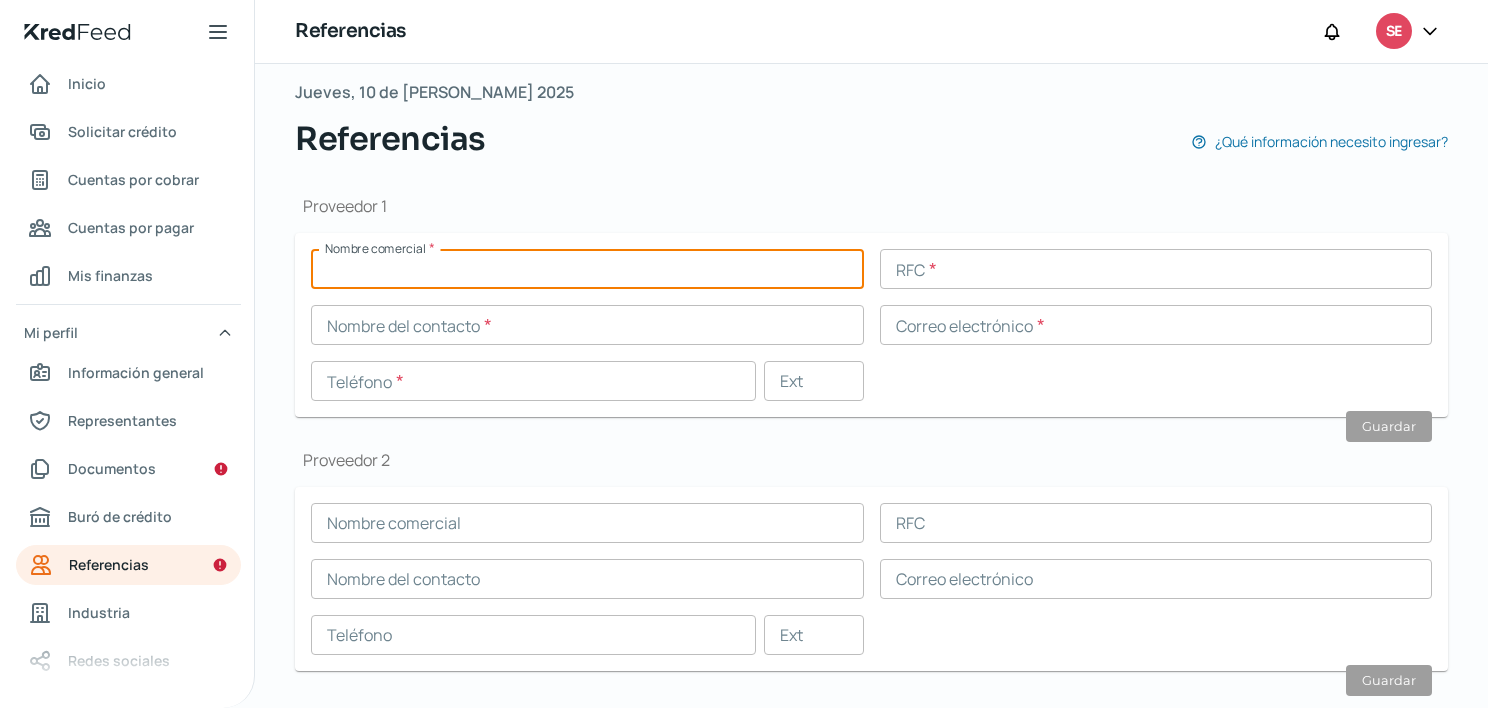 click at bounding box center (587, 269) 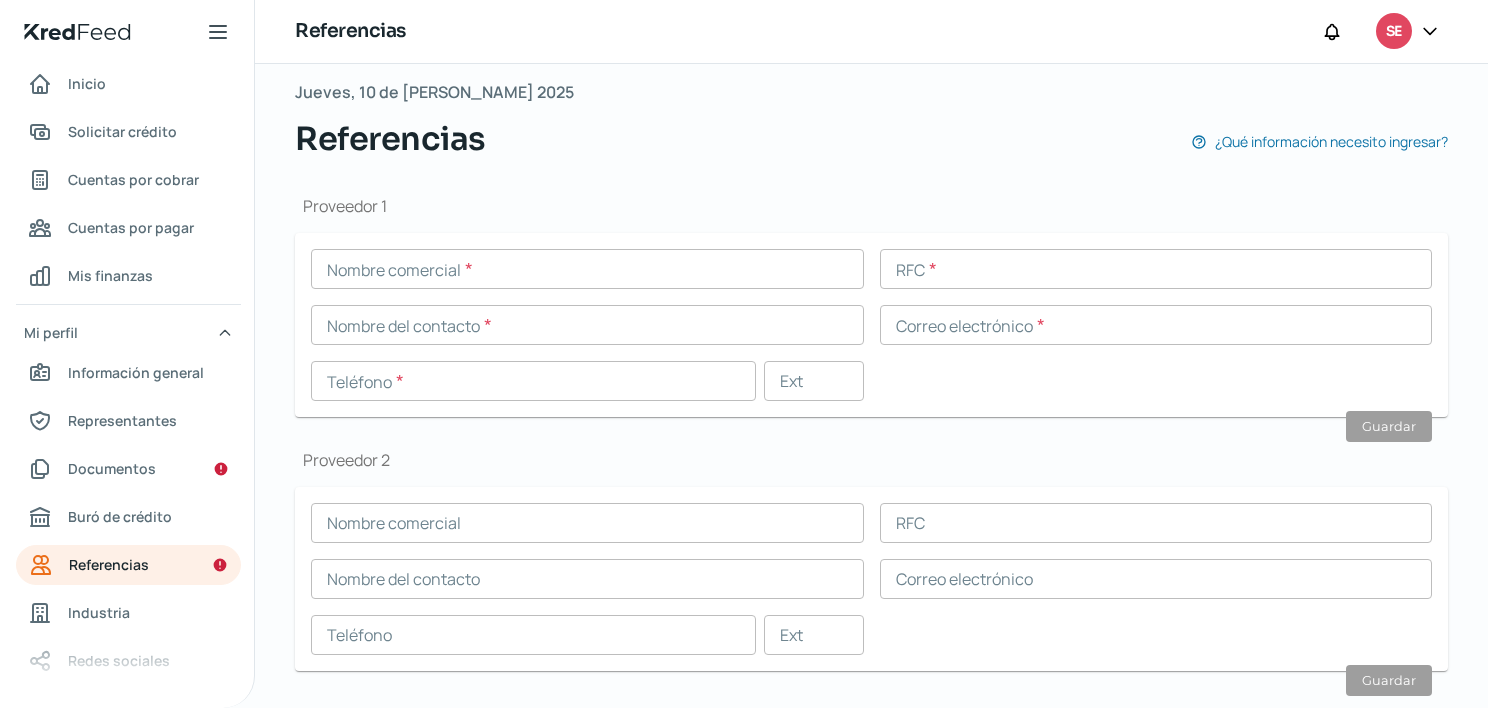click on "Nombre comercial * RFC * Nombre del contacto * Correo electrónico * Teléfono * Ext Guardar" at bounding box center (871, 325) 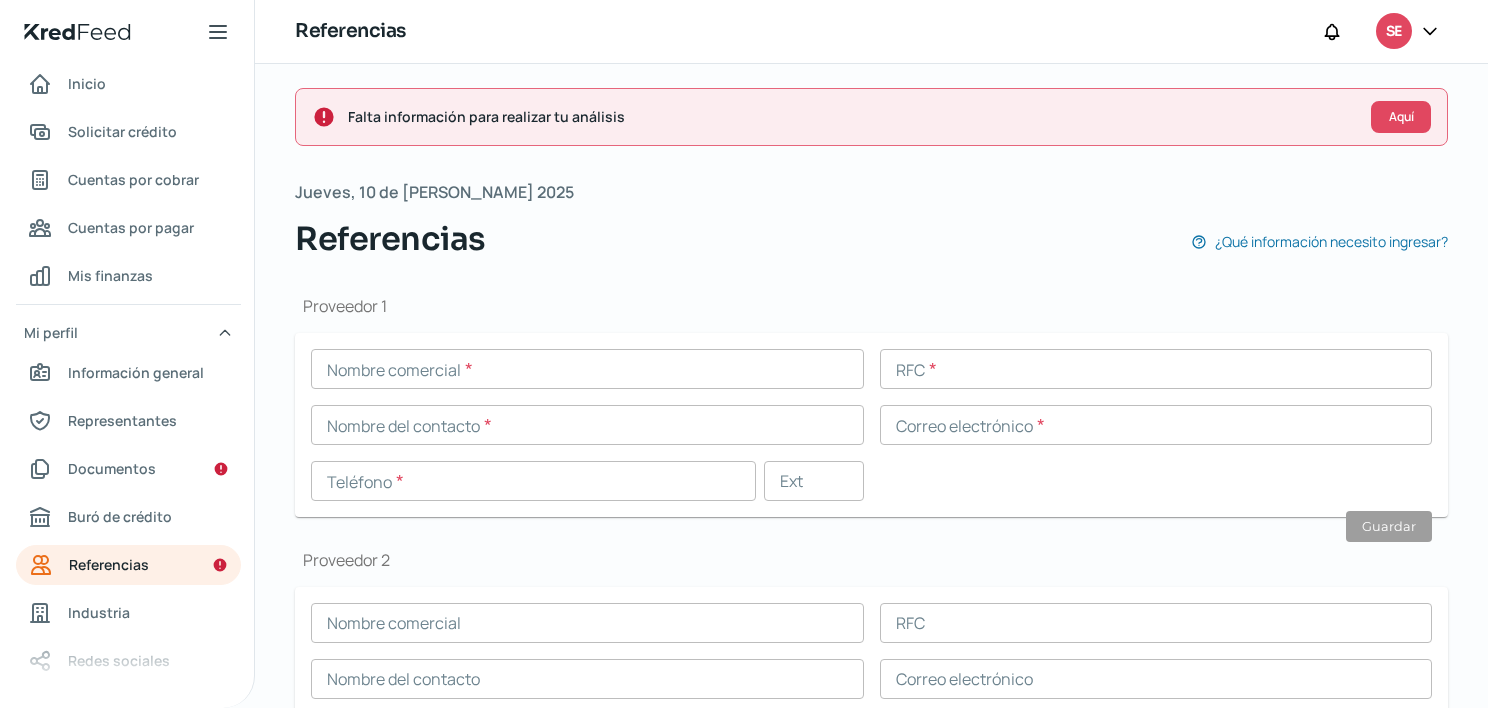 scroll, scrollTop: 0, scrollLeft: 0, axis: both 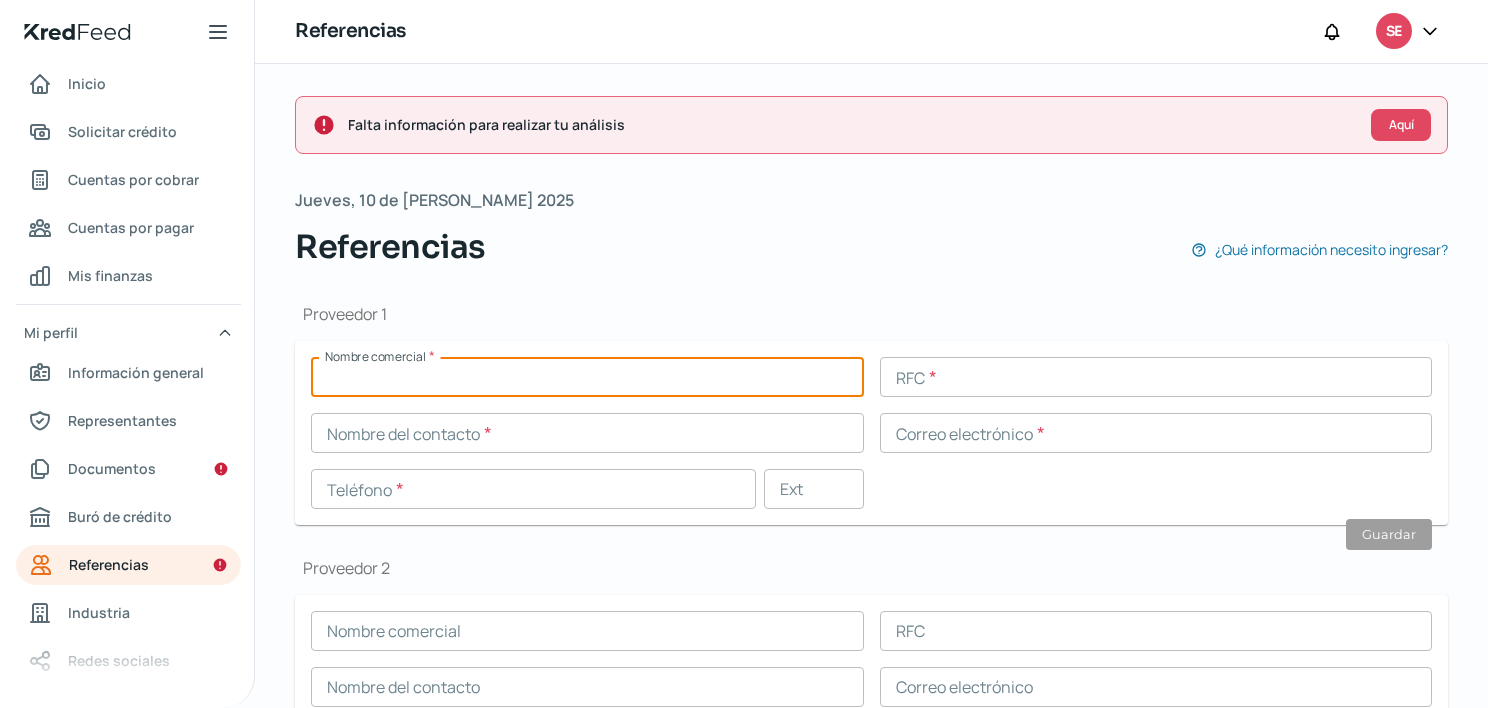 click at bounding box center [587, 377] 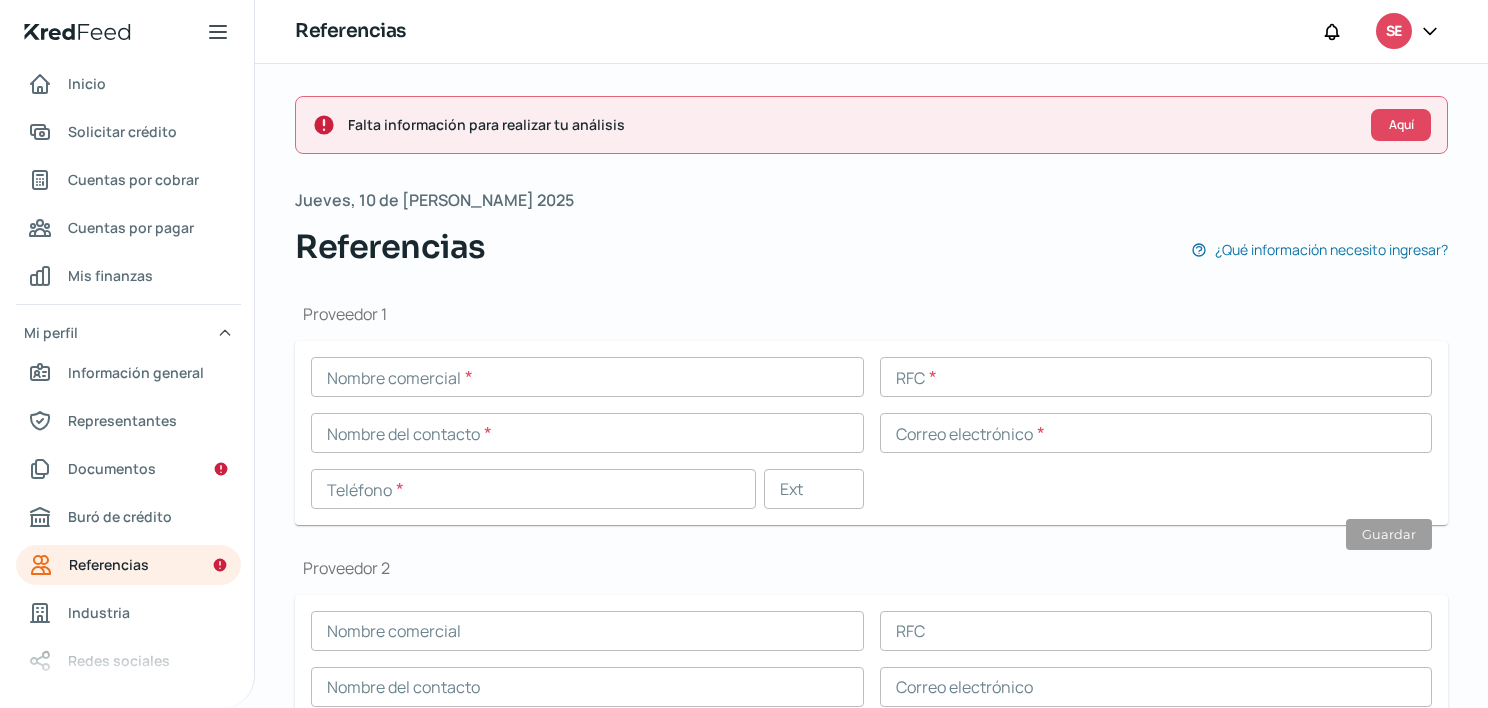 click on "Proveedor 1 Nombre comercial * RFC * Nombre del contacto * Correo electrónico * Teléfono * Ext Guardar" at bounding box center (871, 414) 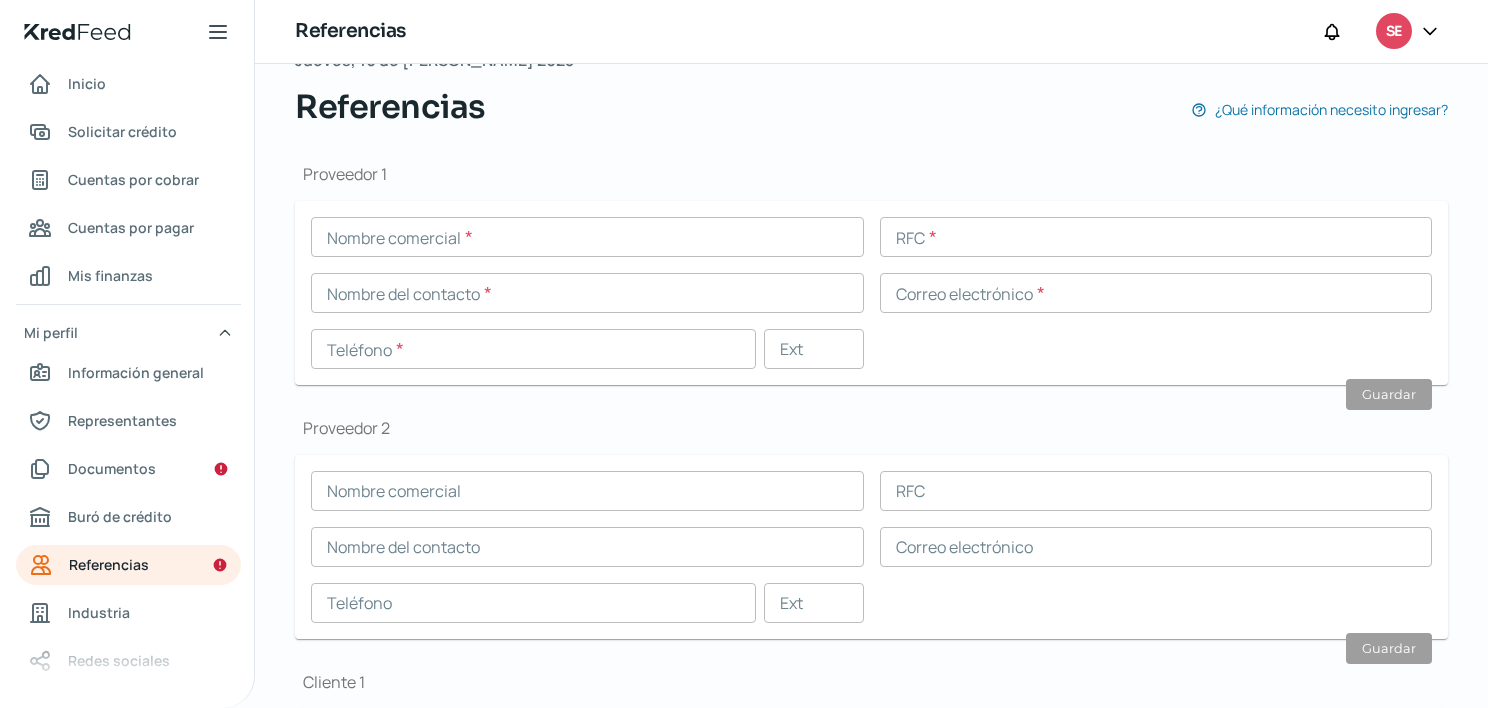 scroll, scrollTop: 136, scrollLeft: 0, axis: vertical 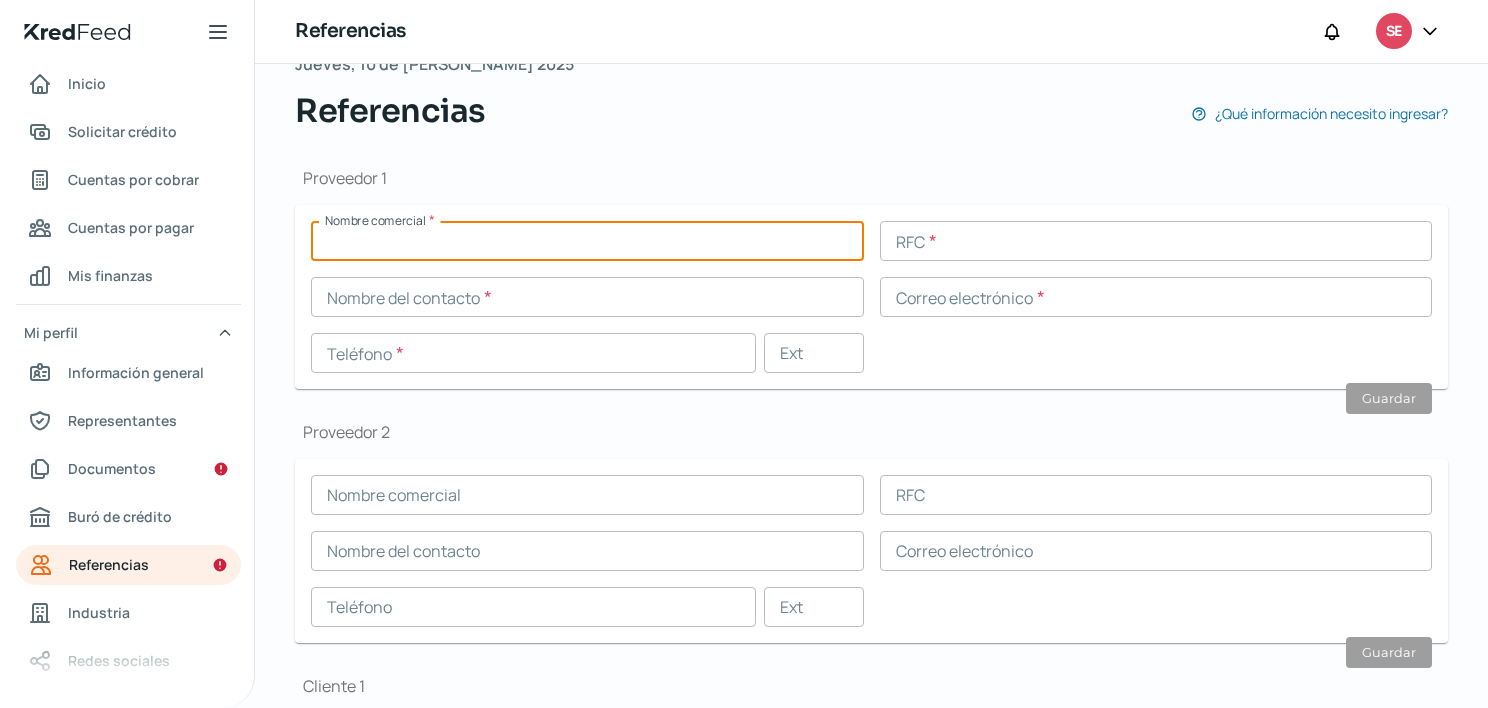 click at bounding box center [587, 241] 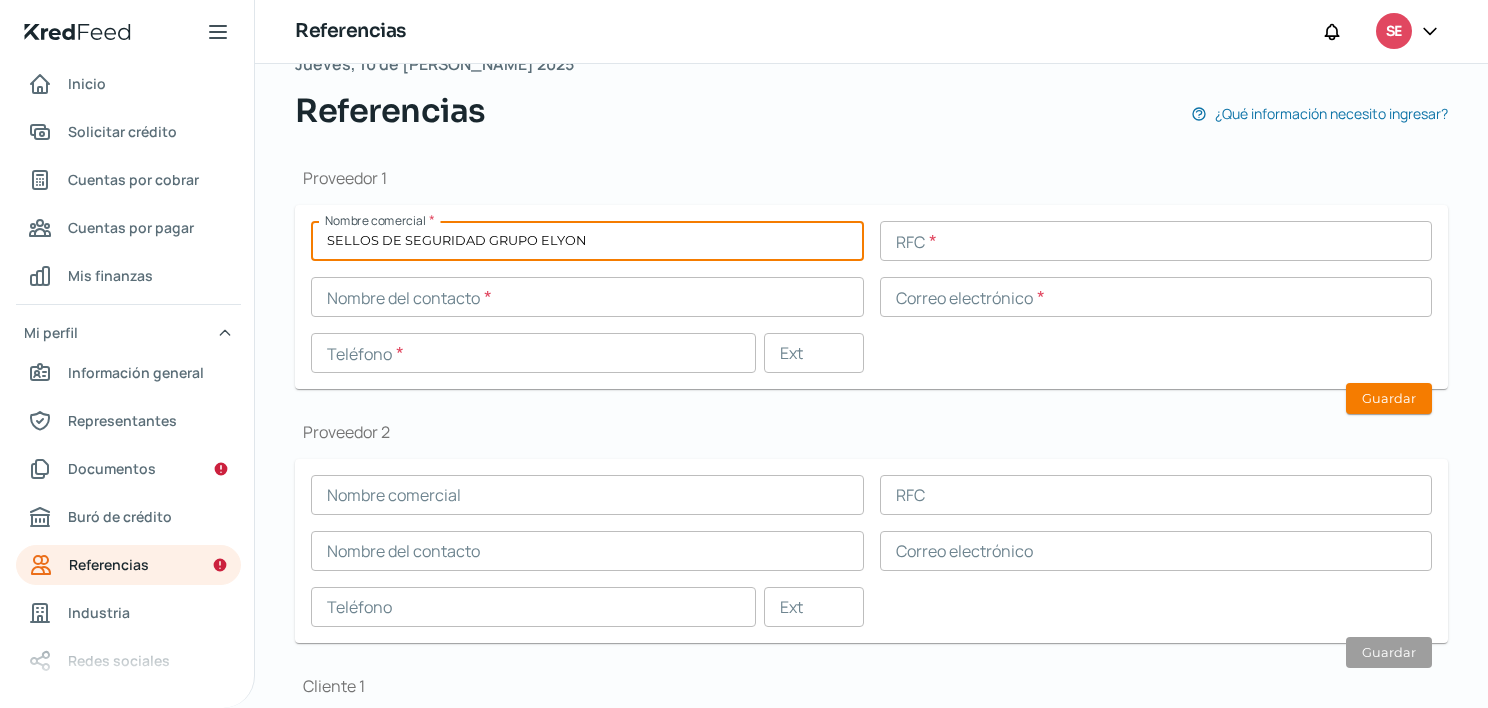 click on "SELLOS DE SEGURIDAD GRUPO ELYON" at bounding box center (587, 241) 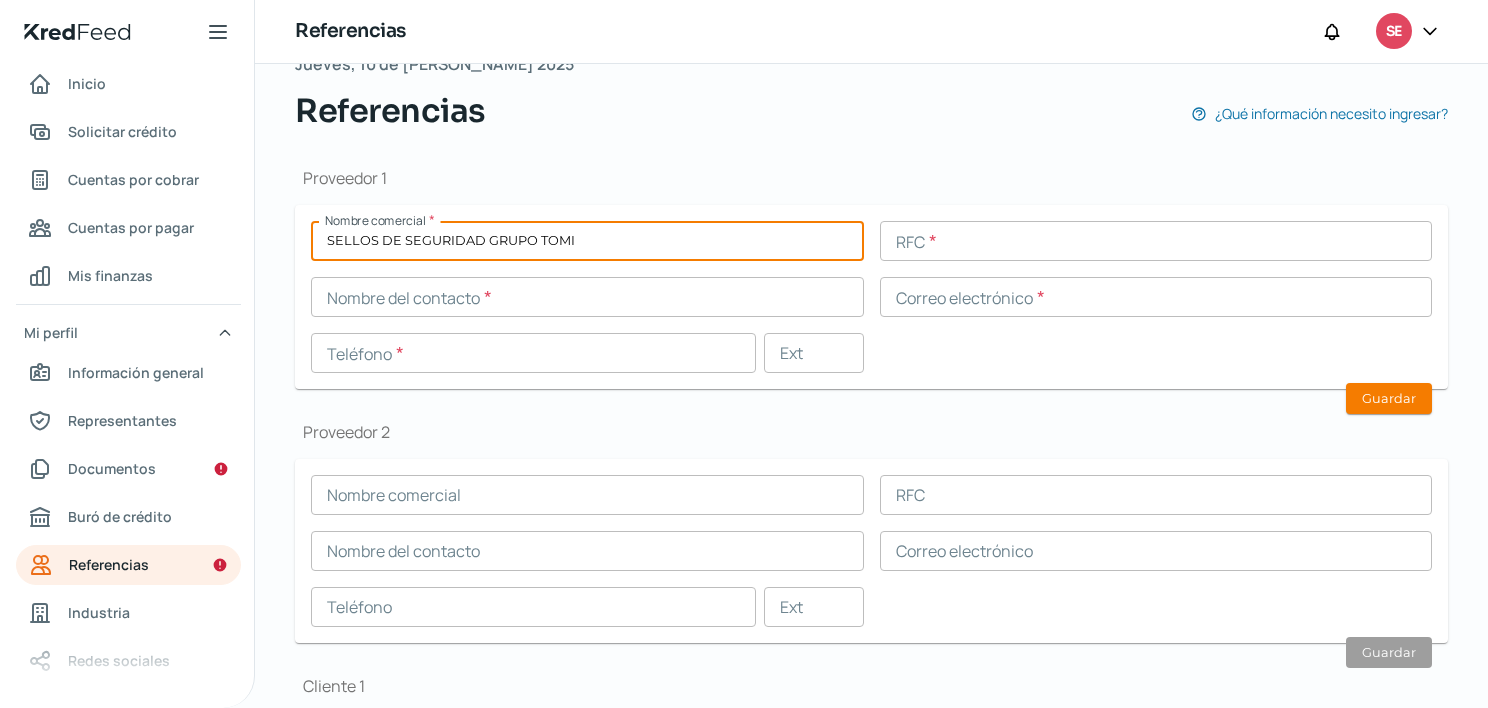 type on "SELLOS DE SEGURIDAD GRUPO TOMI" 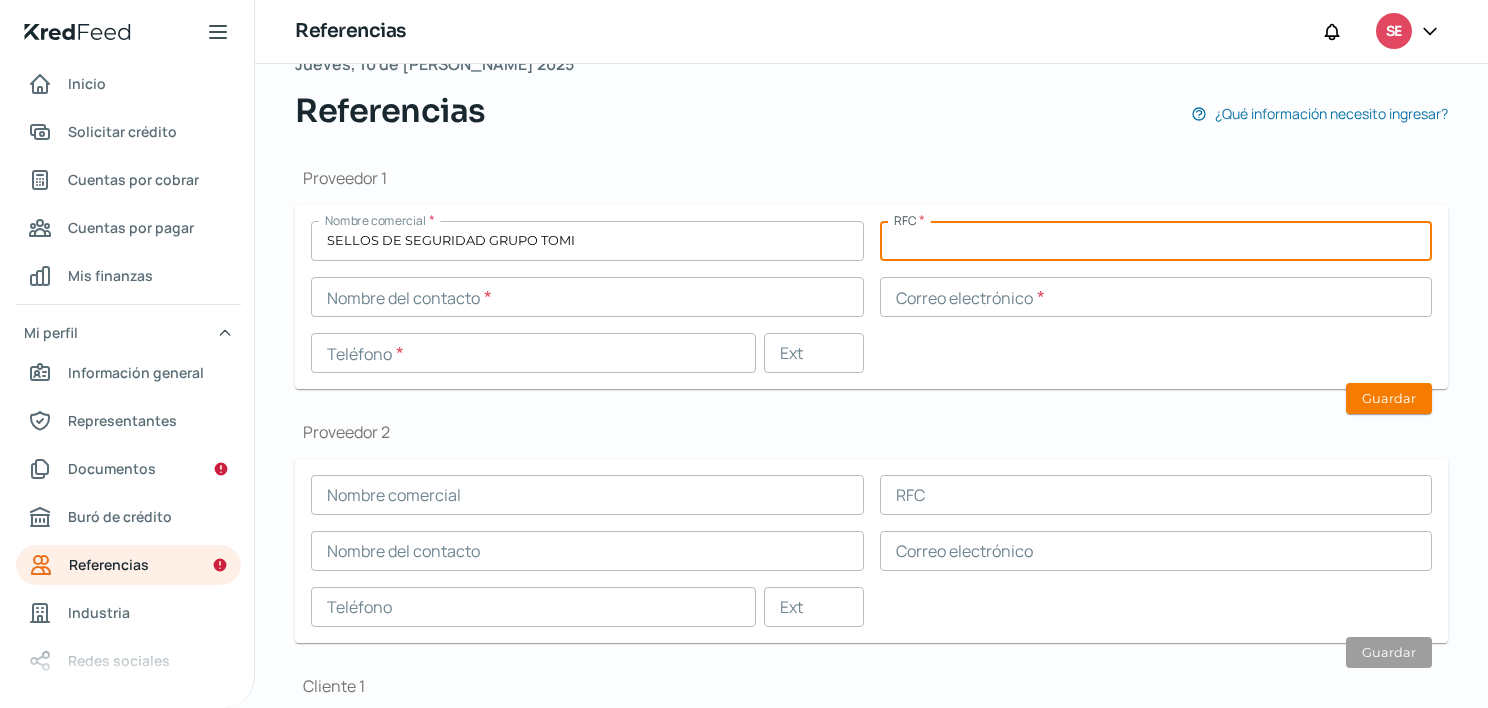 paste on "GTS191107IG6" 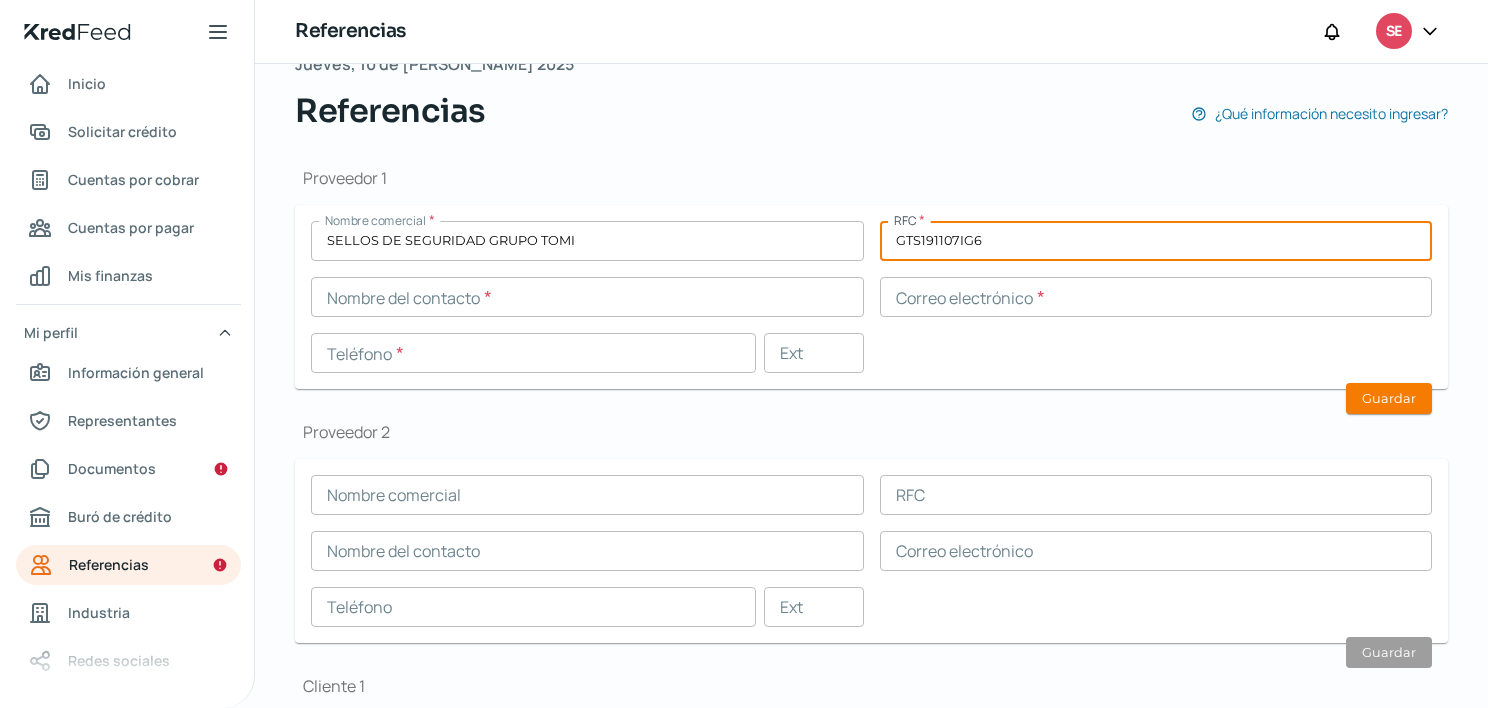 type on "GTS191107IG6" 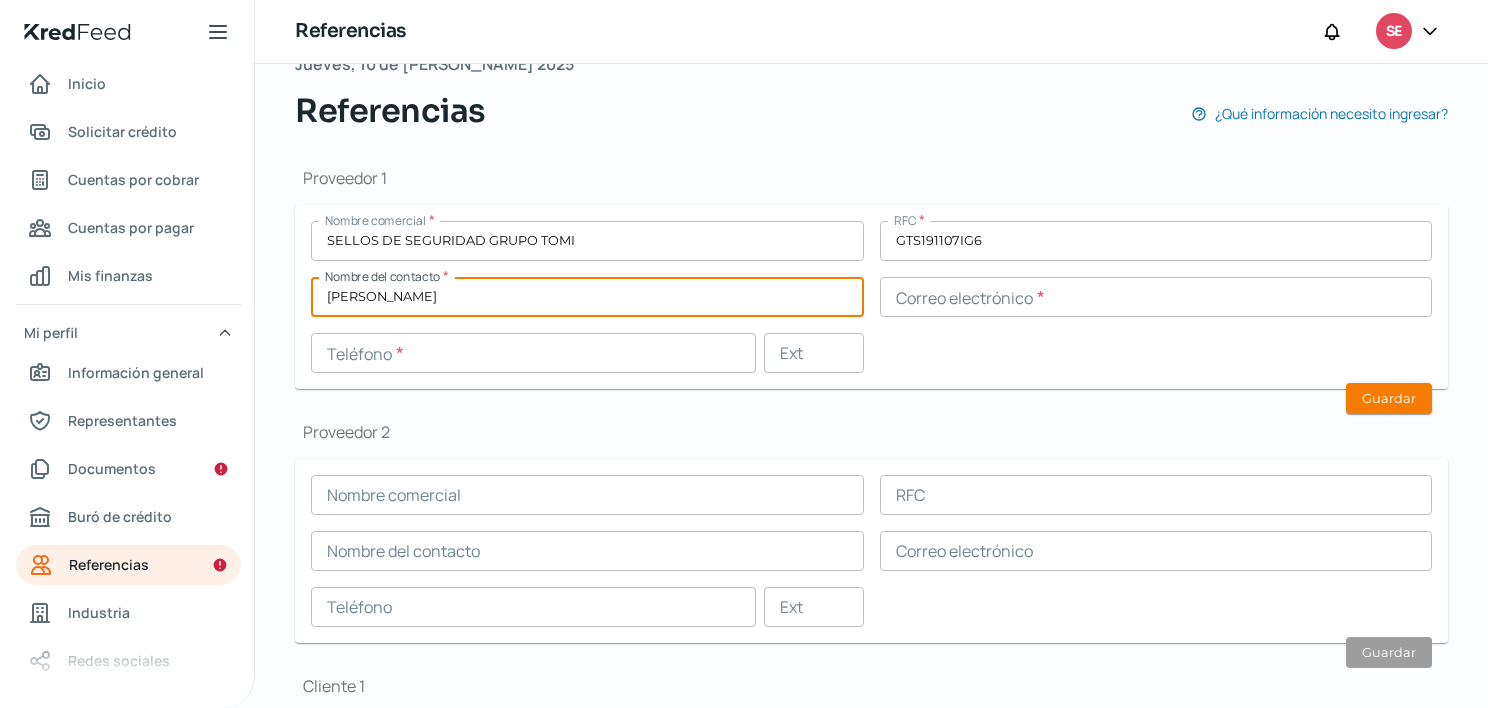 type on "[PERSON_NAME]" 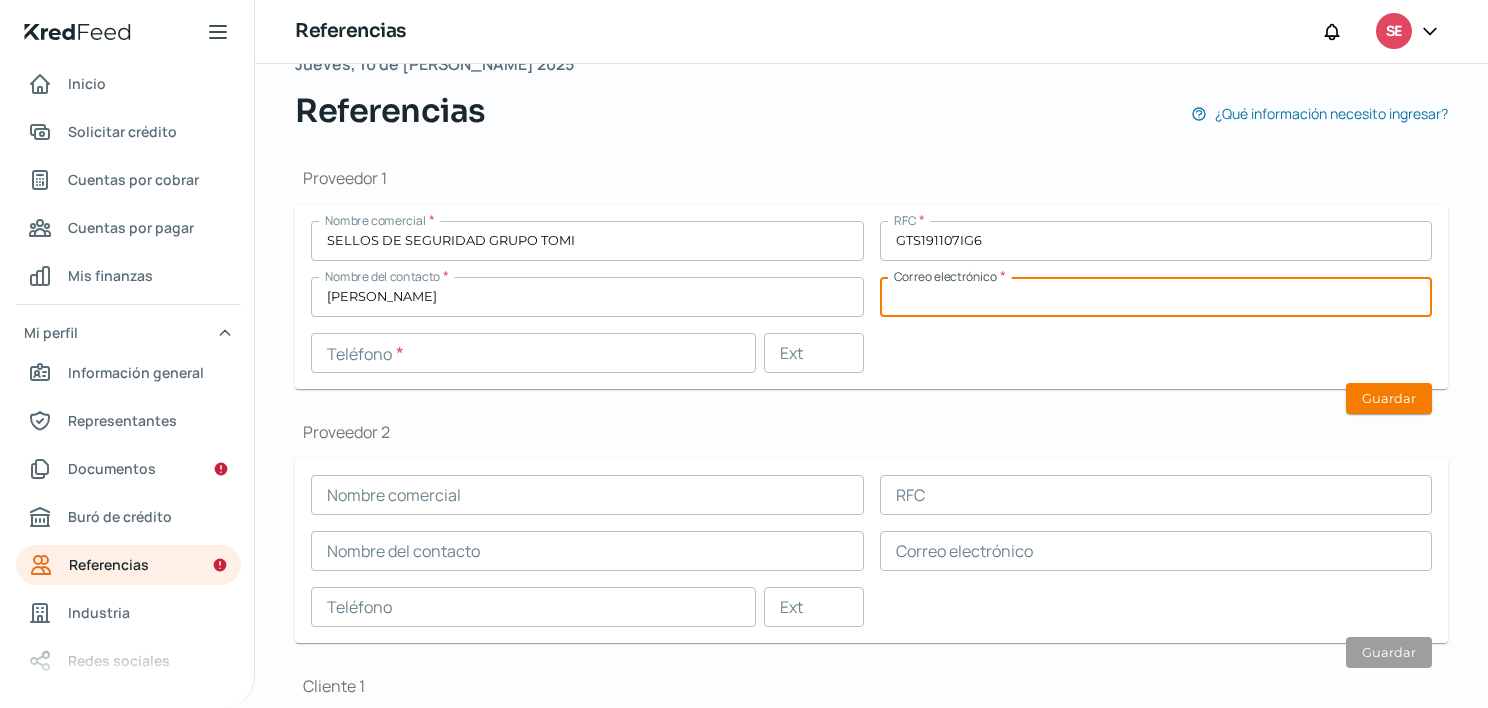 click at bounding box center [1156, 297] 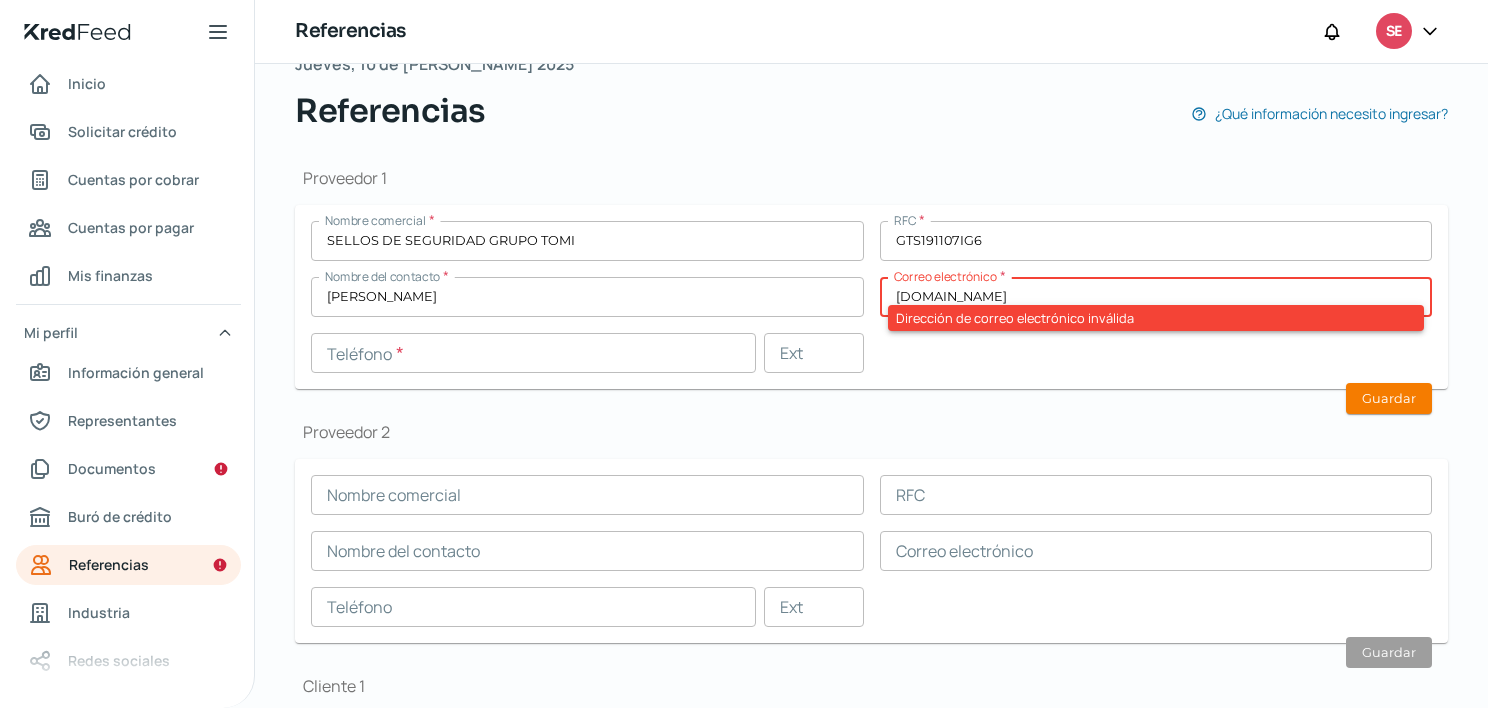 click on "[DOMAIN_NAME]" at bounding box center [1156, 297] 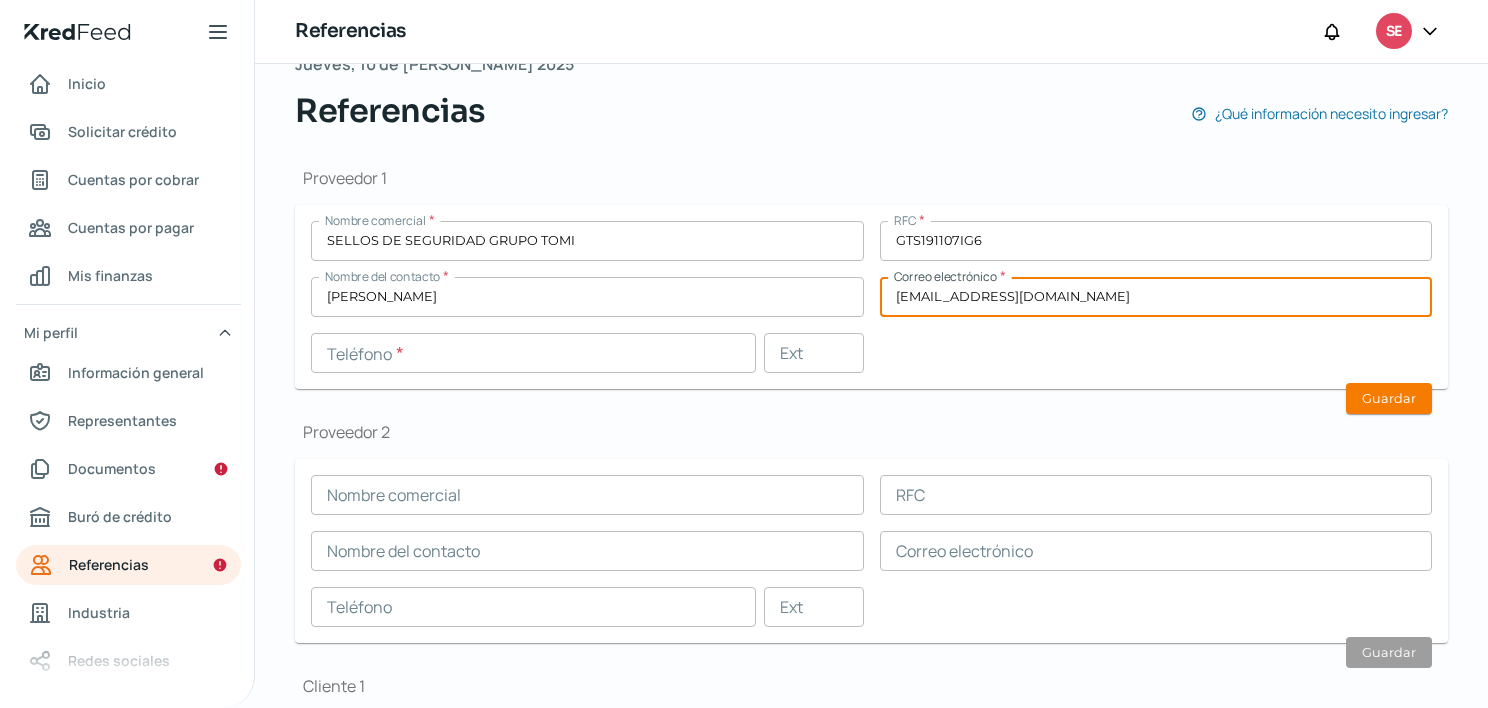 type on "[EMAIL_ADDRESS][DOMAIN_NAME]" 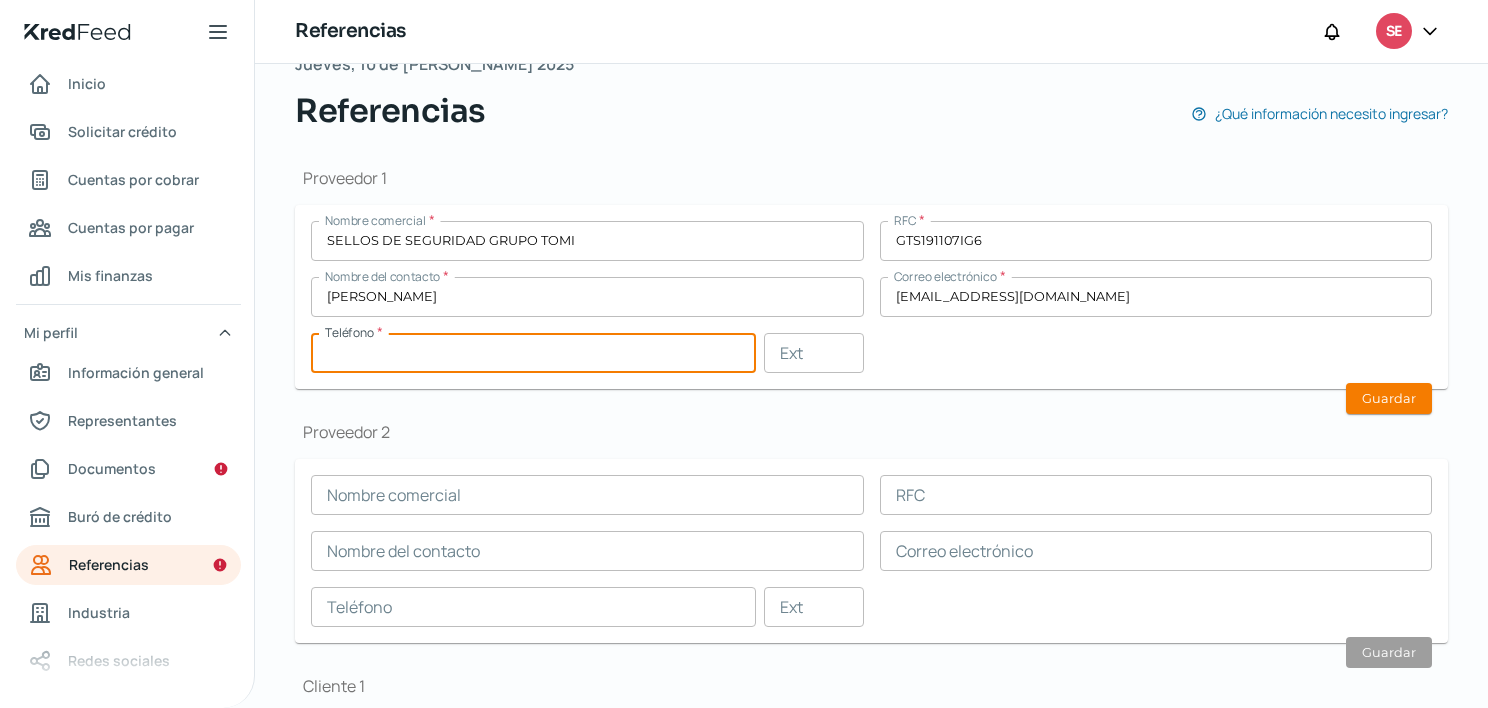 click at bounding box center [533, 353] 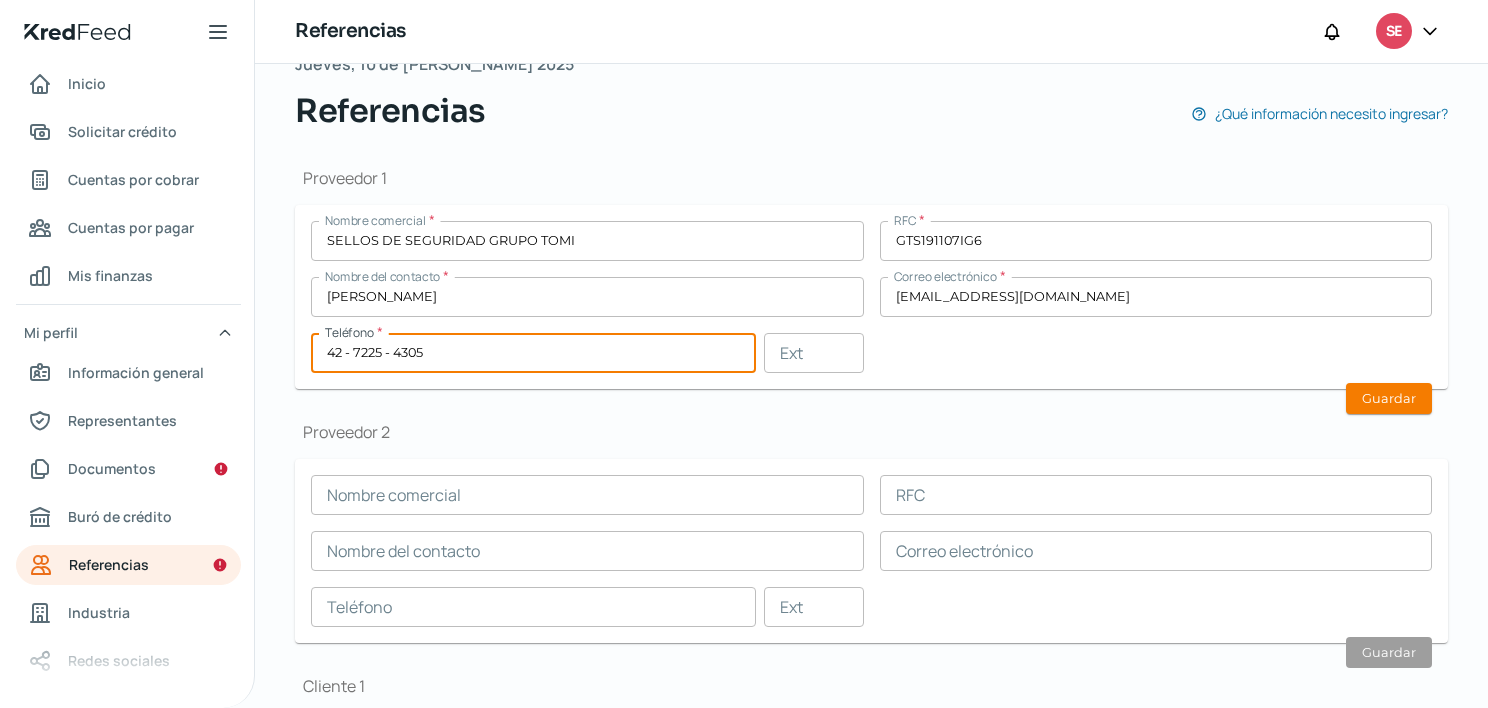 type on "42 - 7225 - 4305" 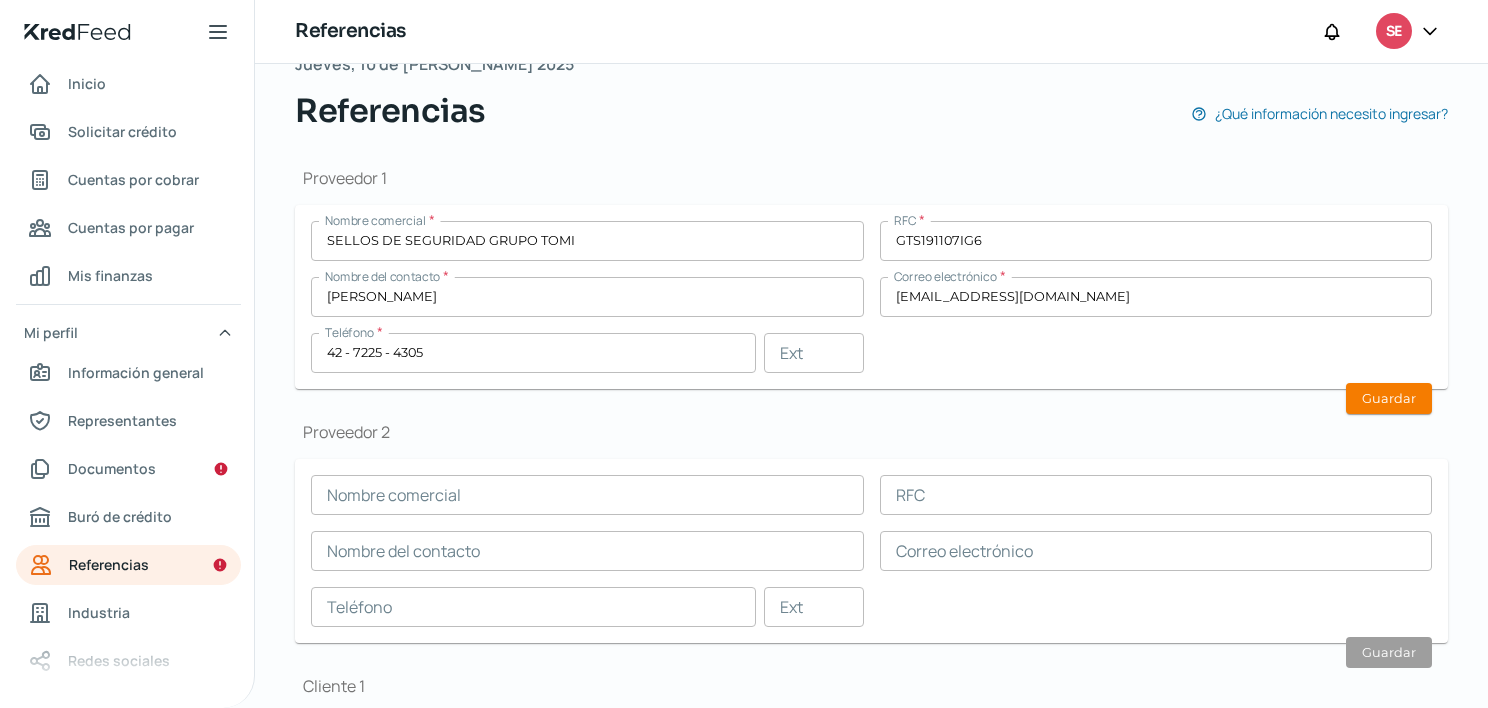 click on "Nombre comercial * SELLOS DE SEGURIDAD GRUPO TOMI RFC * GTS191107IG6 Nombre del contacto * [PERSON_NAME] Correo electrónico * [EMAIL_ADDRESS][DOMAIN_NAME] Teléfono * 42 - 7225 - 4305 Ext" at bounding box center [871, 297] 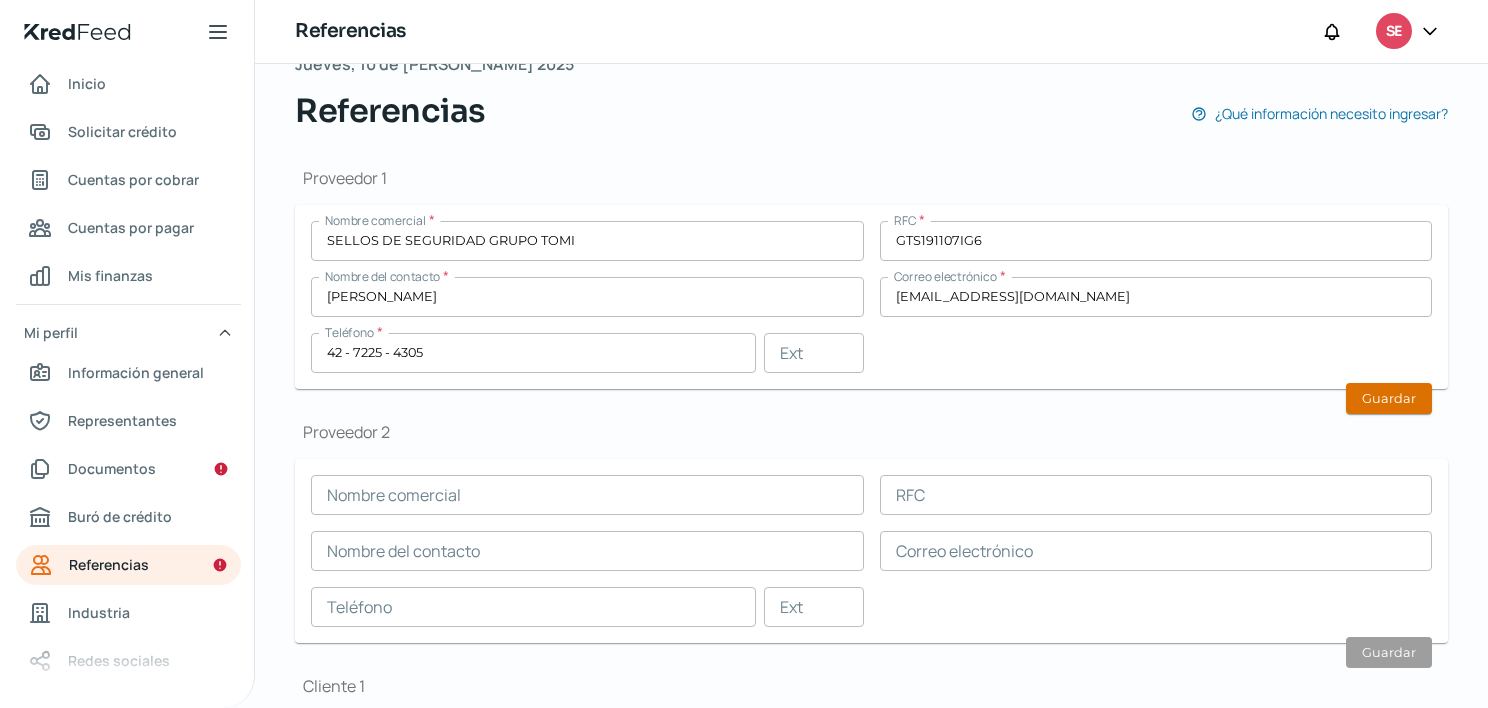 click on "Guardar" at bounding box center (1389, 398) 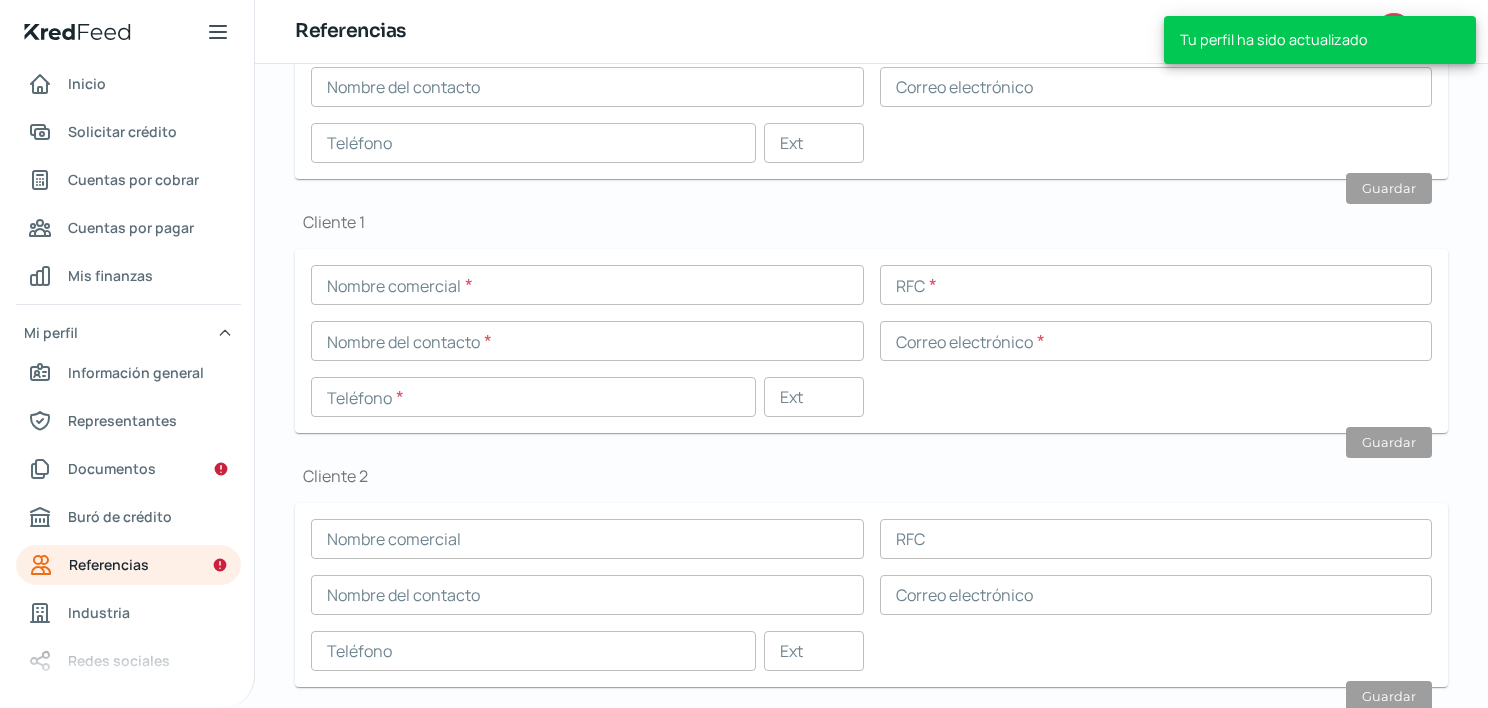 scroll, scrollTop: 606, scrollLeft: 0, axis: vertical 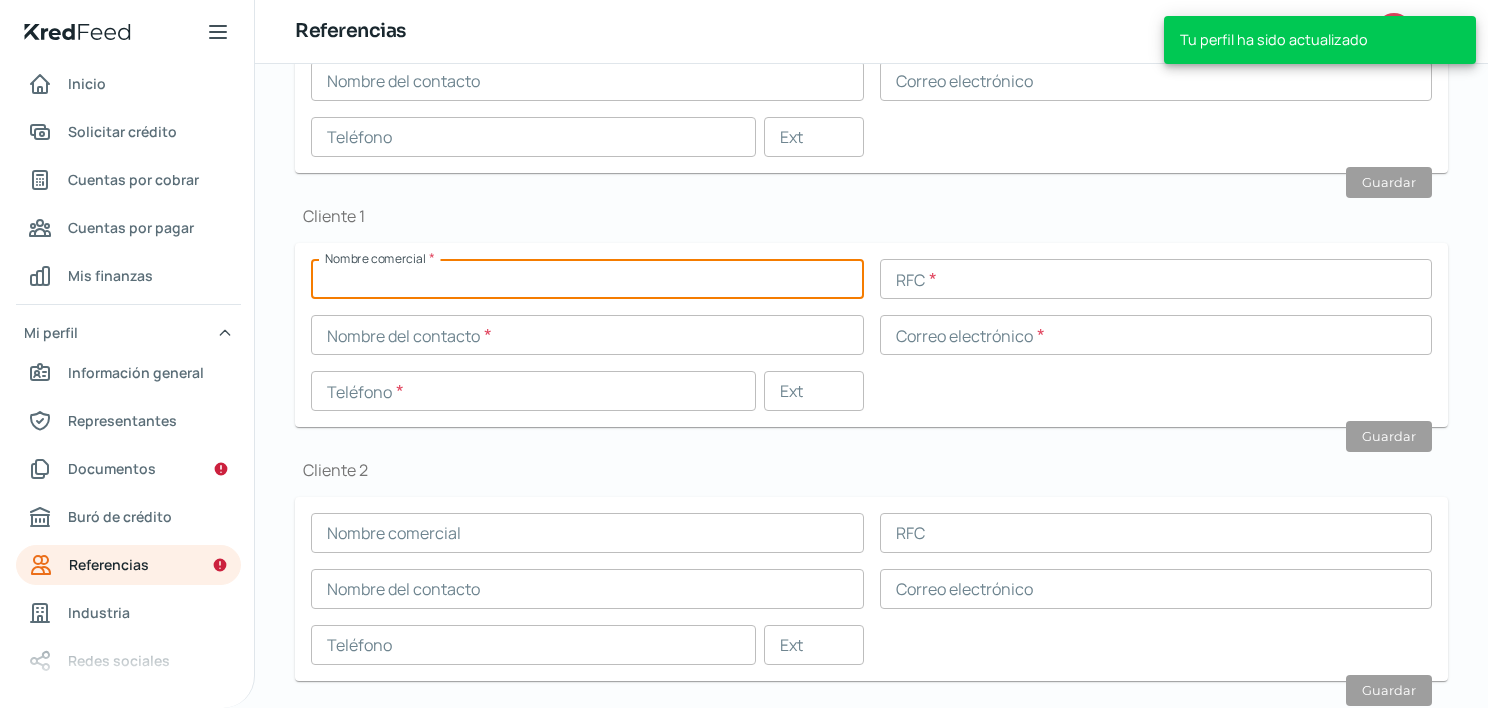 click at bounding box center (587, 279) 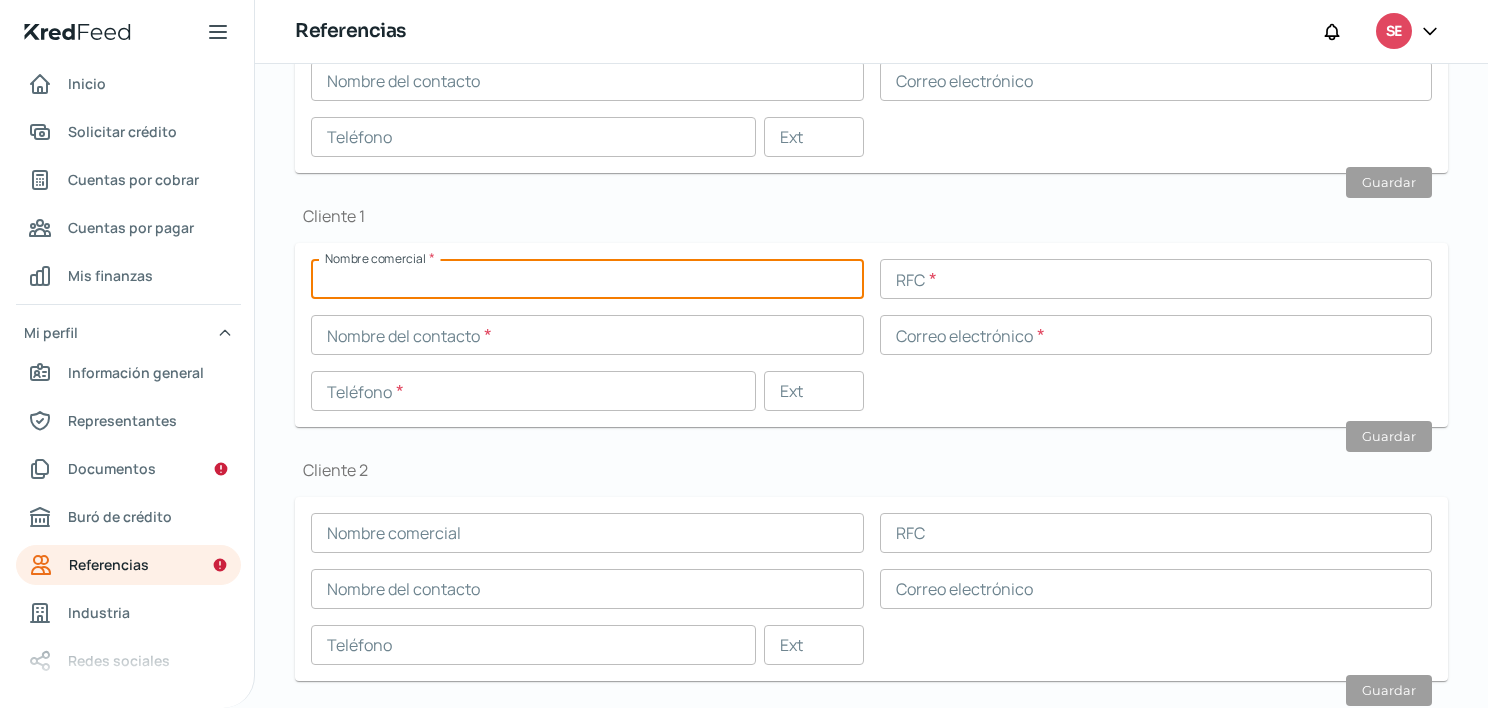 click at bounding box center [587, 279] 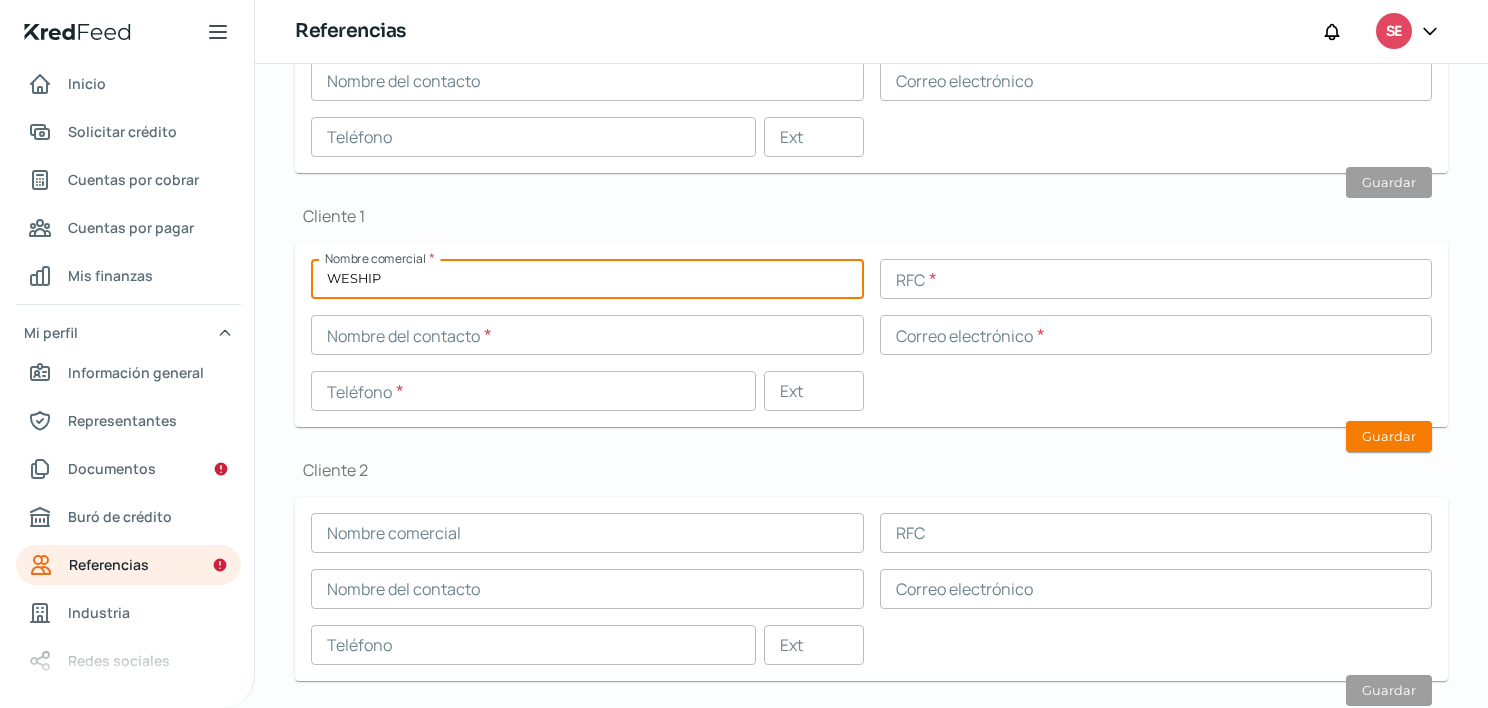 type on "WESHIP" 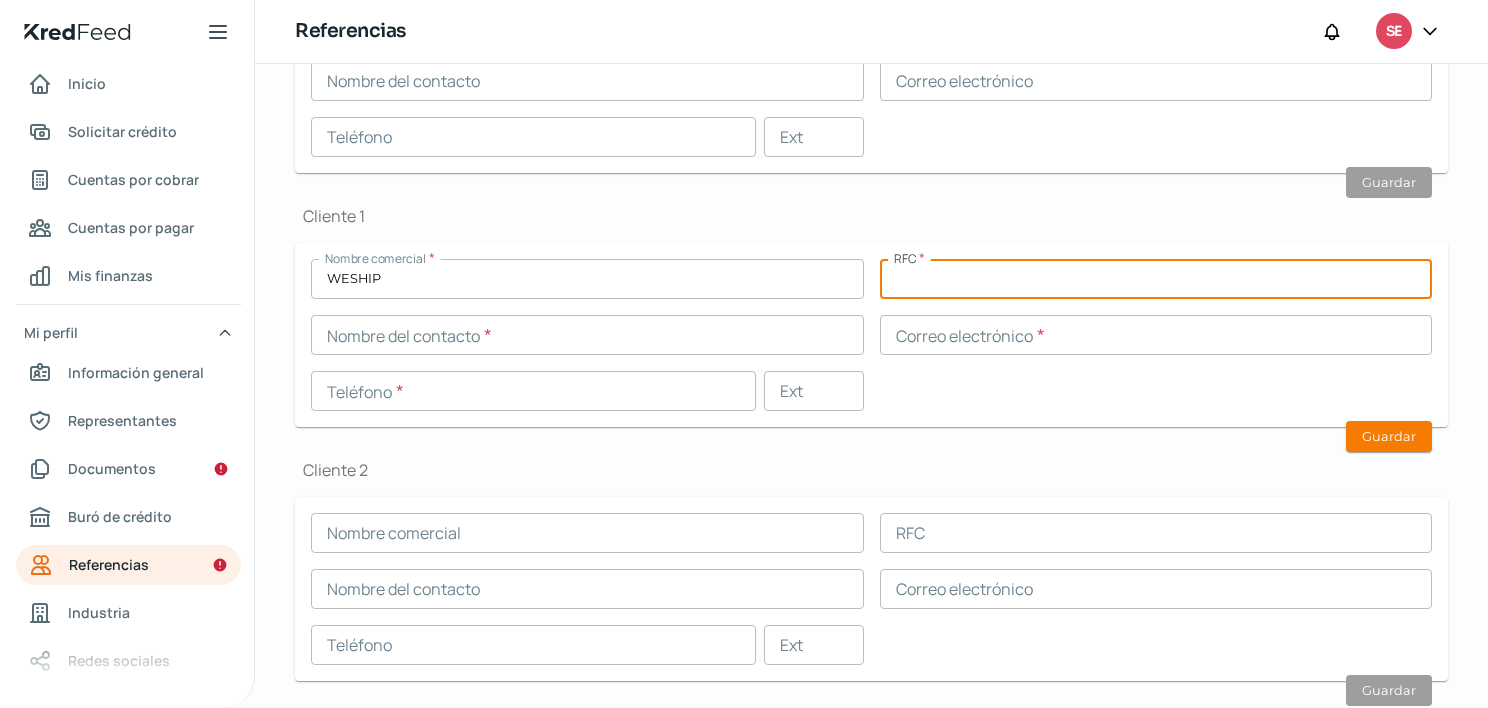 paste on "WES210628C10" 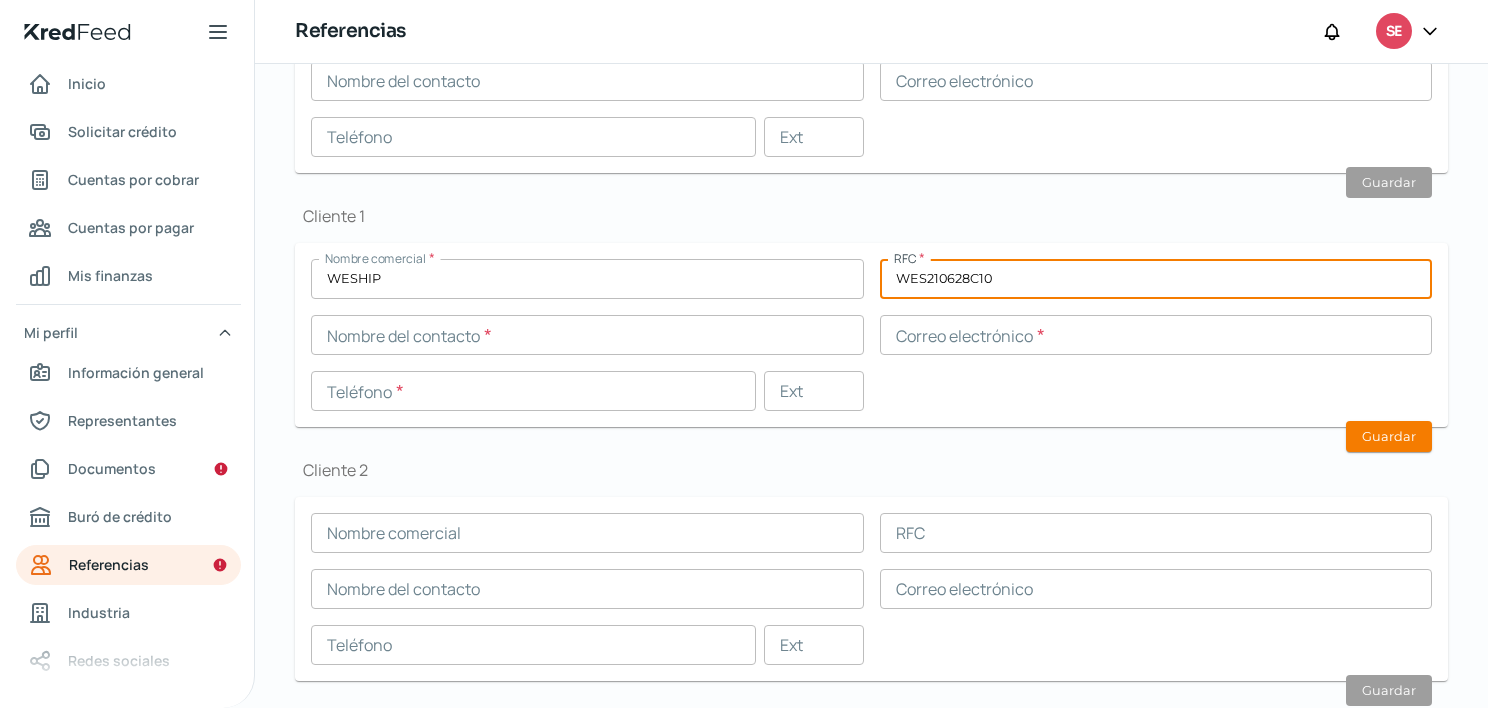 type on "WES210628C10" 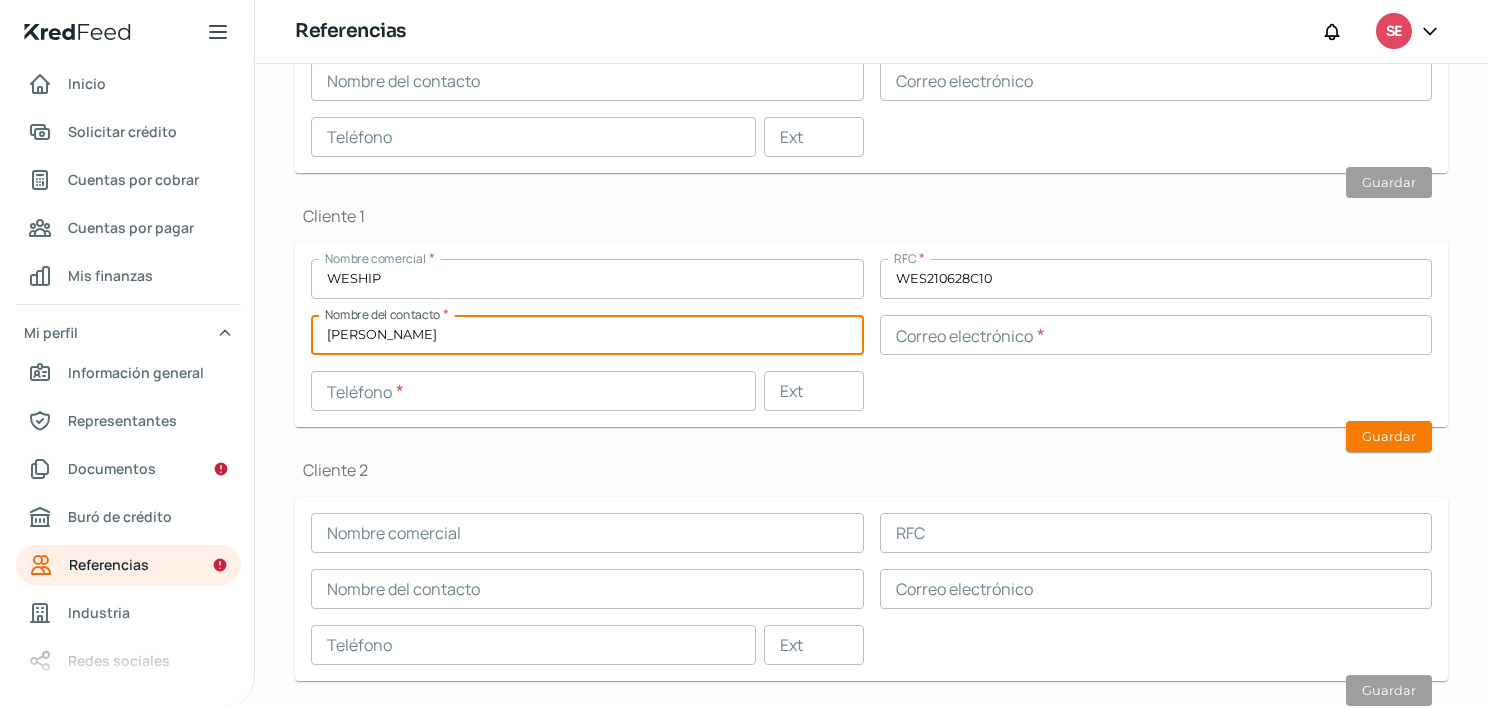 type on "[PERSON_NAME]" 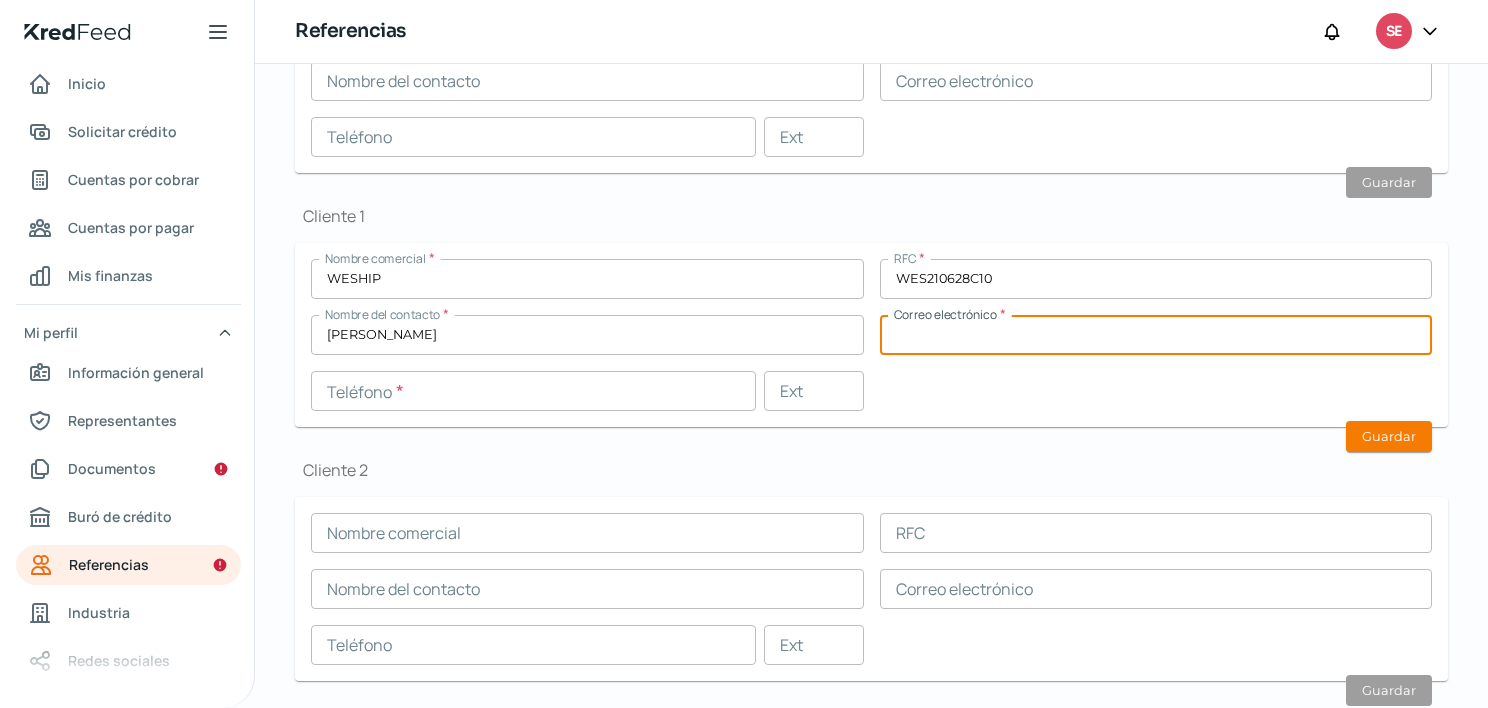 click at bounding box center (1156, 335) 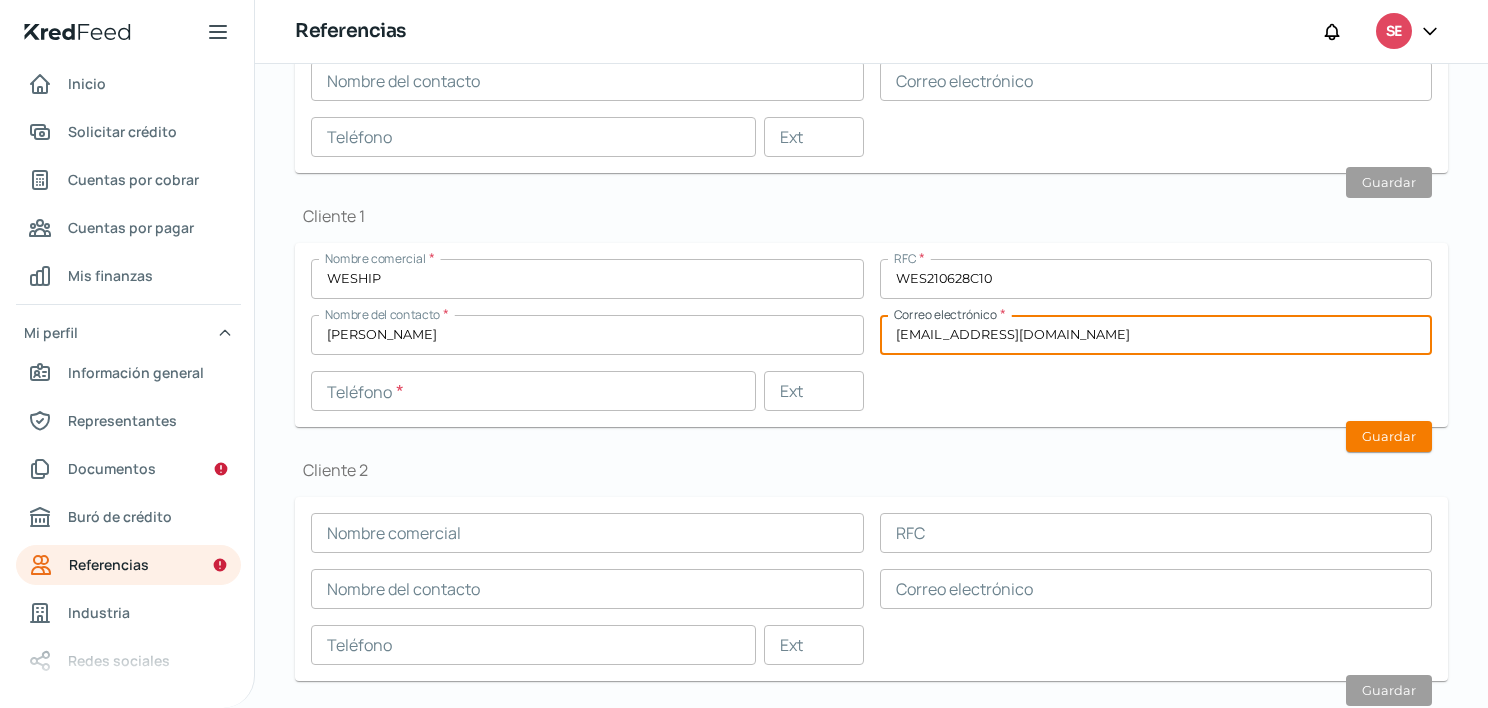 type on "[EMAIL_ADDRESS][DOMAIN_NAME]" 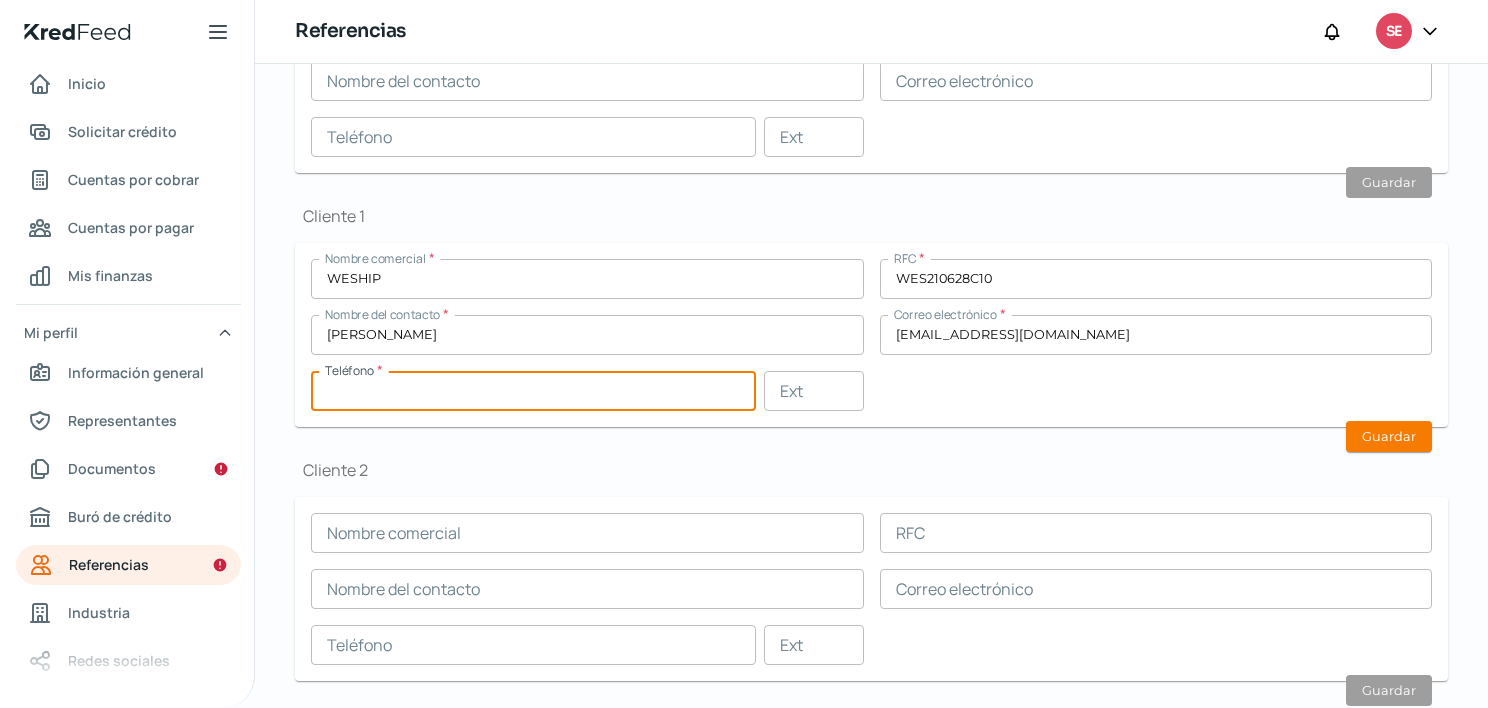 click at bounding box center (533, 391) 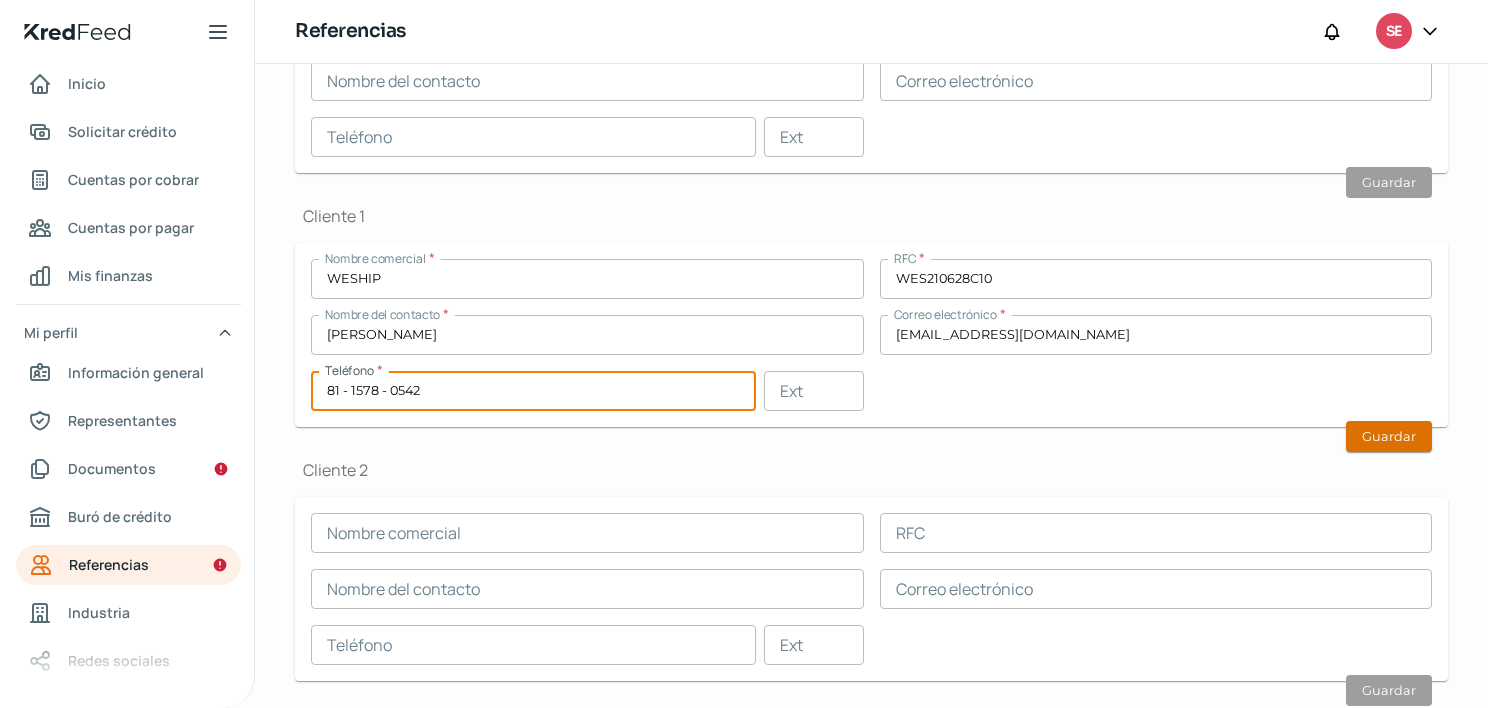 type on "81 - 1578 - 0542" 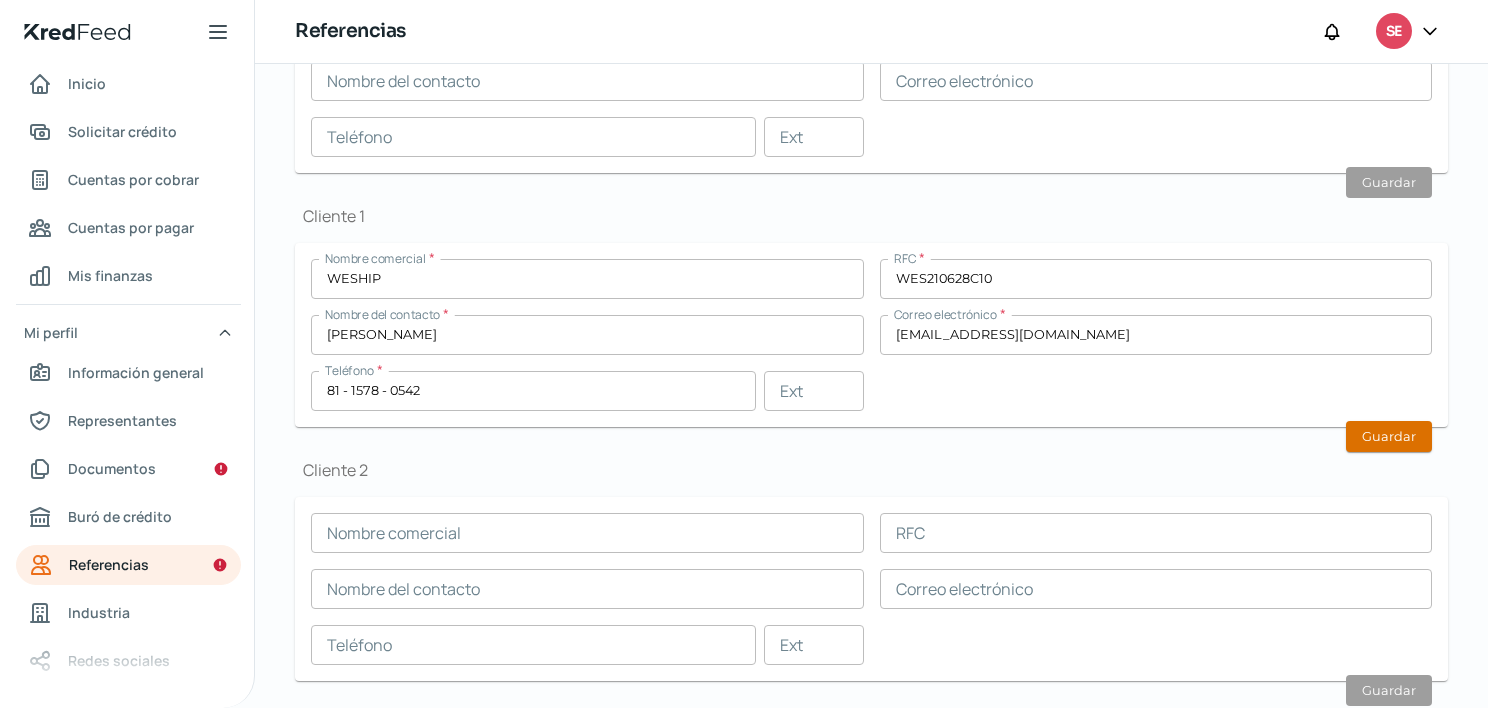 click on "Guardar" at bounding box center (1389, 436) 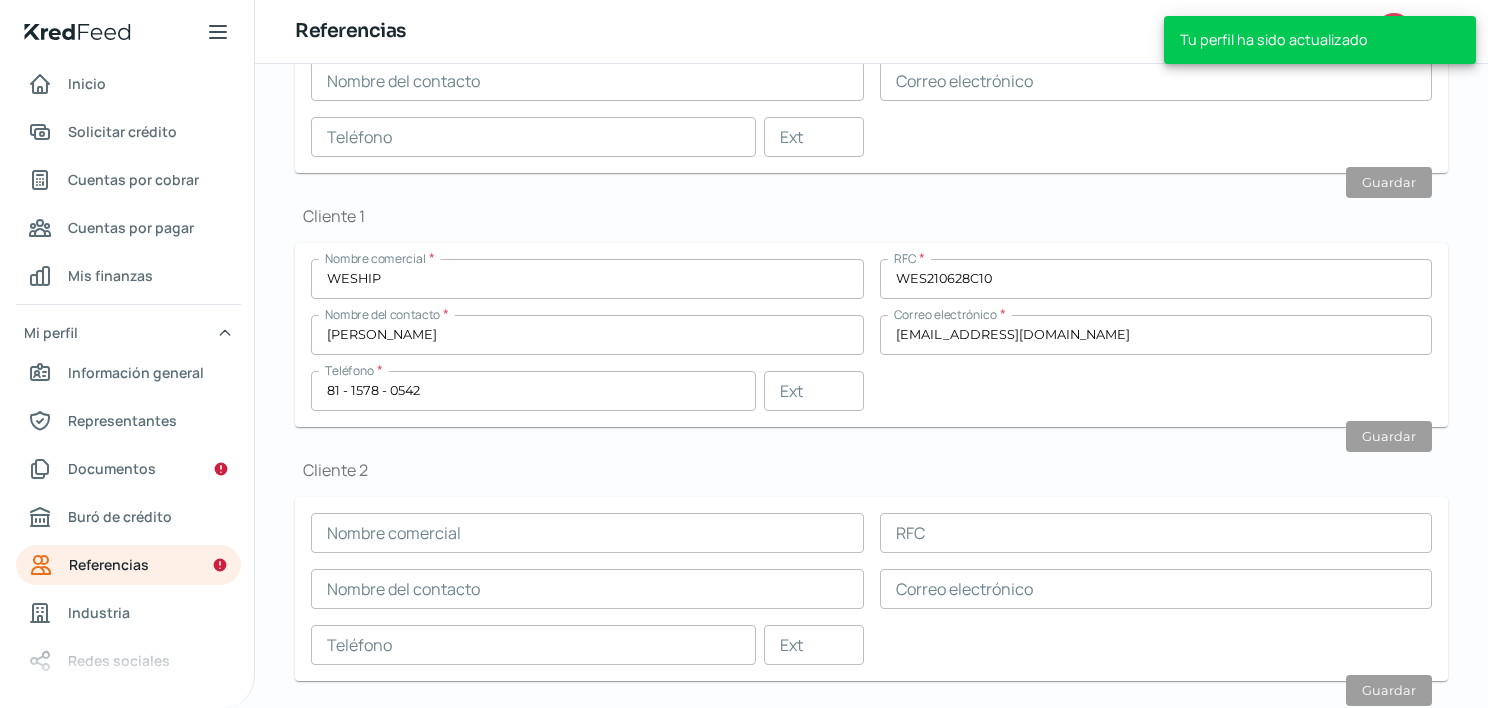 scroll, scrollTop: 548, scrollLeft: 0, axis: vertical 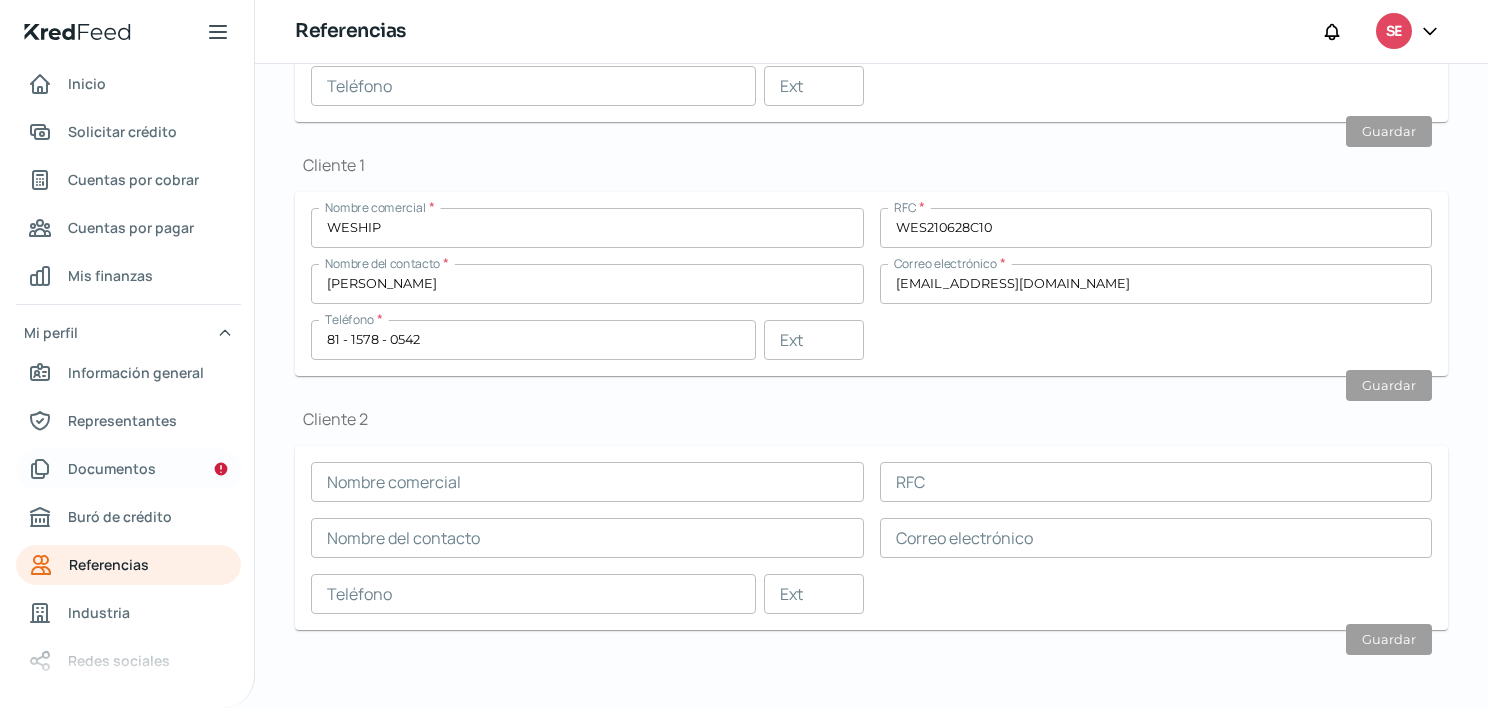 click on "Documentos" at bounding box center (112, 468) 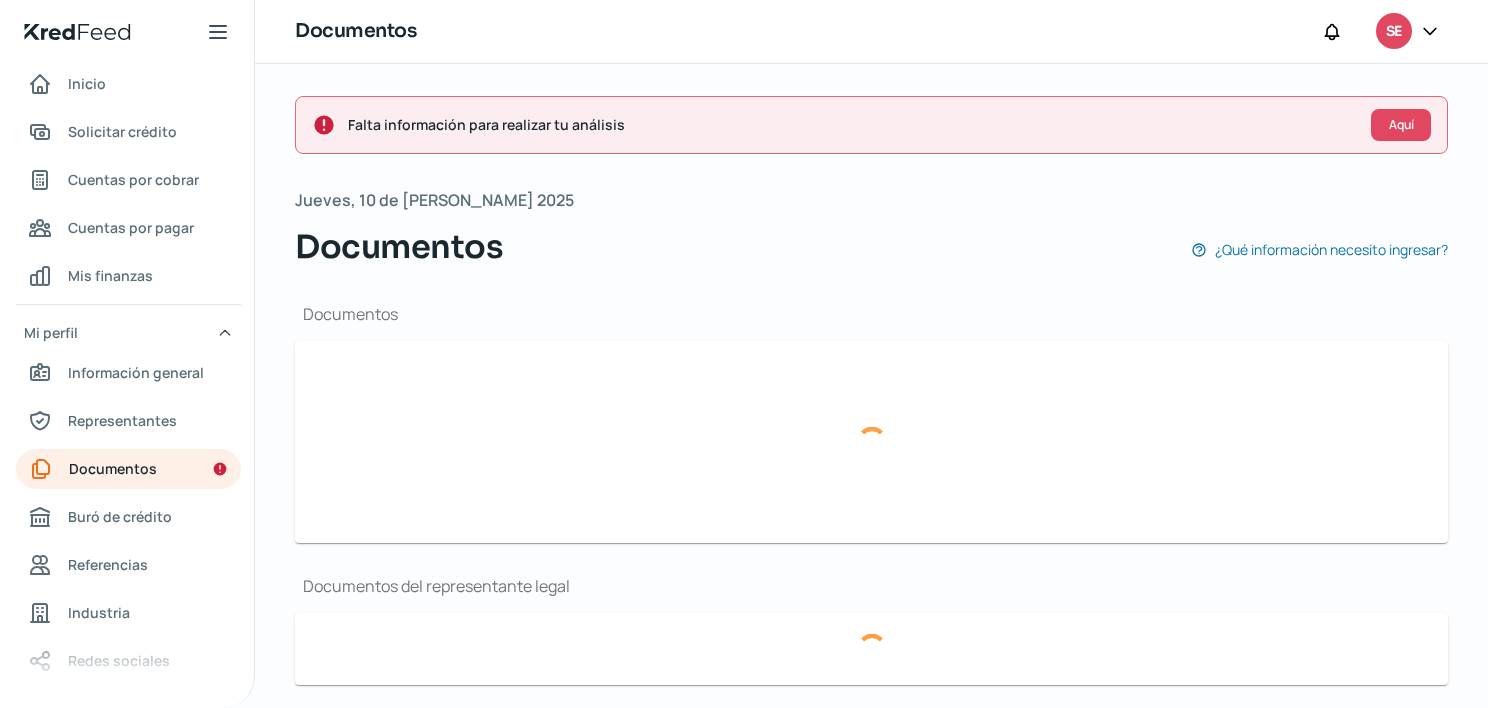 type on "2025CONSTANCIA SITUACION FISCAL SSE -JUNIO.pdf" 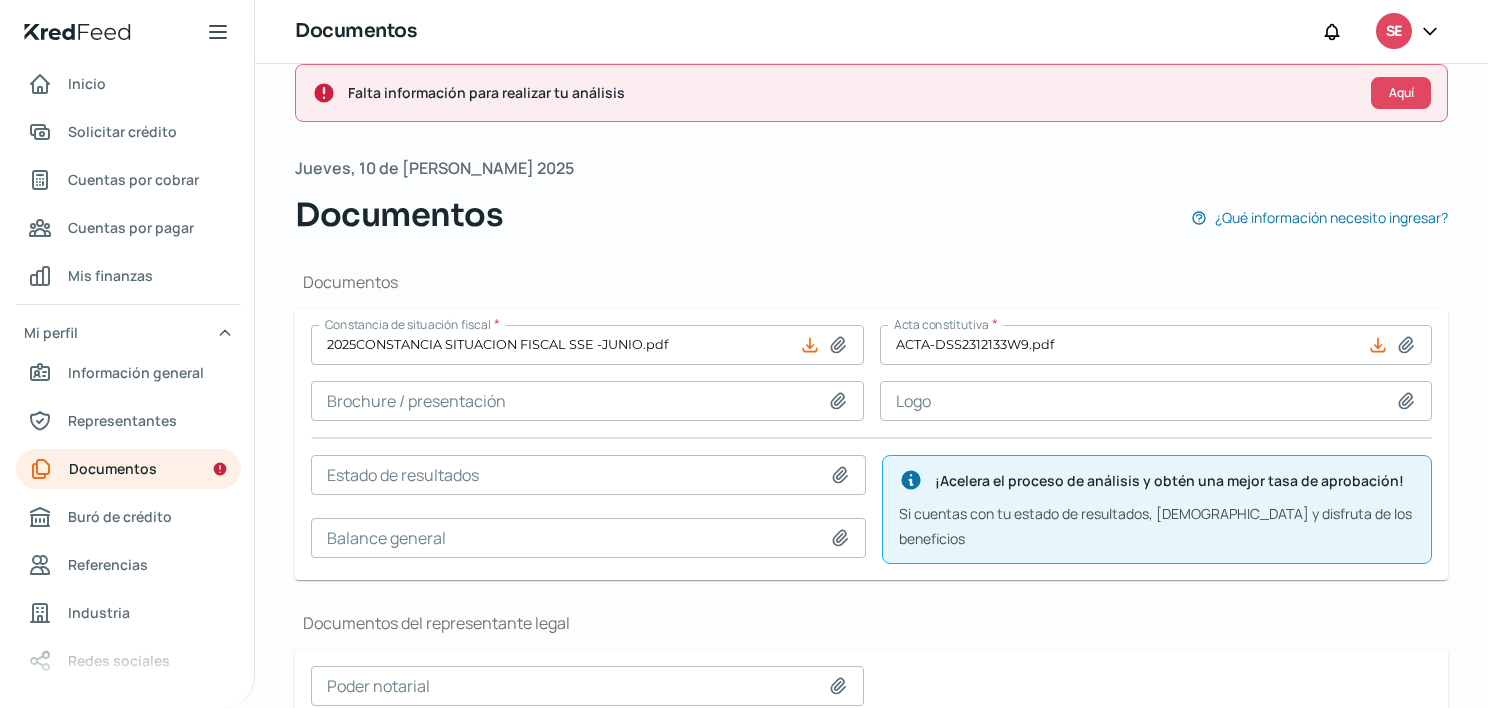 scroll, scrollTop: 0, scrollLeft: 0, axis: both 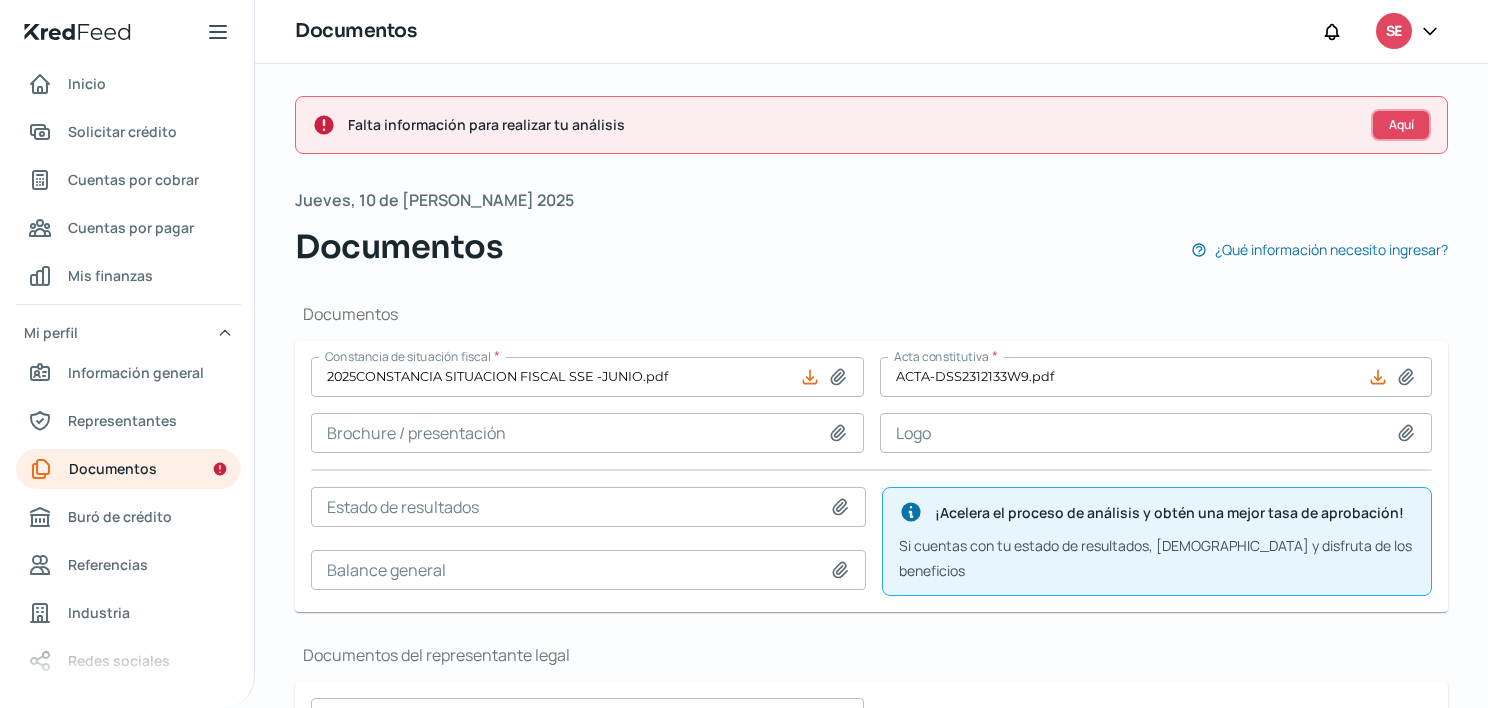 click on "Aquí" at bounding box center (1401, 125) 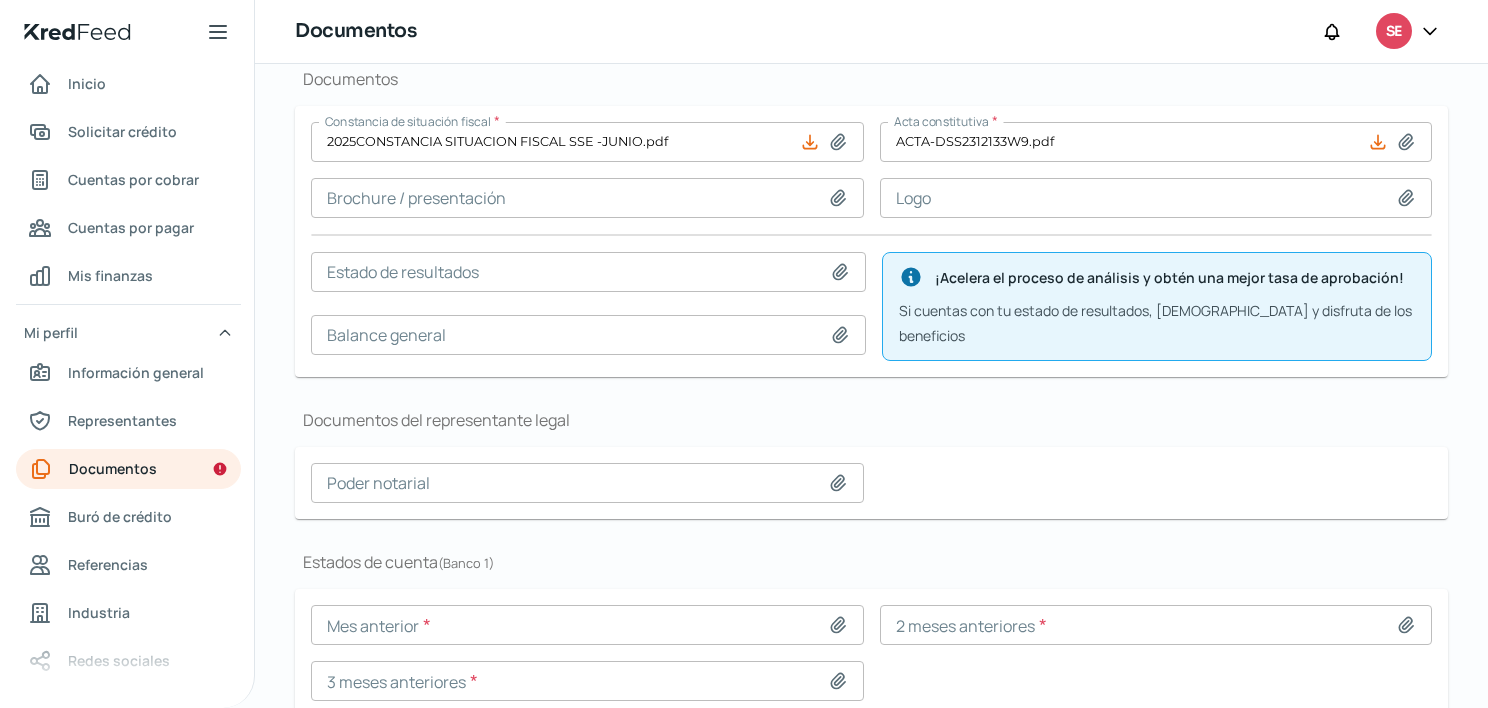 scroll, scrollTop: 308, scrollLeft: 0, axis: vertical 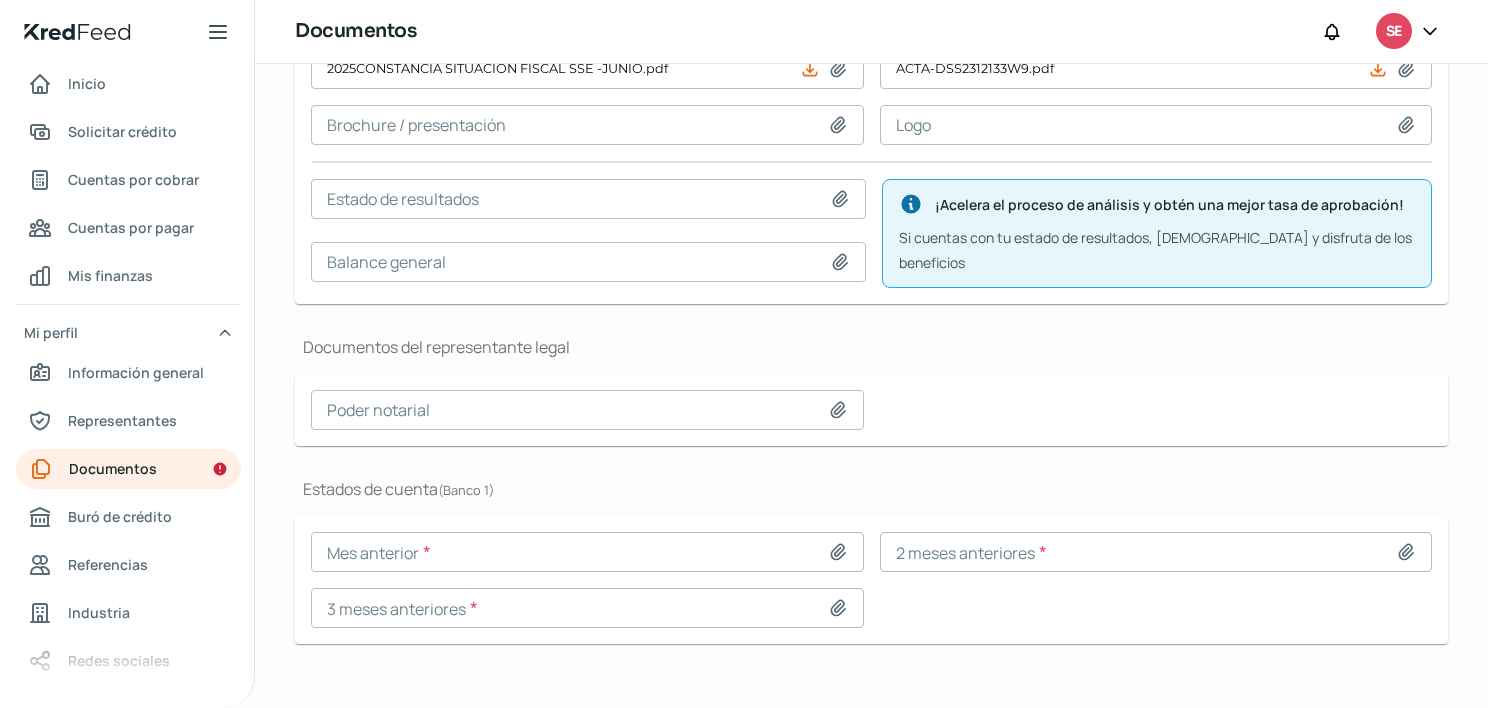 click on "Poder notarial" at bounding box center [871, 410] 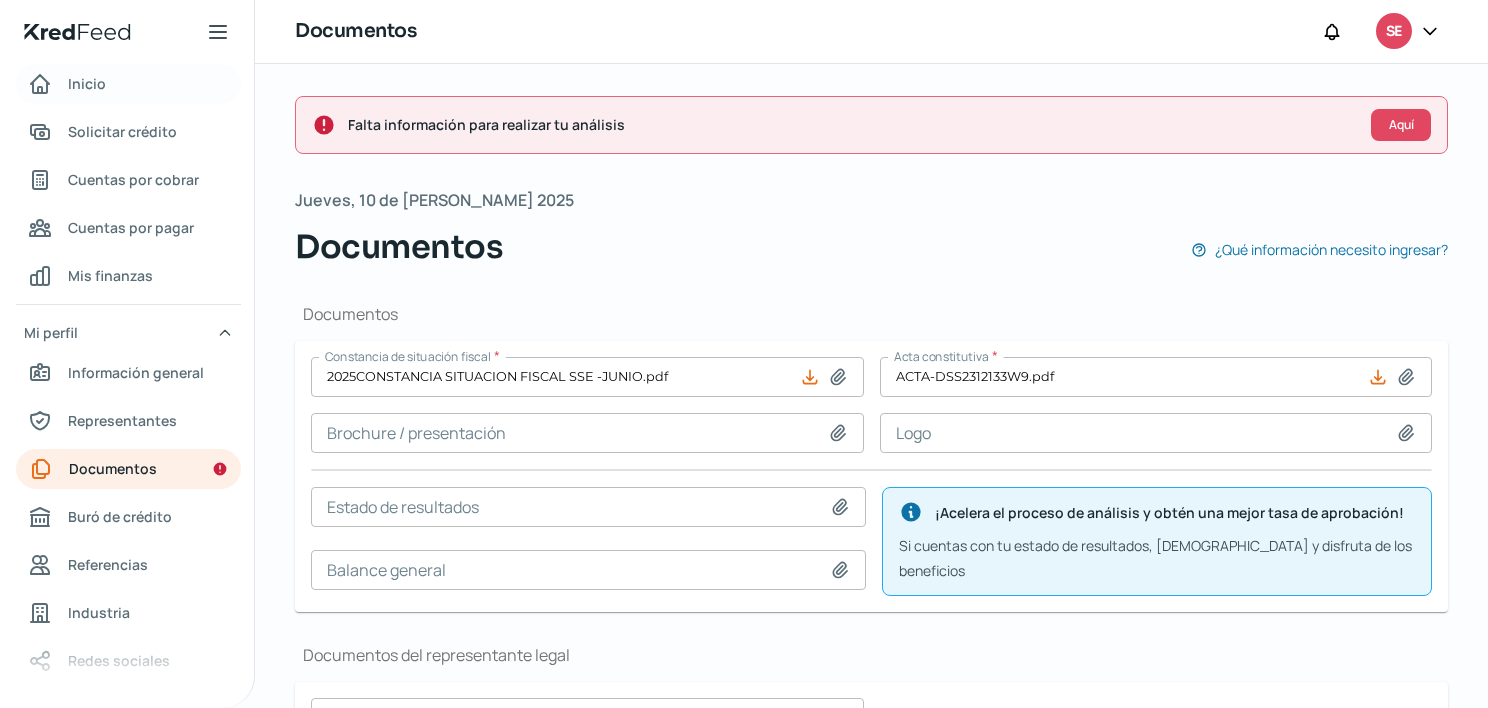 click 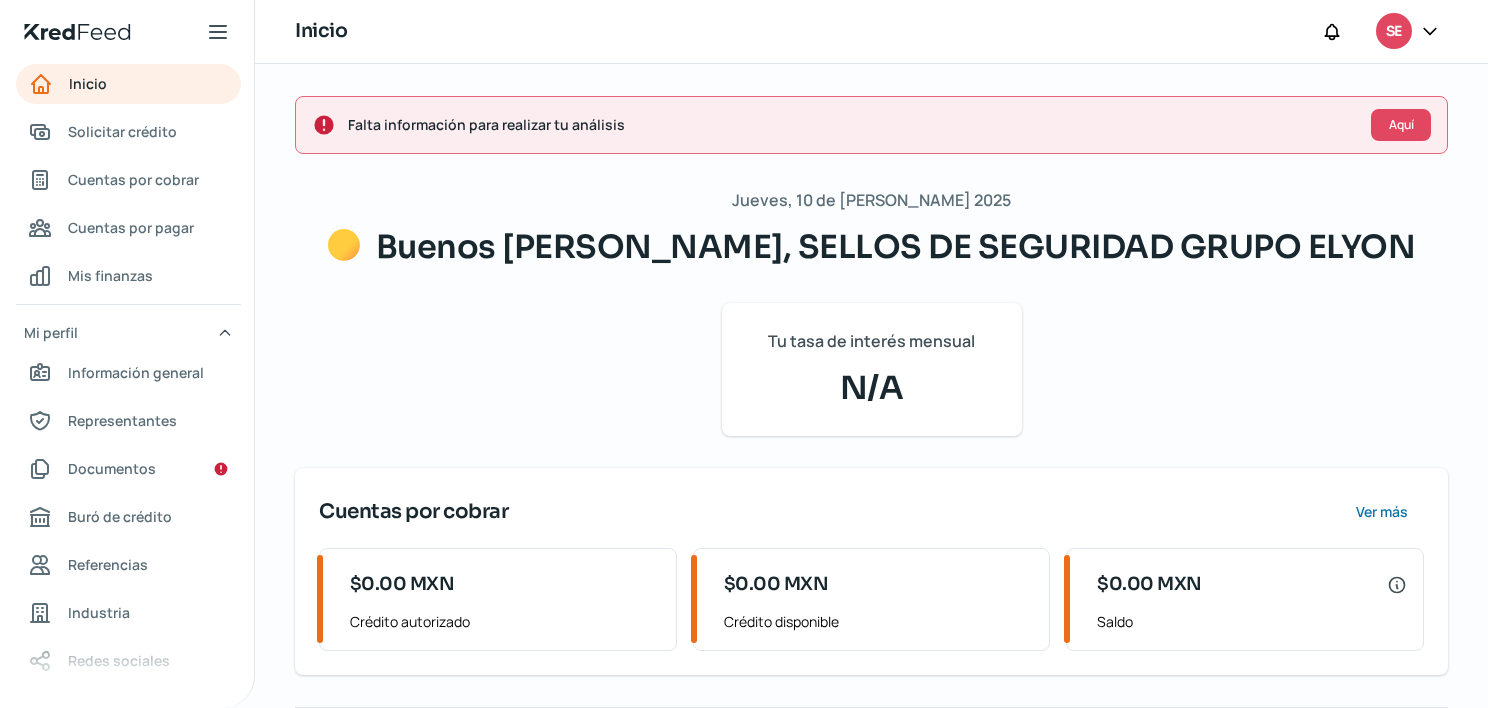 drag, startPoint x: 432, startPoint y: 323, endPoint x: 419, endPoint y: 271, distance: 53.600372 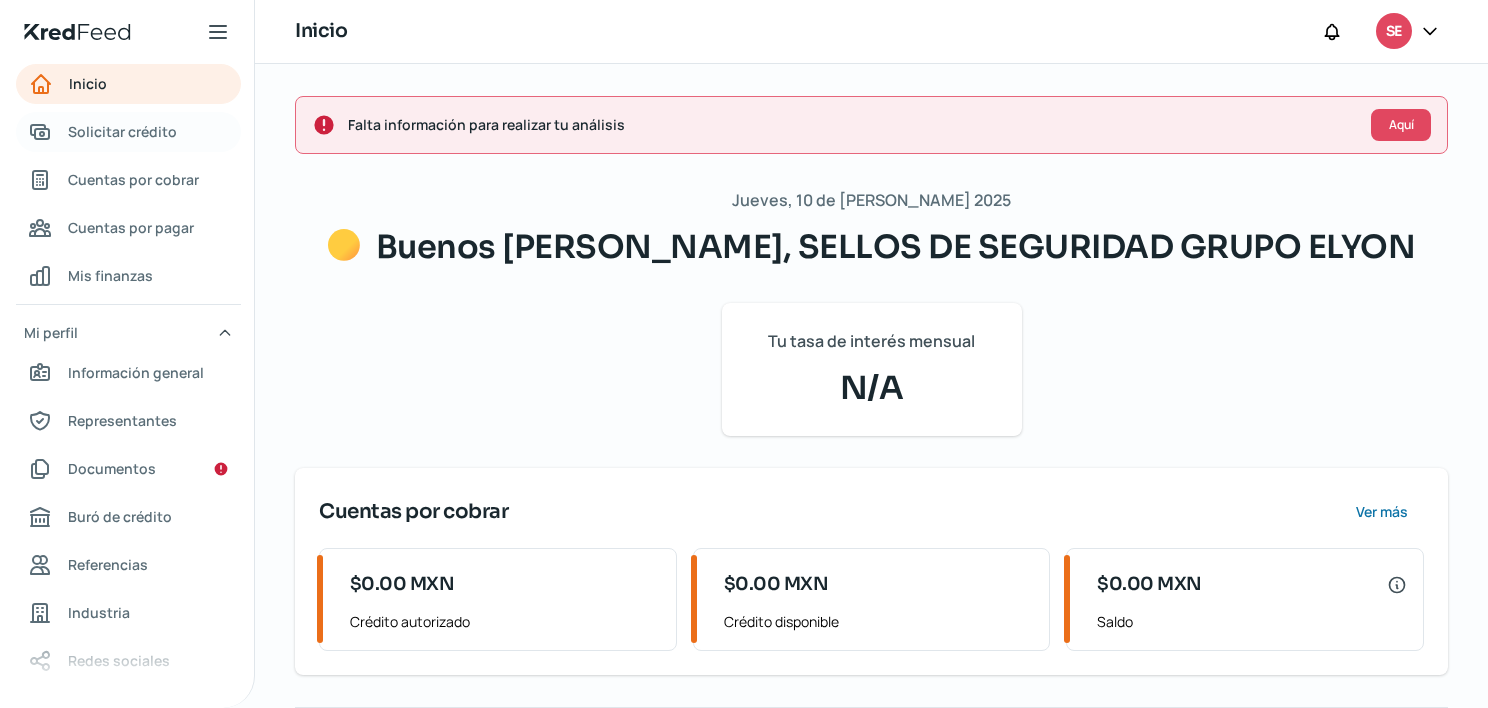 click on "Solicitar crédito" at bounding box center (122, 131) 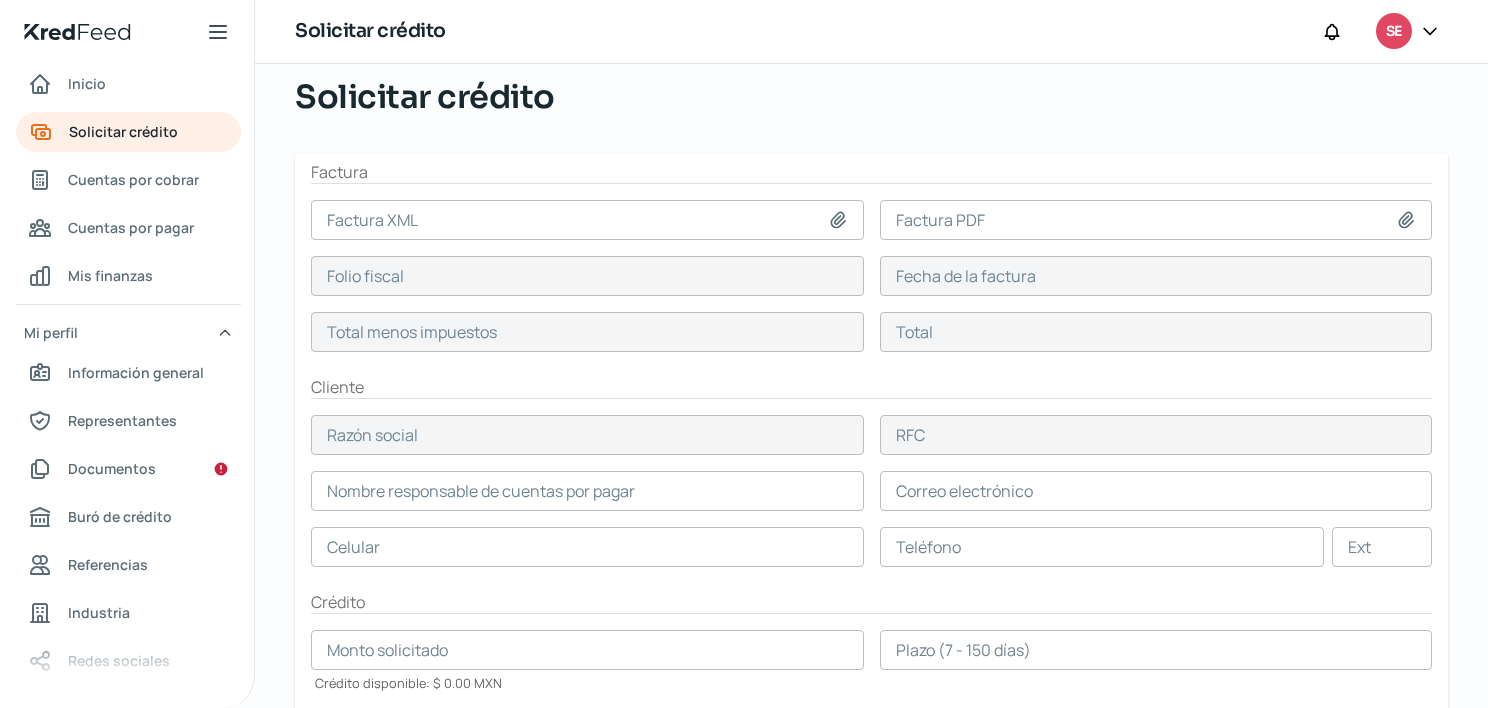 scroll, scrollTop: 34, scrollLeft: 0, axis: vertical 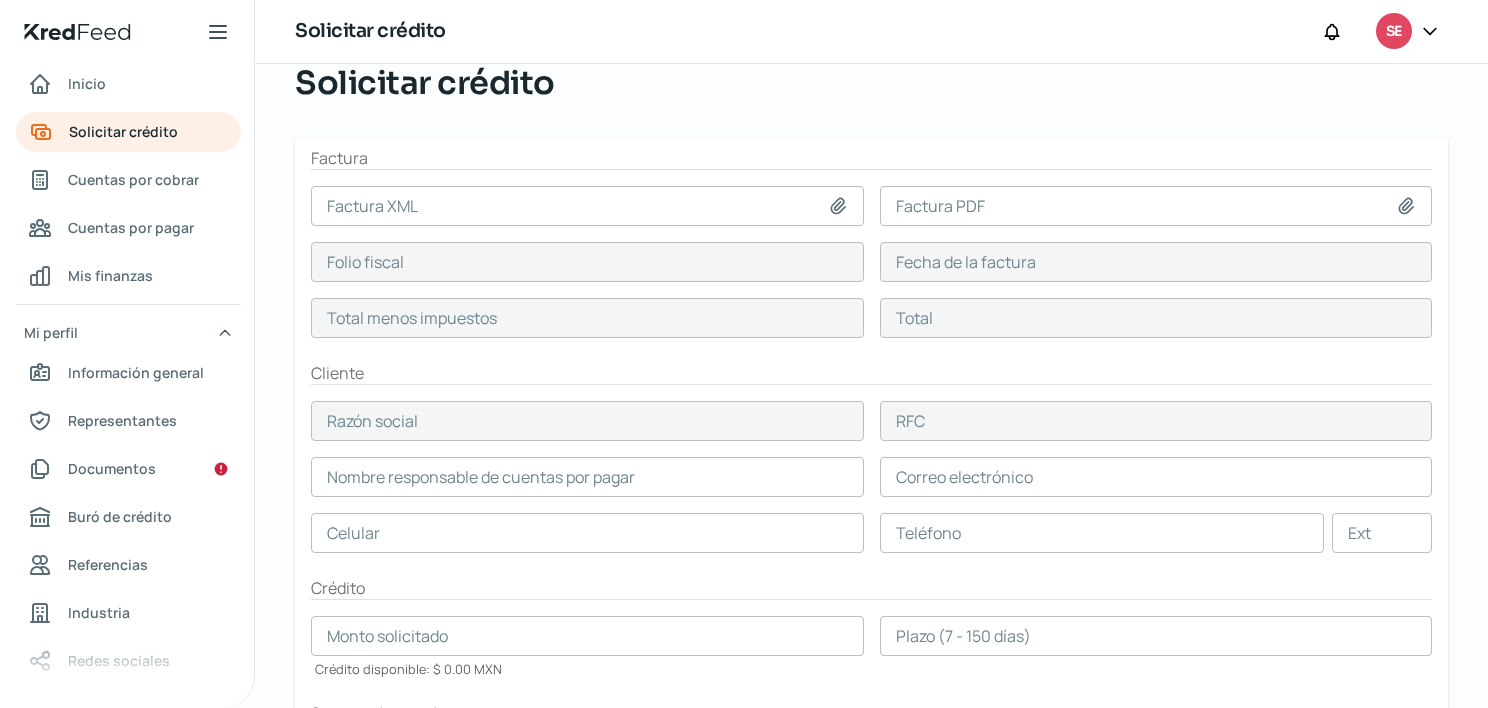 click 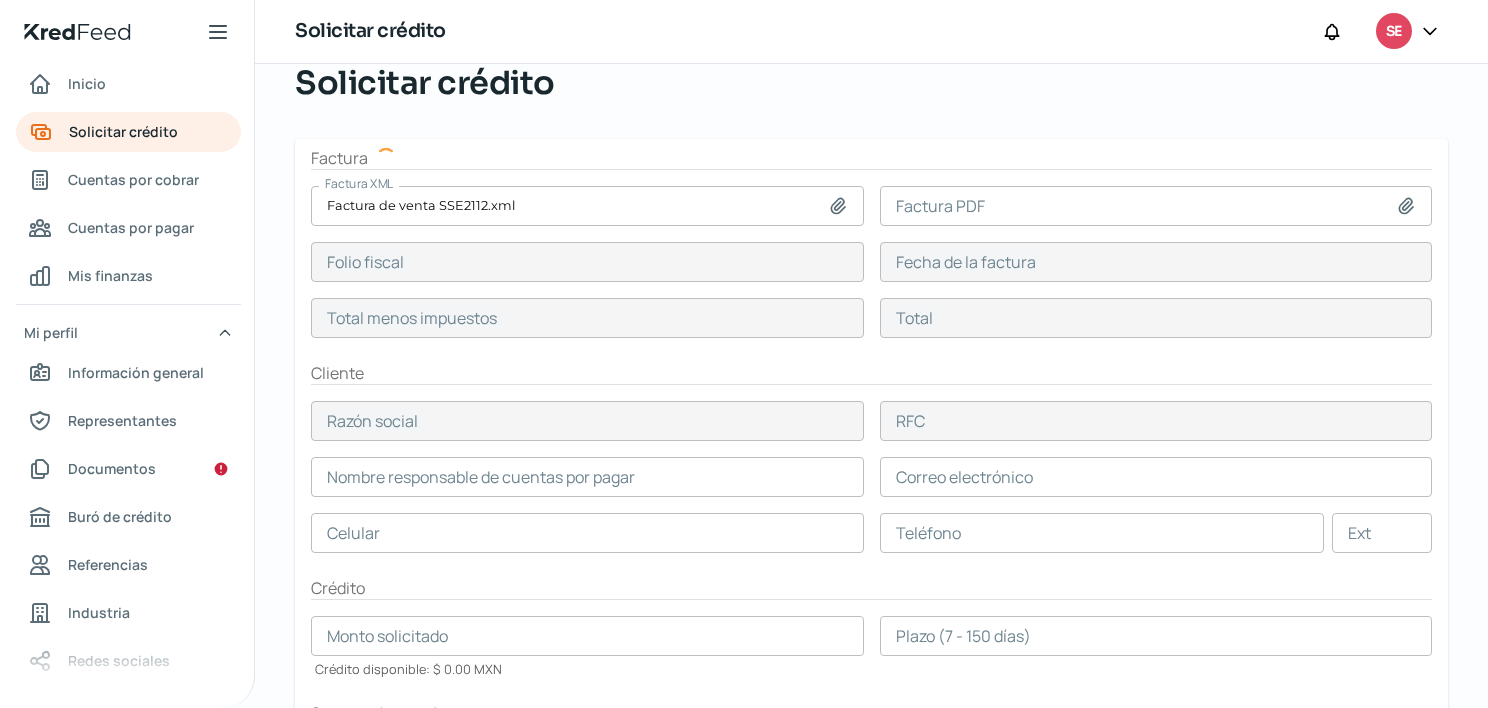 type on "5F6D370B-F708-54F2-9035-30C03D3C5F3F" 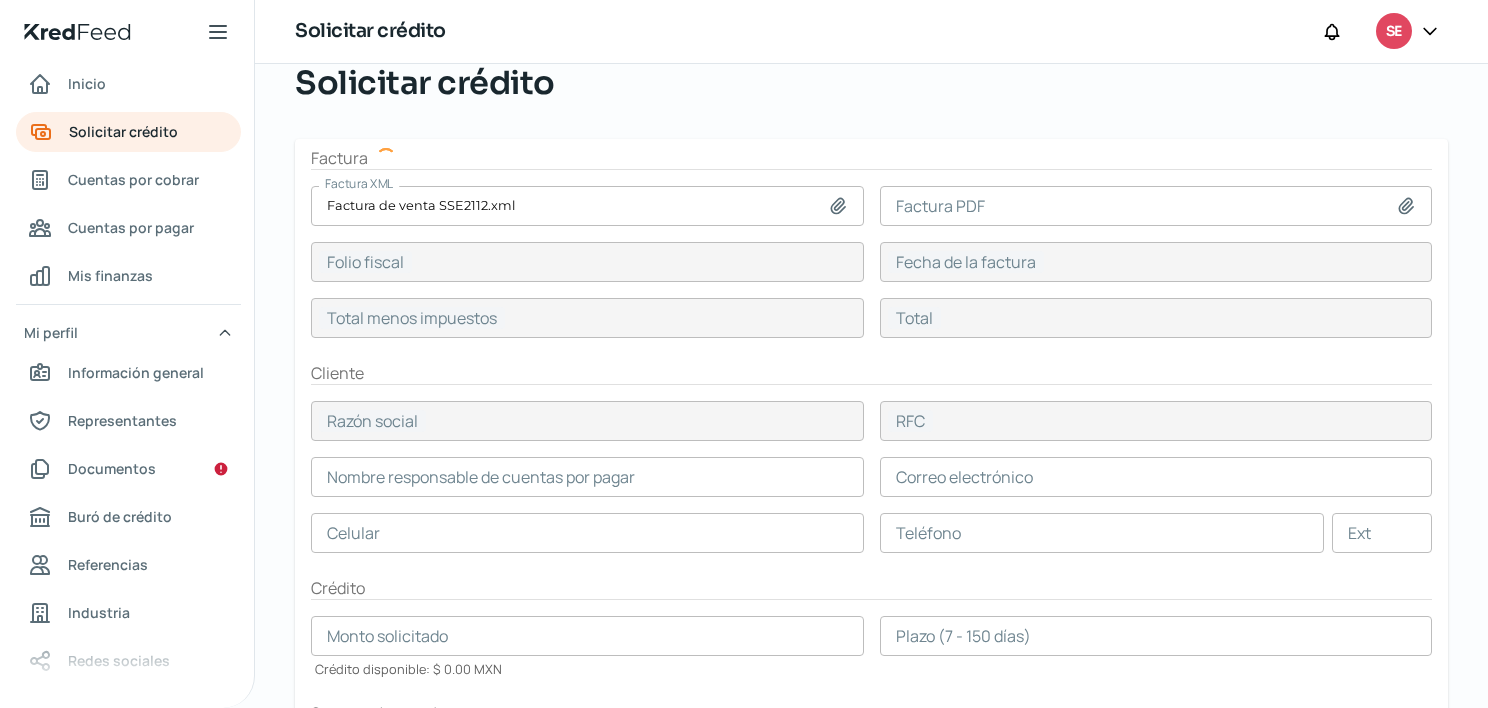 type on "[DATE]" 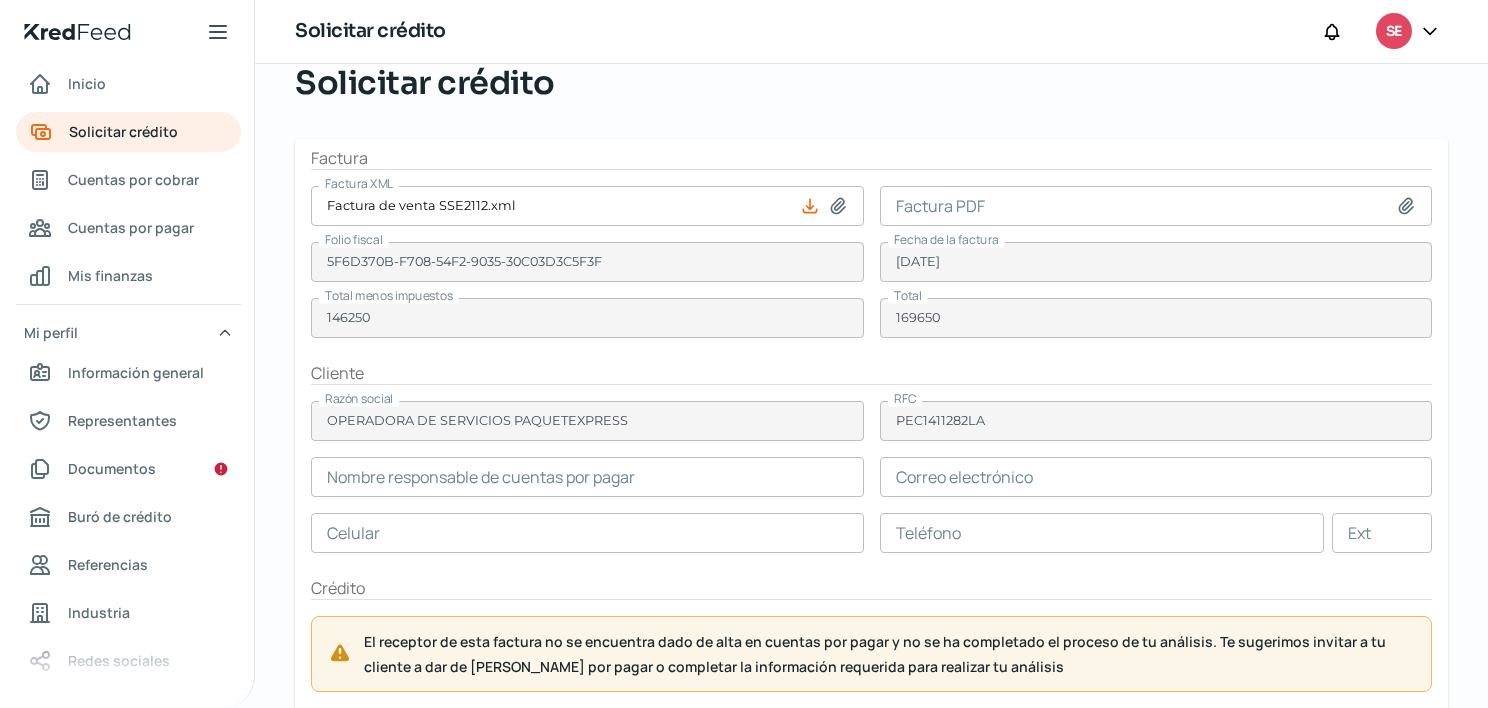 click 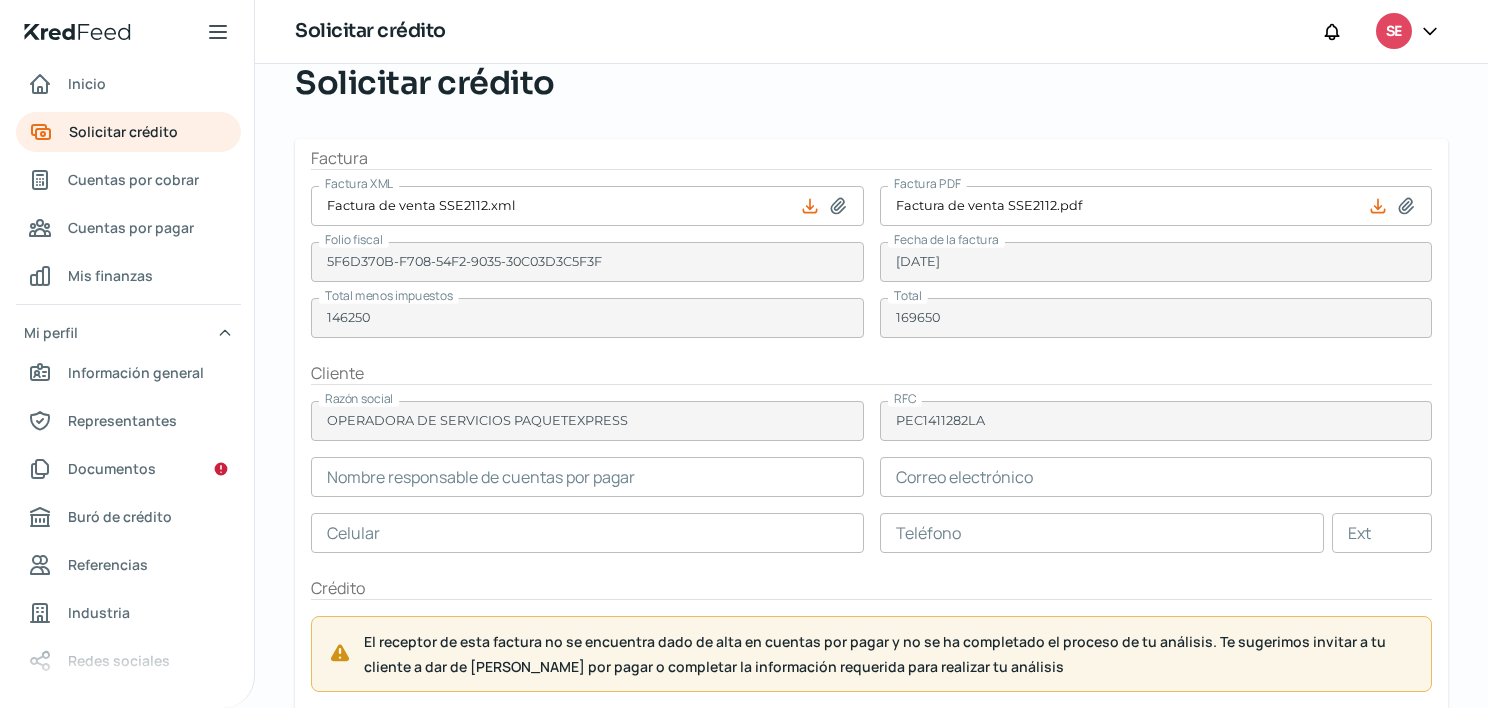 click on "Cliente" at bounding box center (871, 373) 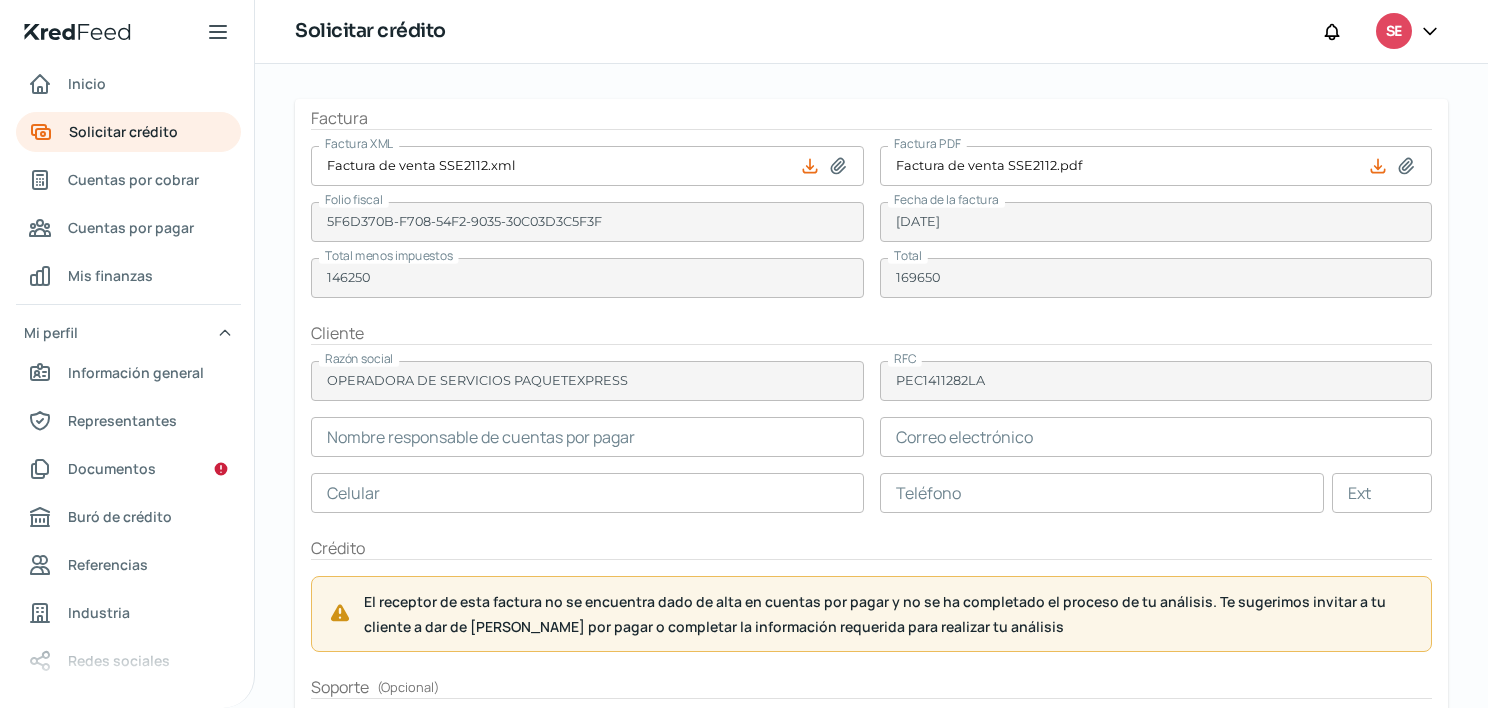 scroll, scrollTop: 234, scrollLeft: 0, axis: vertical 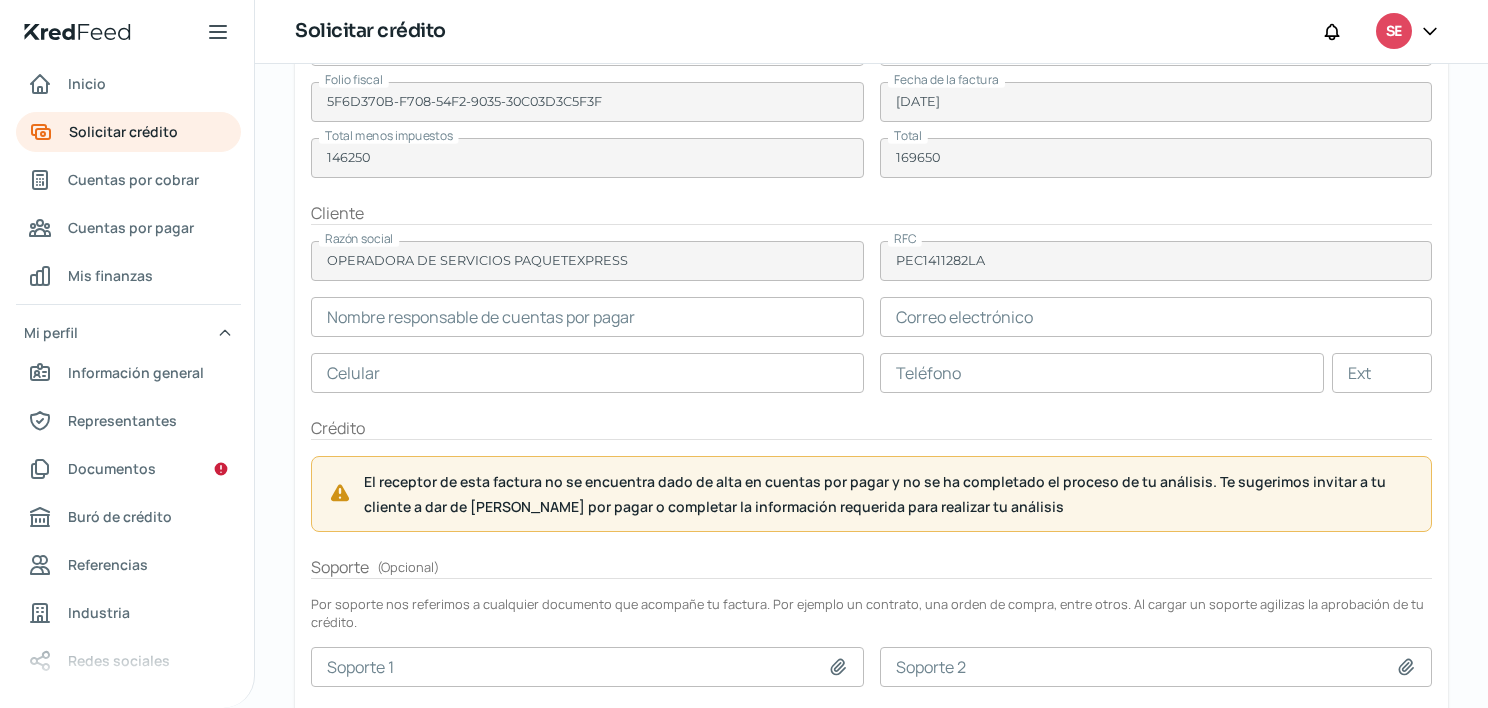click at bounding box center [587, 317] 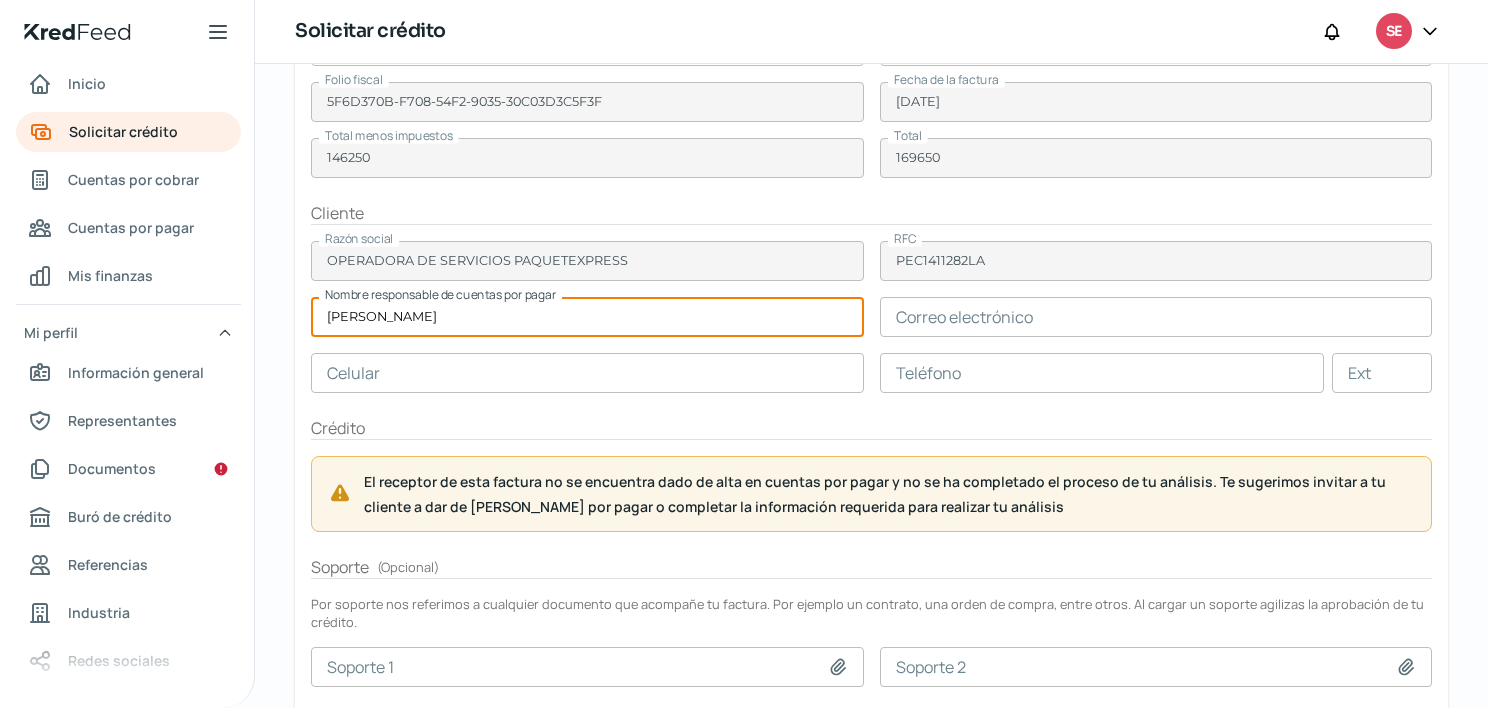 type on "[PERSON_NAME]" 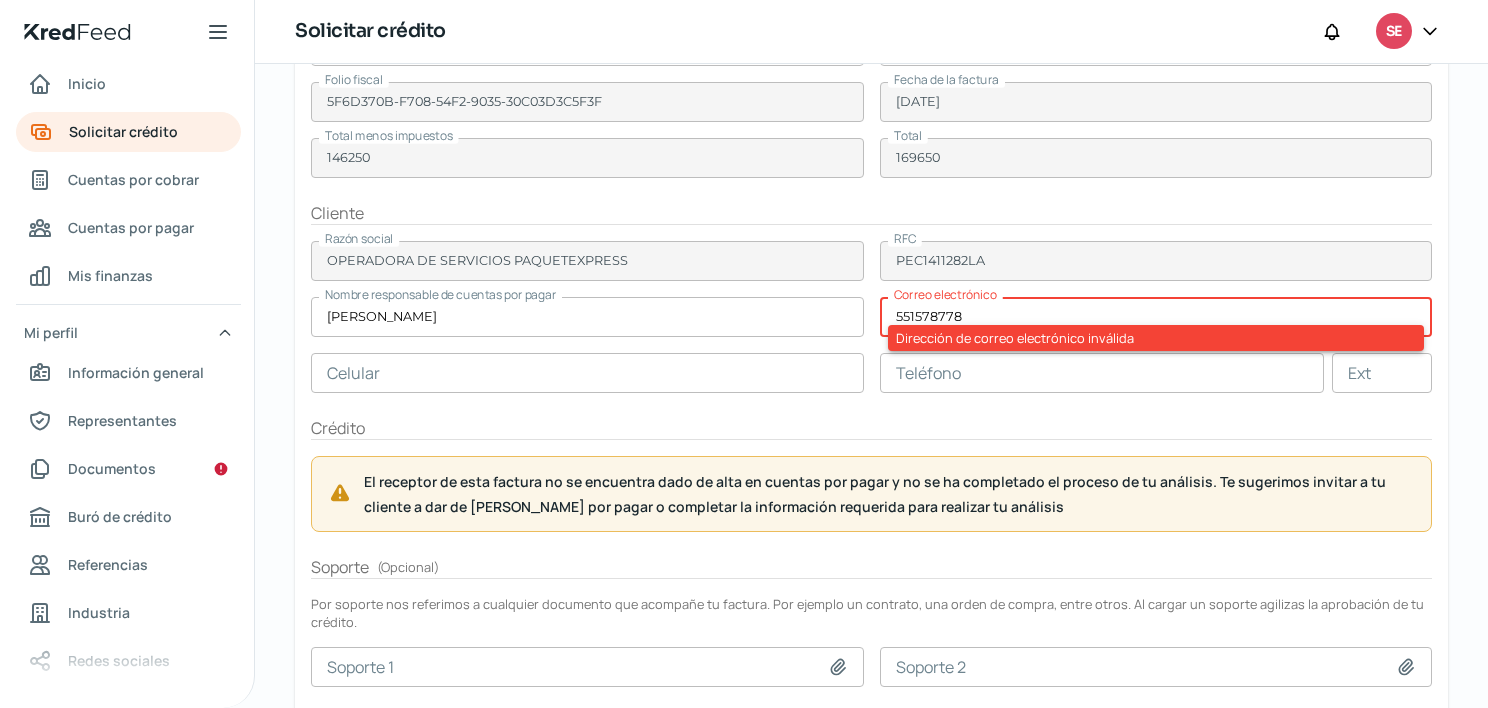 type on "5515787785" 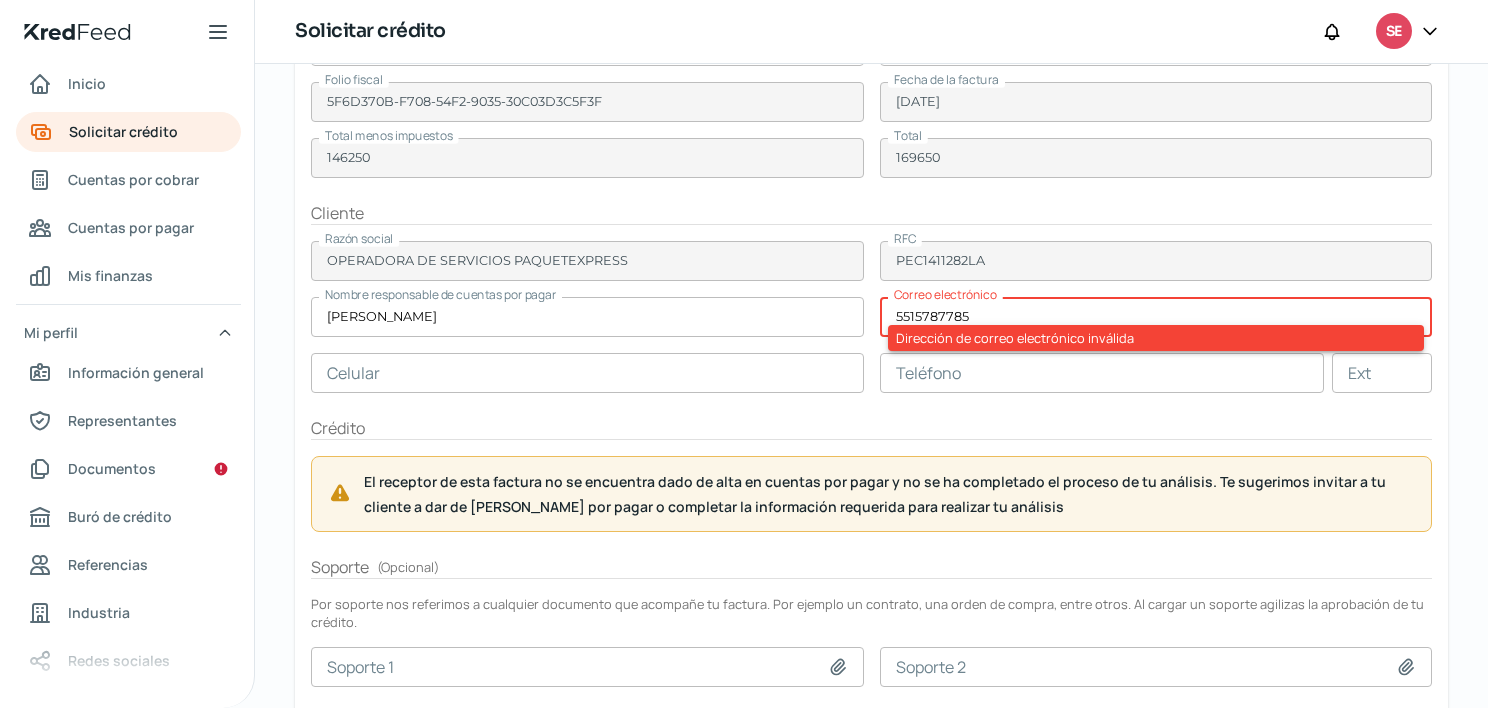 click on "5515787785" at bounding box center (1156, 317) 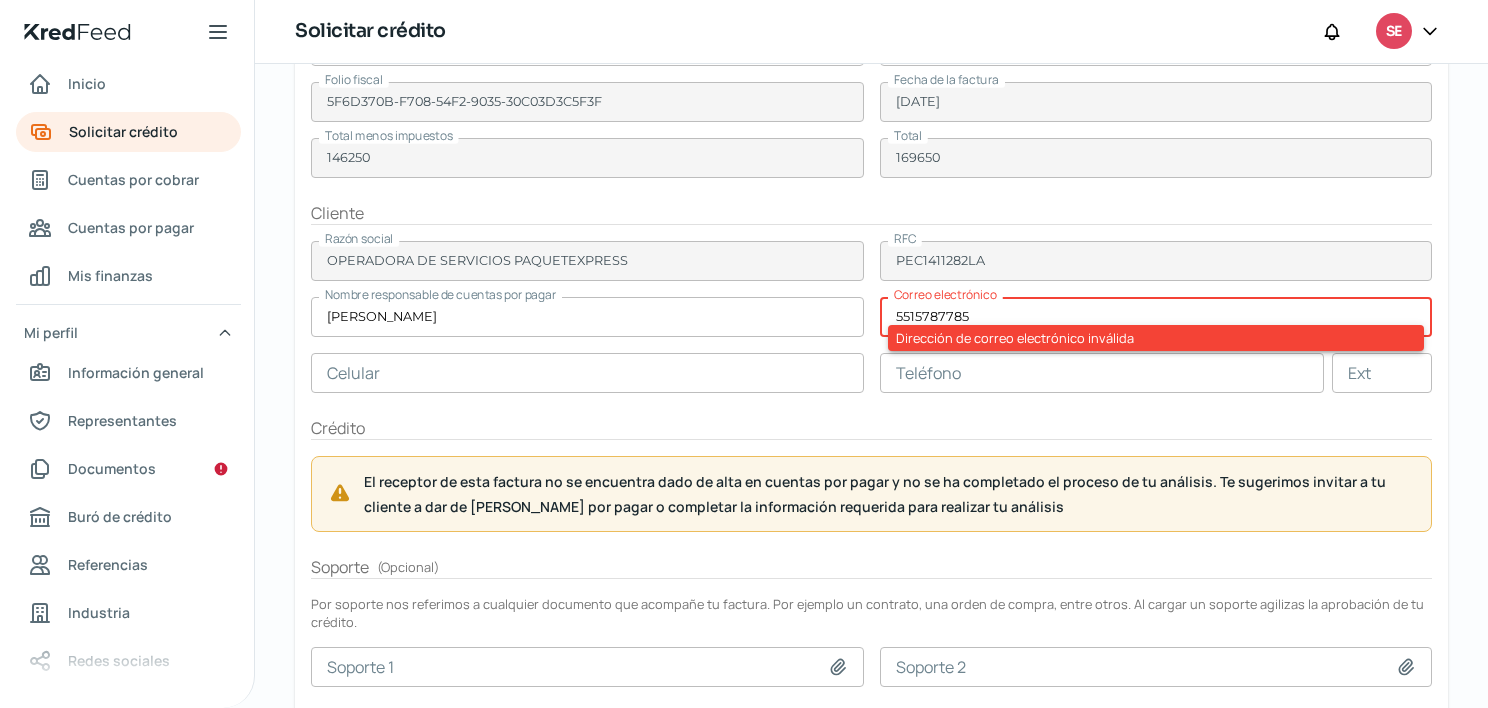 type 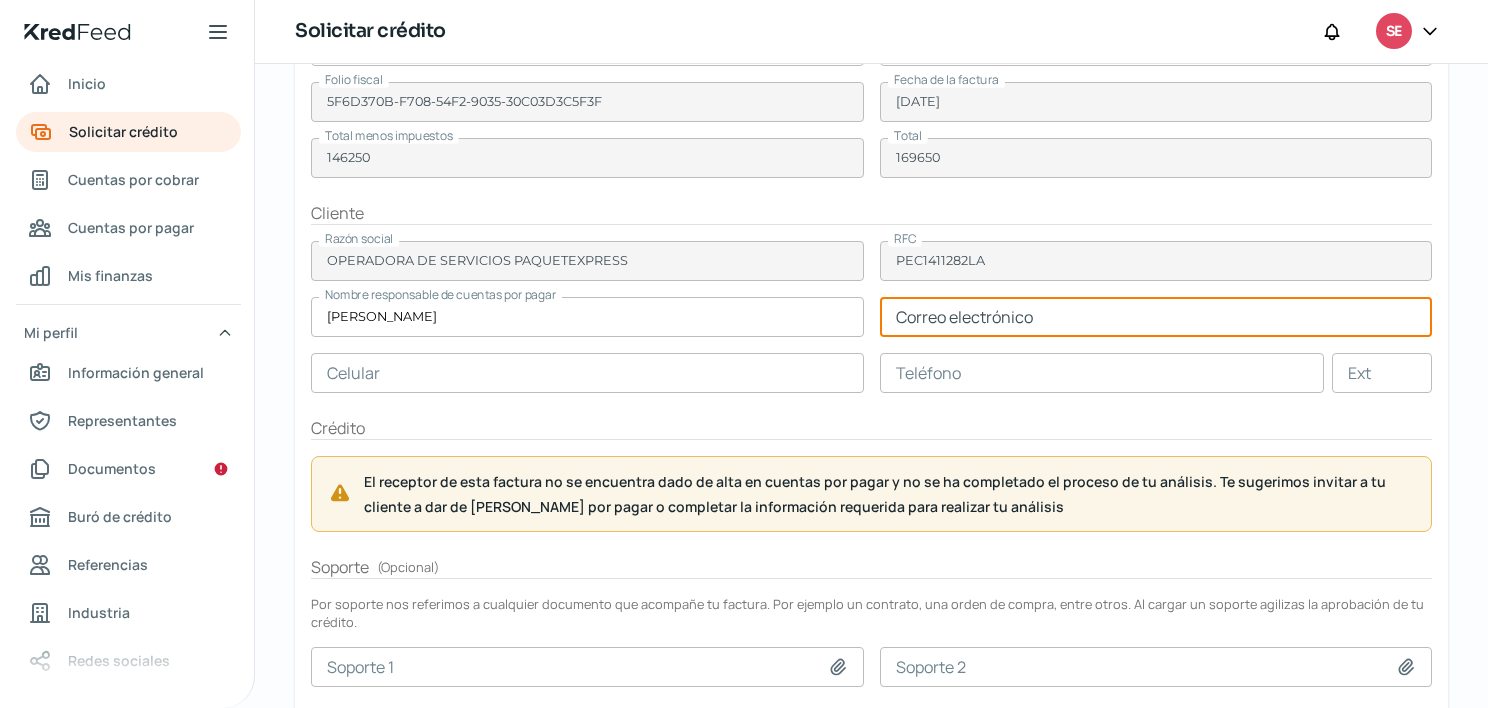 click at bounding box center [1102, 373] 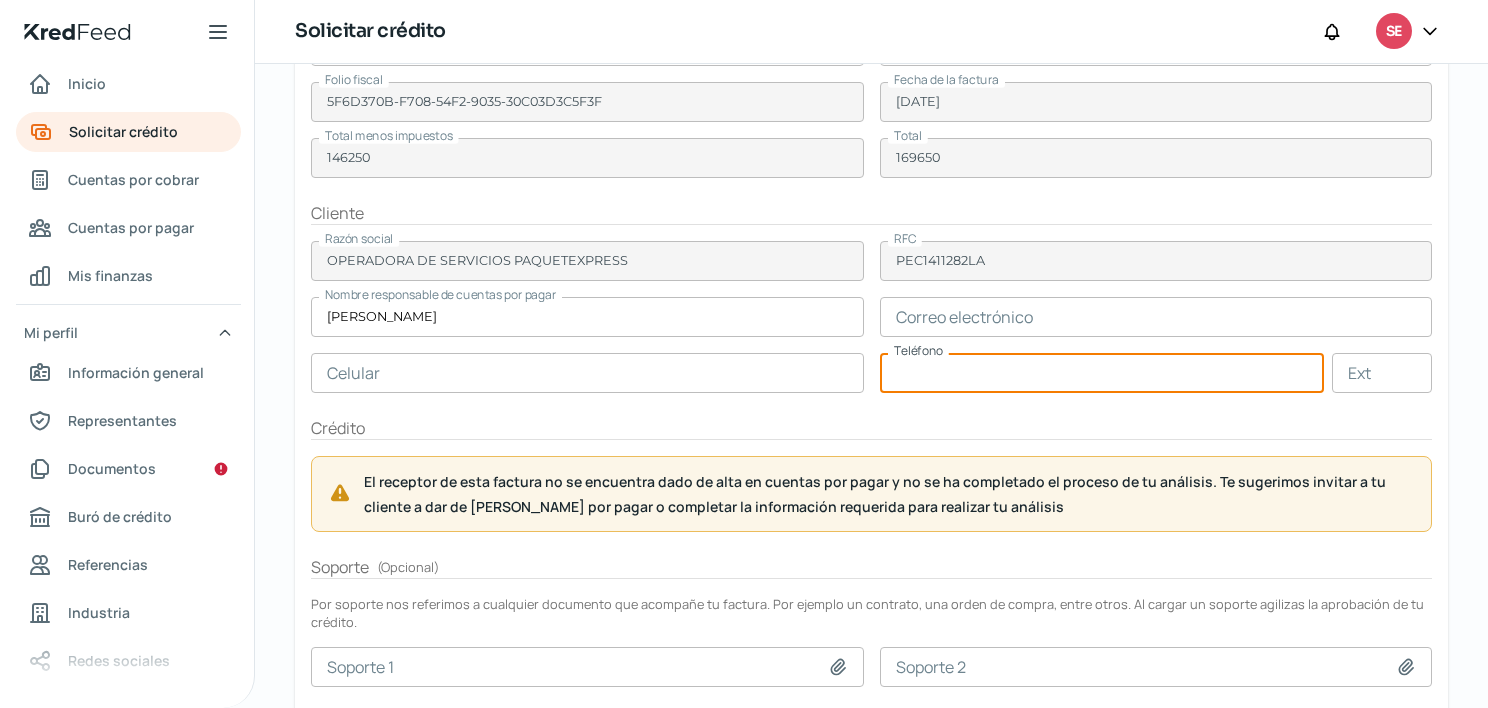 paste on "55 - 1578 - 7785" 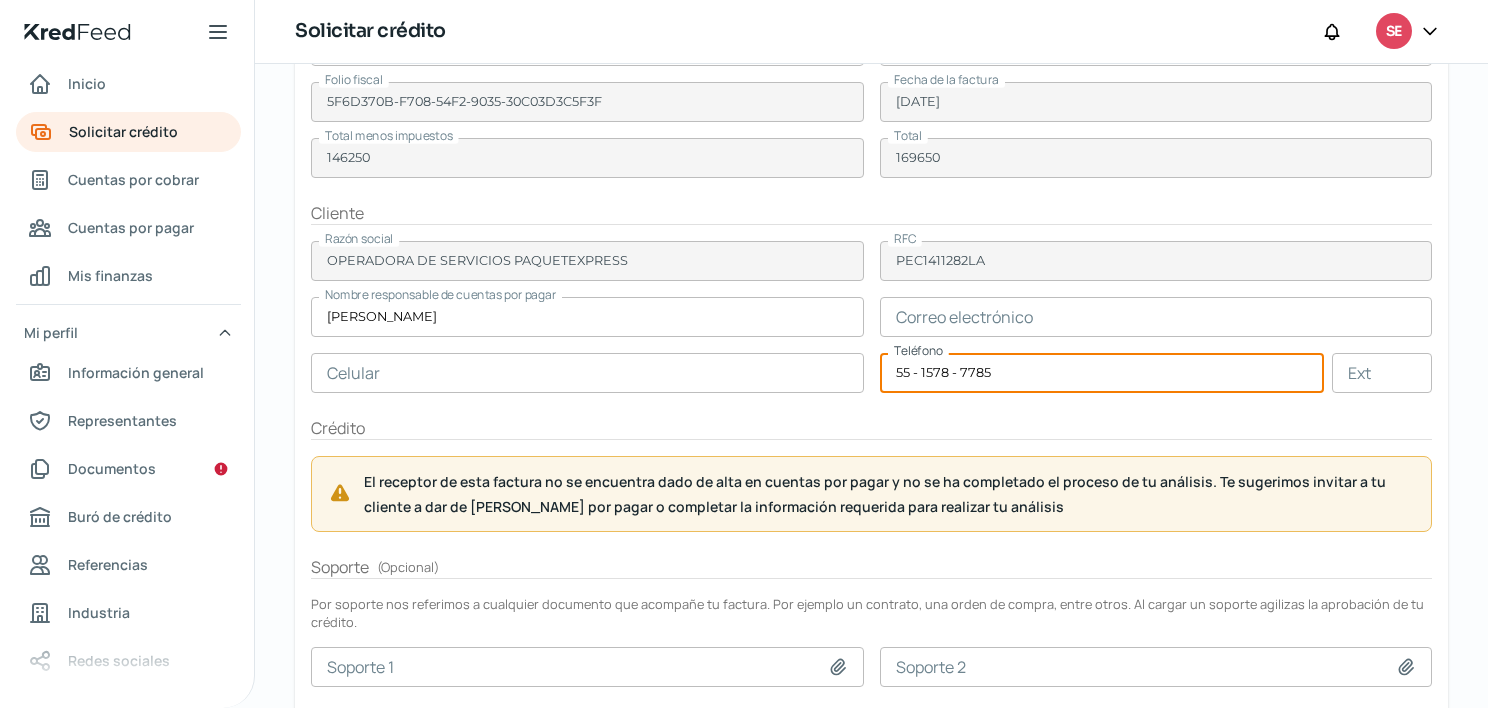 type on "55 - 1578 - 7785" 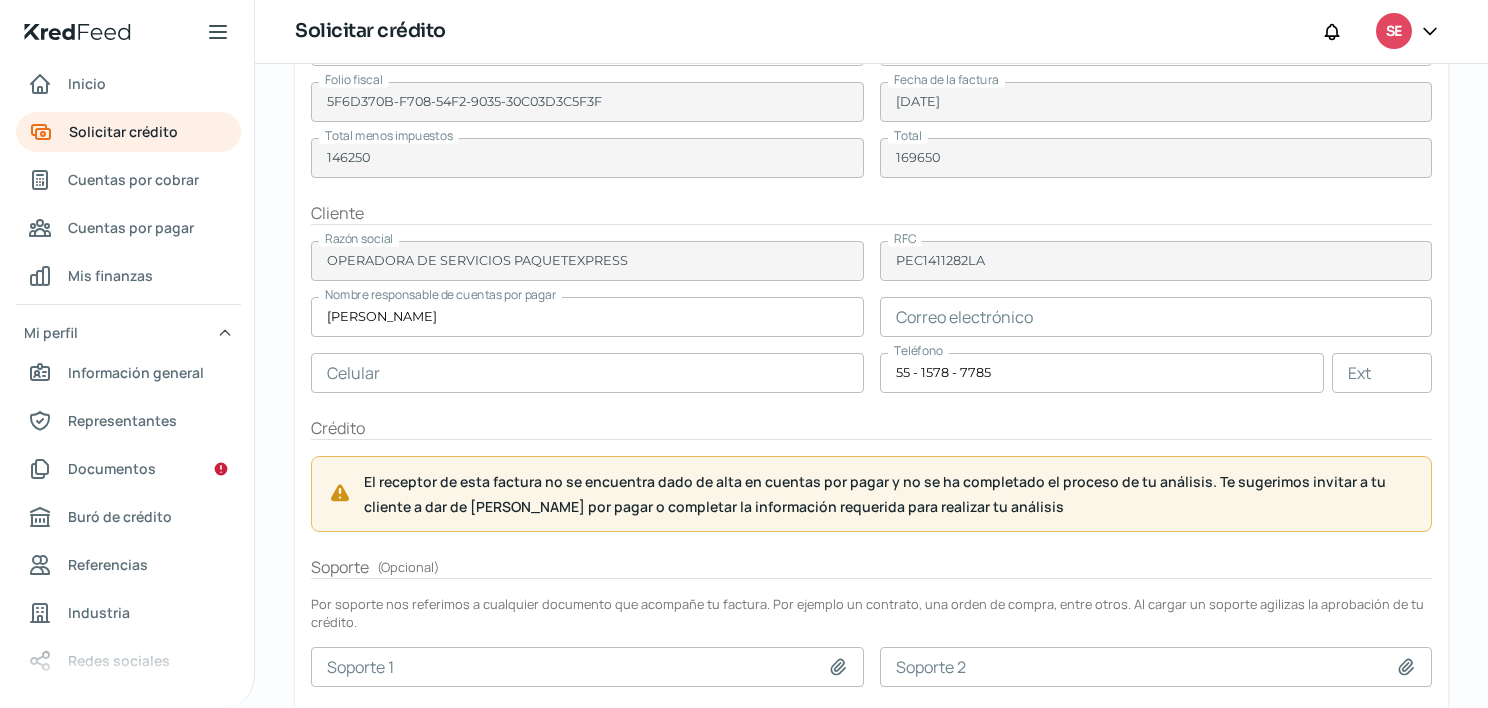 click on "Crédito" at bounding box center (871, 428) 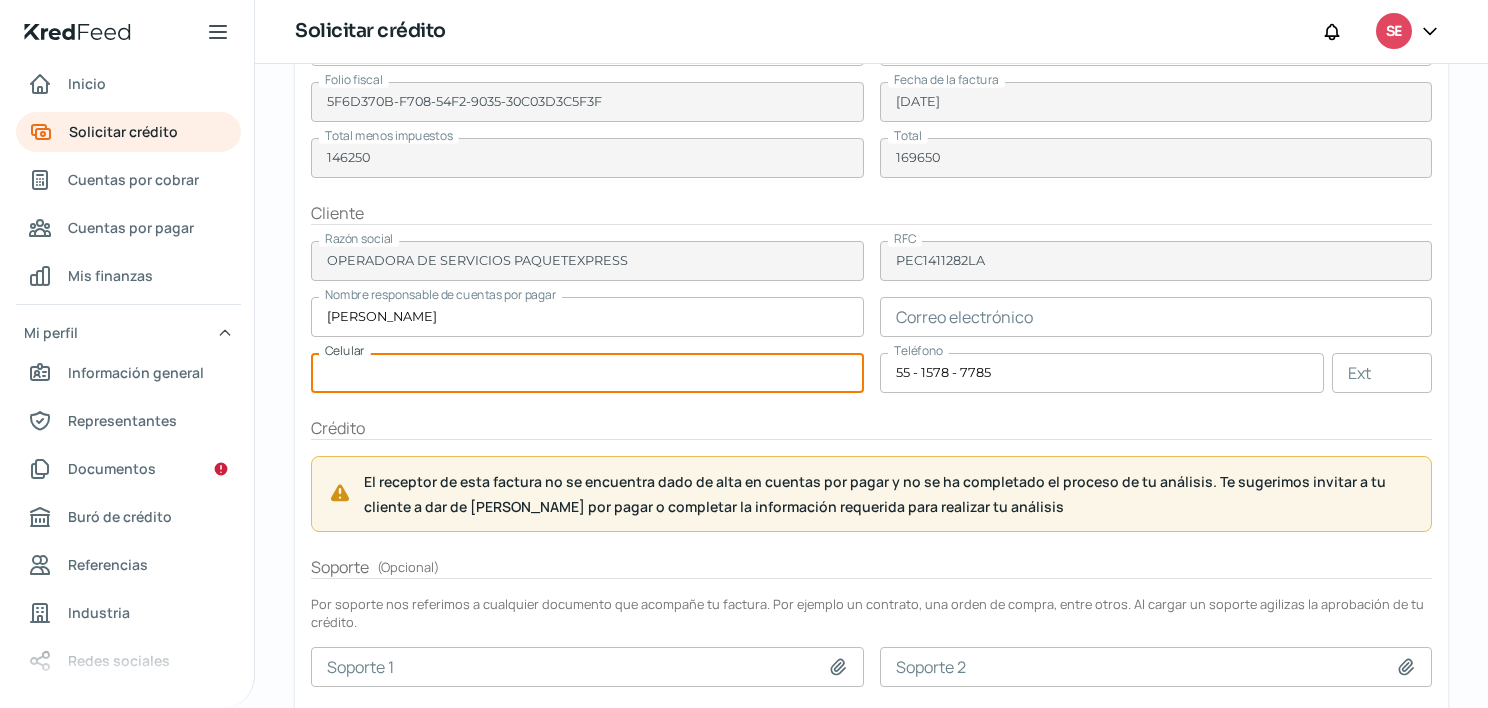 click at bounding box center (587, 373) 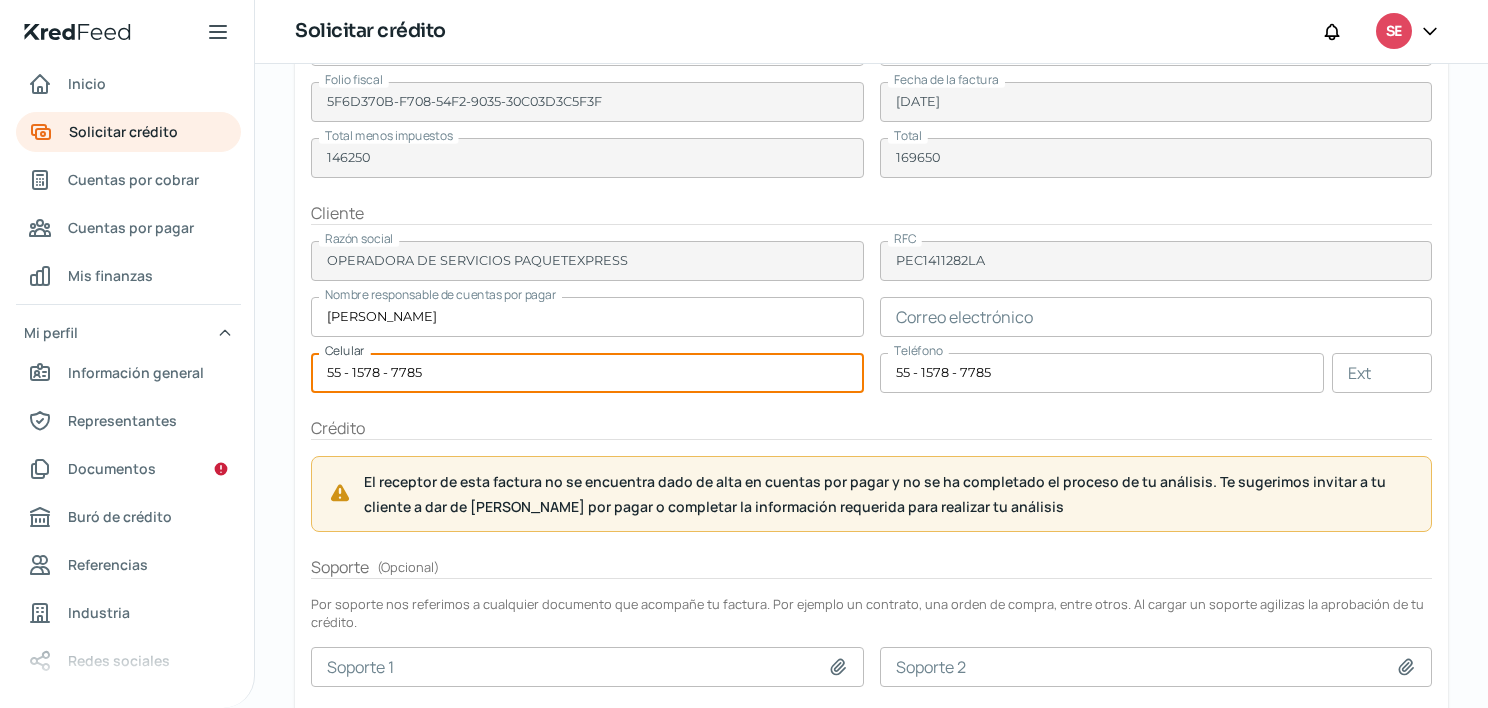 type on "55 - 1578 - 7785" 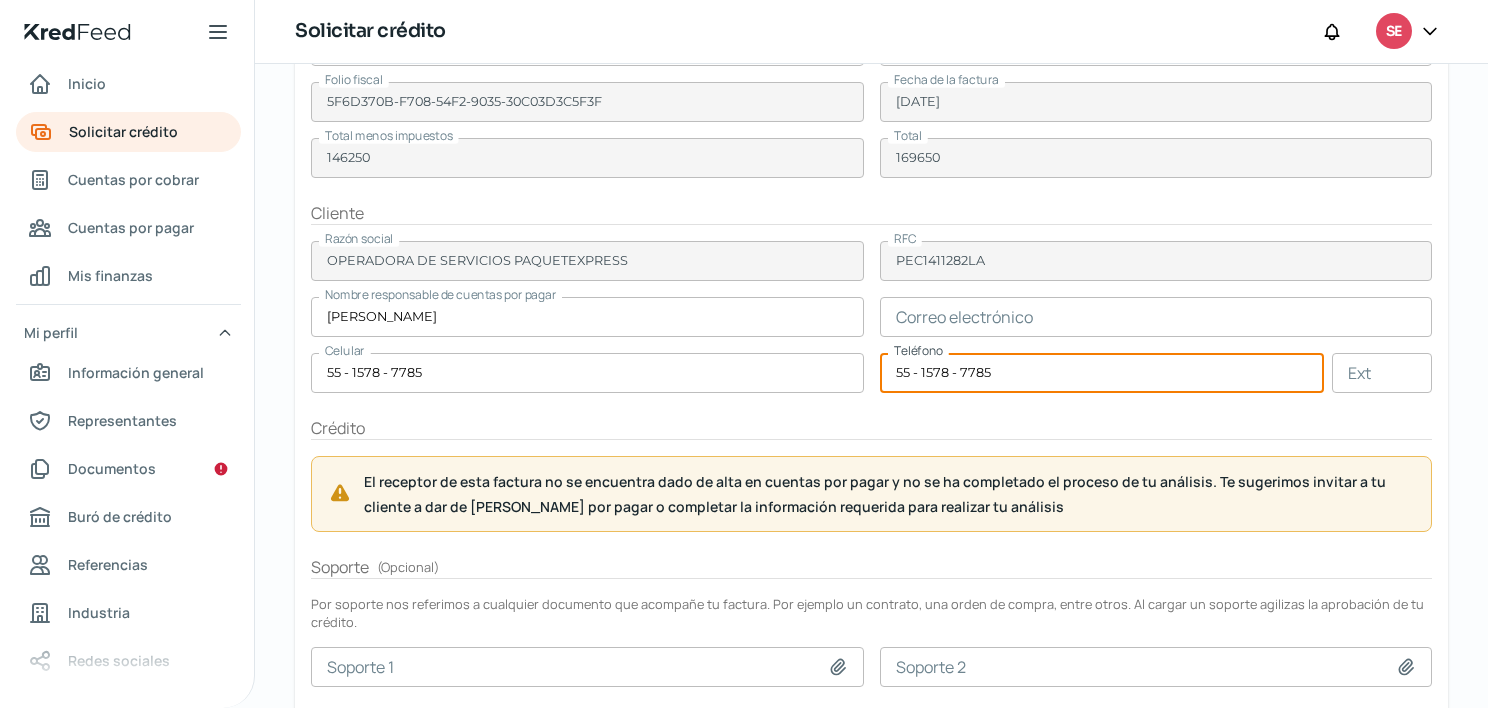 click on "55 - 1578 - 7785" at bounding box center [1102, 373] 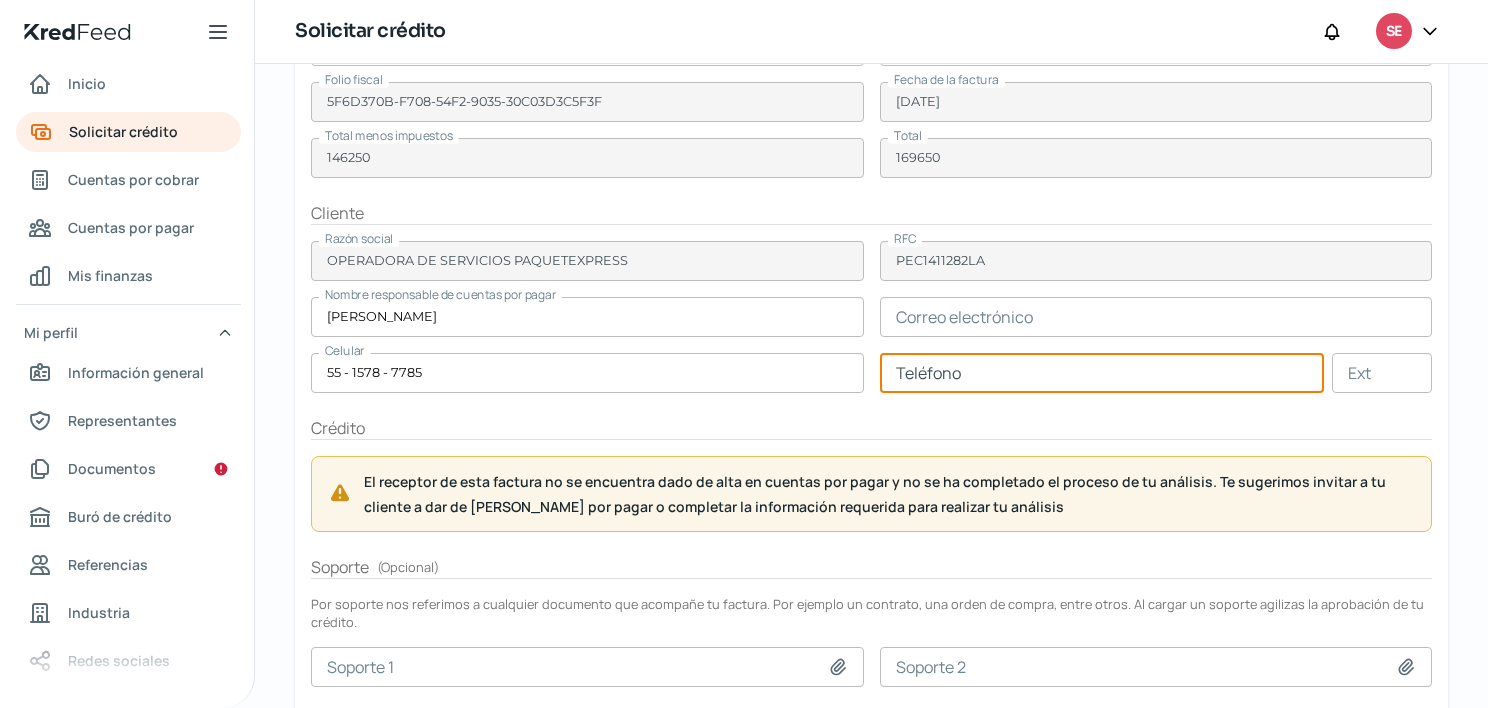 type 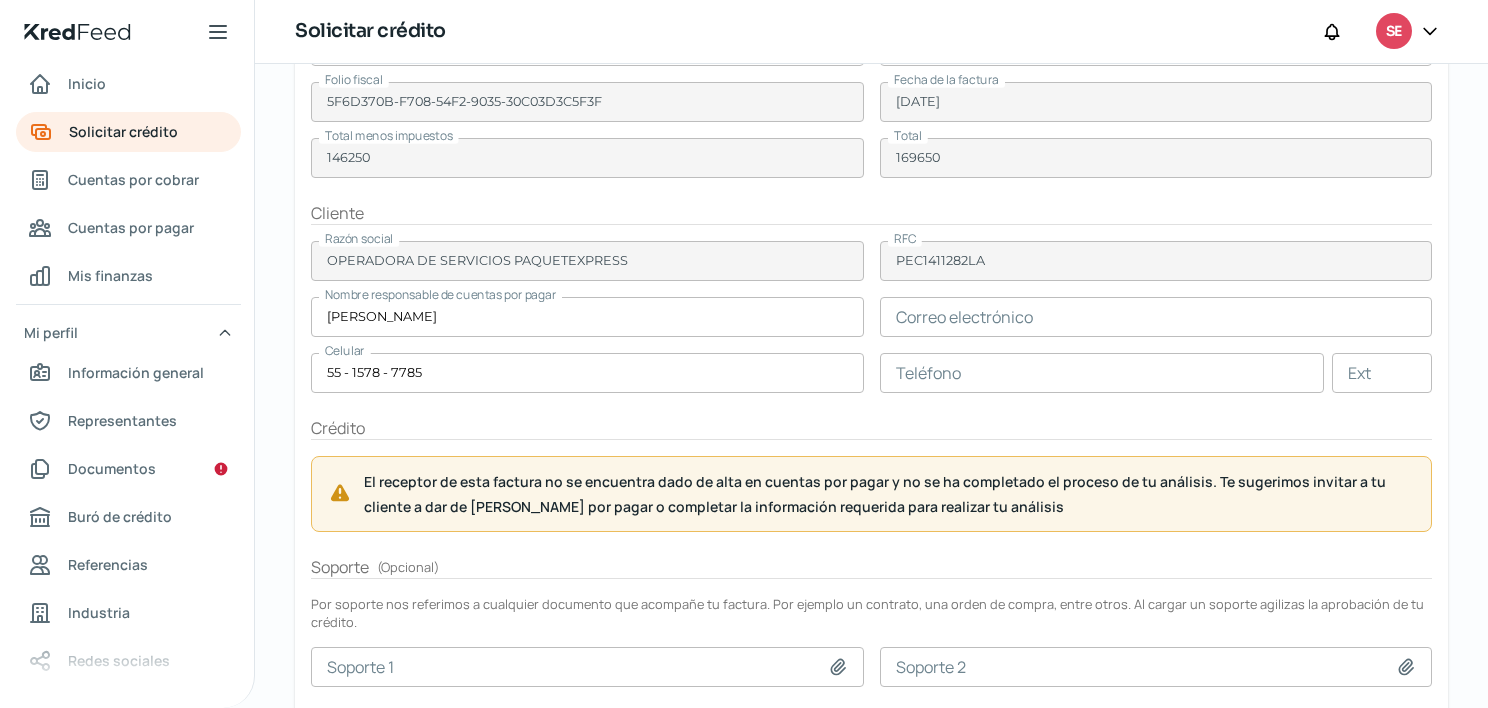 click on "Factura Factura XML Factura de venta SSE2112.xml Factura PDF Factura de venta SSE2112.pdf Folio fiscal 5F6D370B-F708-54F2-9035-30C03D3C5F3F Fecha de la factura [DATE] Total menos impuestos 146250 Total 169650 Cliente Razón social OPERADORA DE SERVICIOS PAQUETEXPRESS RFC PEC1411282LA Nombre responsable de cuentas por pagar [PERSON_NAME] Correo electrónico Celular 55 - 1578 - 7785 Teléfono Ext Crédito El receptor de esta factura no se encuentra dado de alta en cuentas por pagar y no se ha completado el proceso de tu análisis. Te sugerimos invitar a tu cliente a dar de [PERSON_NAME] por pagar o completar la información requerida para realizar tu análisis Soporte   (  Opcional  ) Por soporte nos referimos a cualquier documento que acompañe tu factura. Por ejemplo un contrato, una orden de compra, entre otros. Al cargar un soporte agilizas la aprobación de tu crédito. Soporte 1 Soporte 2 Declaración Cancelar Continuar" at bounding box center [871, 407] 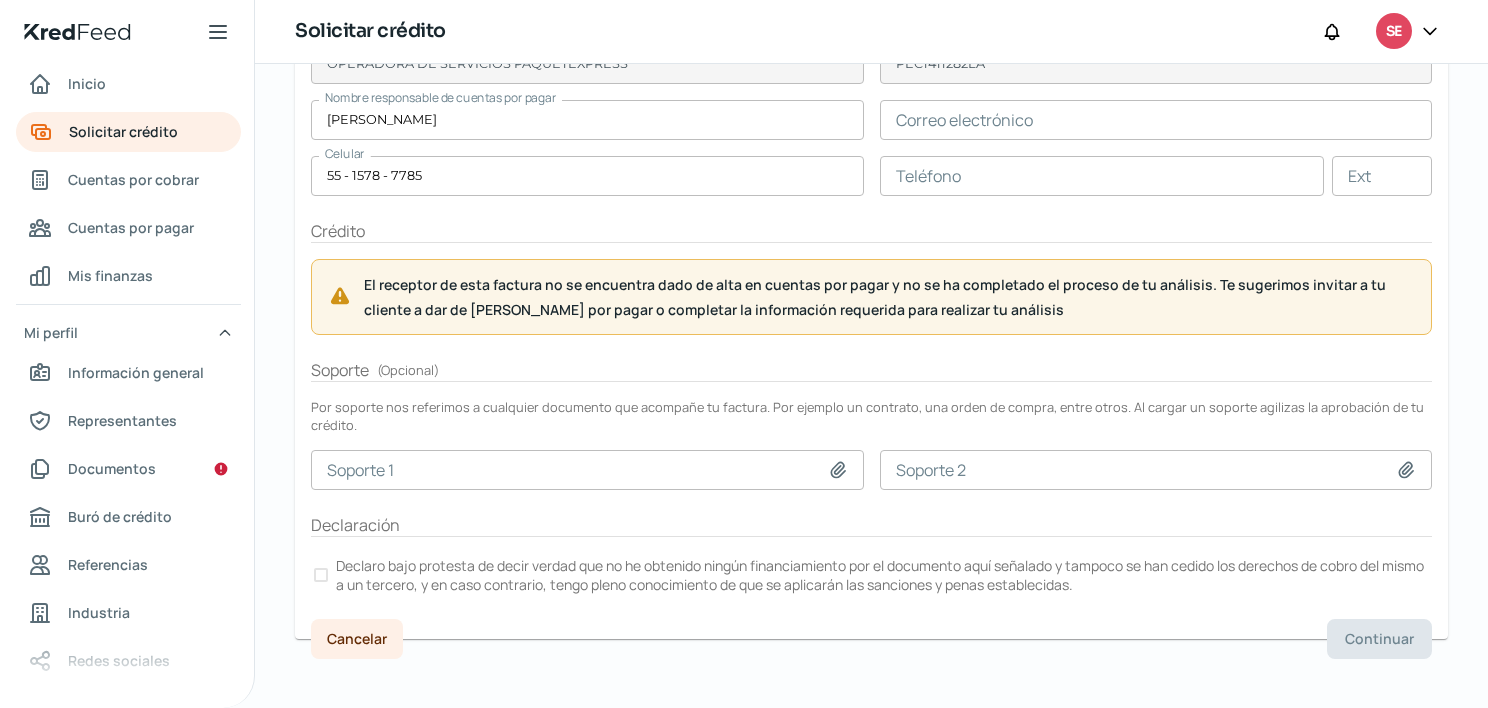 scroll, scrollTop: 438, scrollLeft: 0, axis: vertical 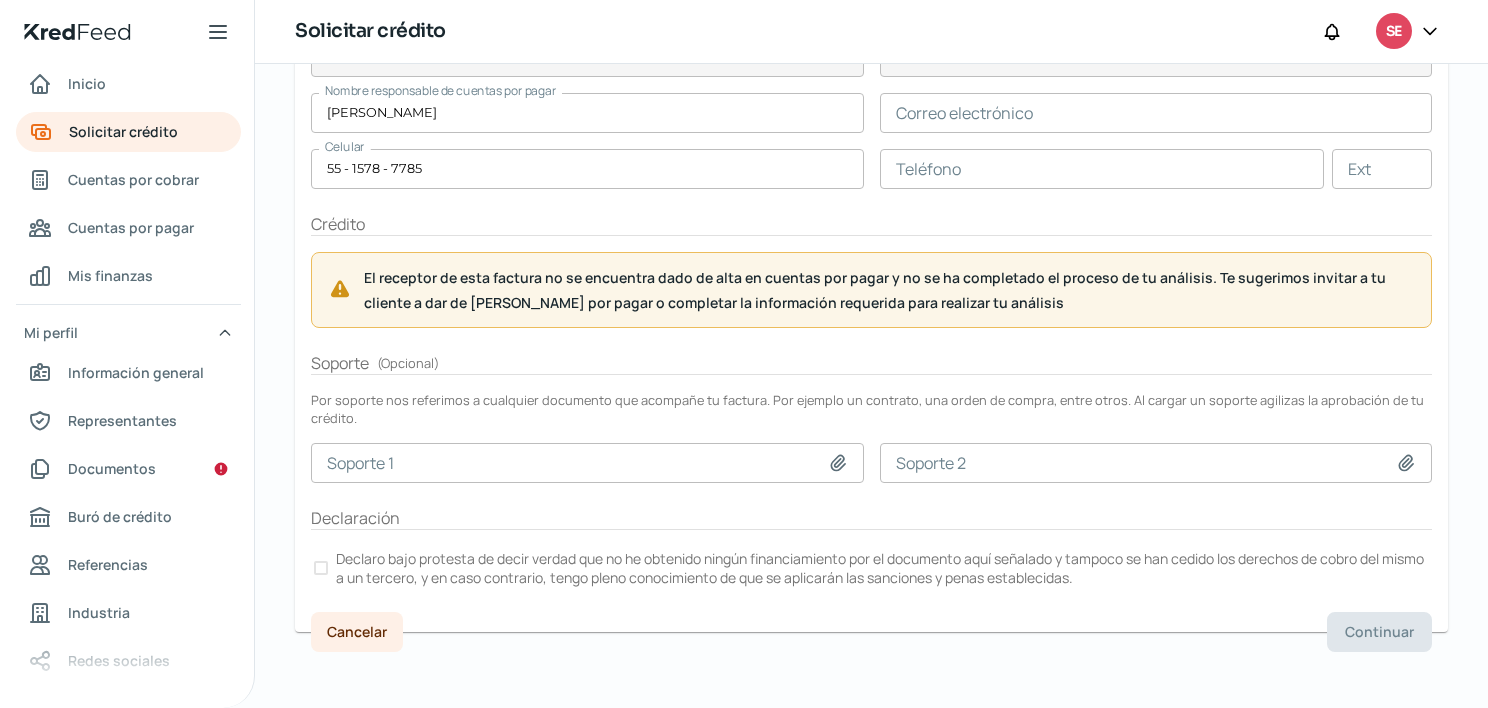 click at bounding box center (321, 568) 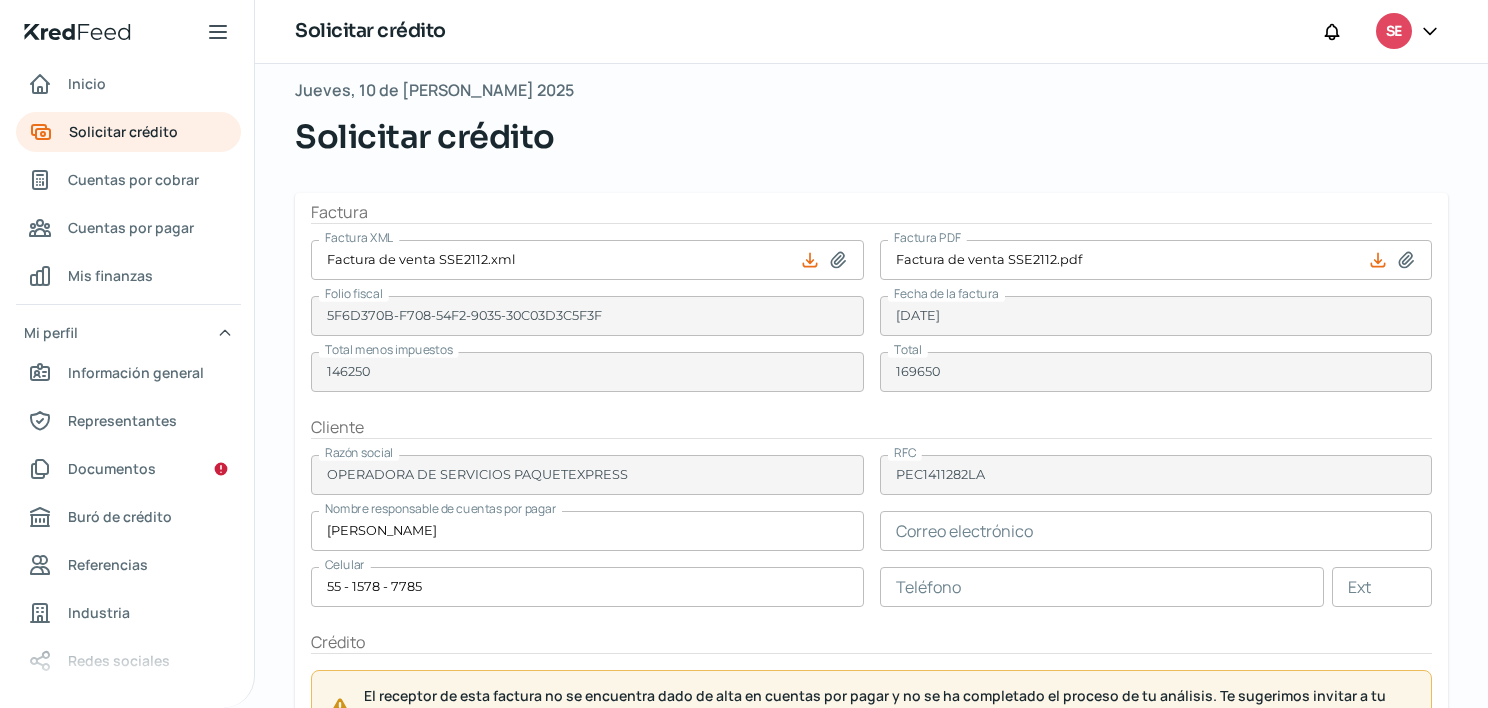scroll, scrollTop: 0, scrollLeft: 0, axis: both 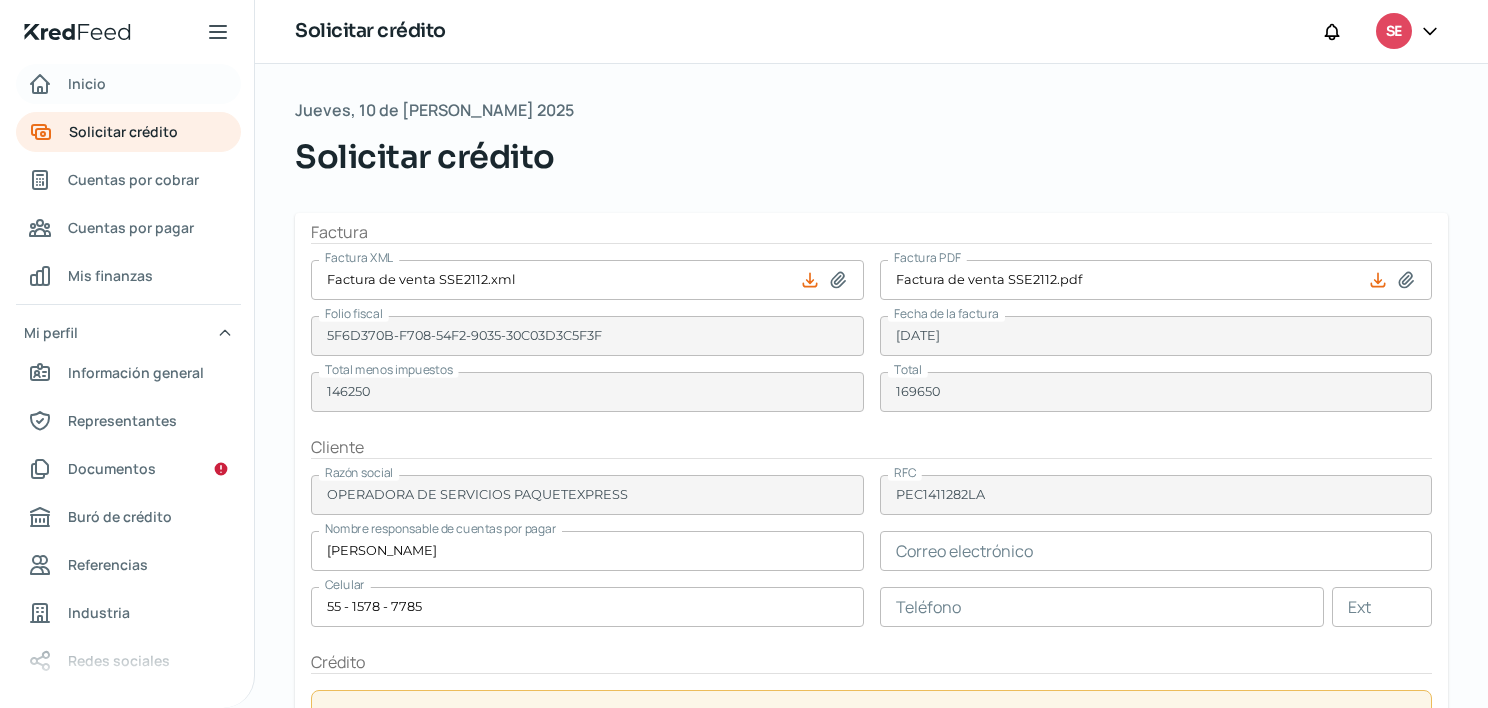 click on "Inicio" at bounding box center (128, 84) 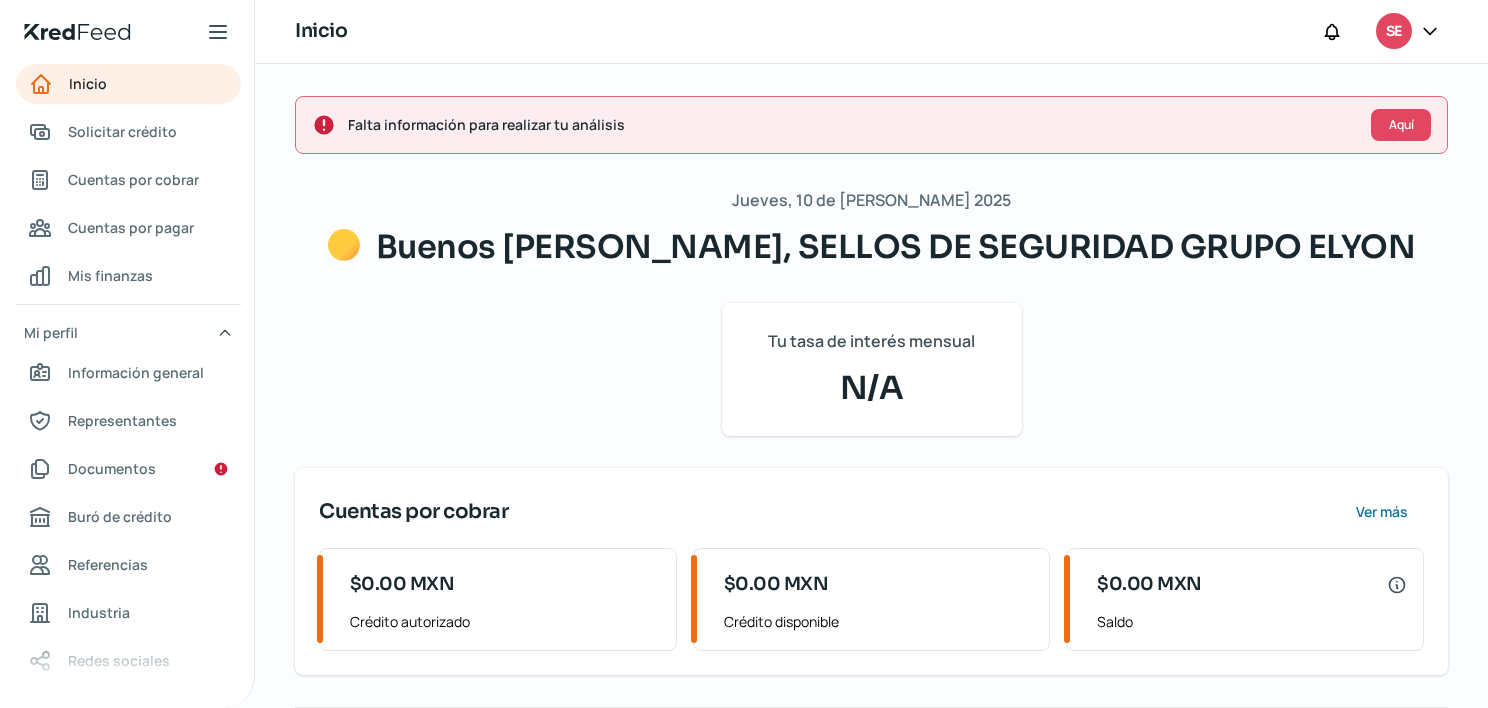 click on "Jueves, 10 de [PERSON_NAME] 2025 Buenos [PERSON_NAME], SELLOS DE SEGURIDAD GRUPO ELYON  Tu tasa de interés mensual N/A Cuentas por cobrar Ver más $0.00 MXN Crédito autorizado $0.00 MXN Crédito disponible $0.00 MXN Saldo Cuentas por pagar Ver más $0.00 MXN Crédito autorizado $0.00 MXN Crédito disponible $0.00 MXN Saldo" at bounding box center (871, 566) 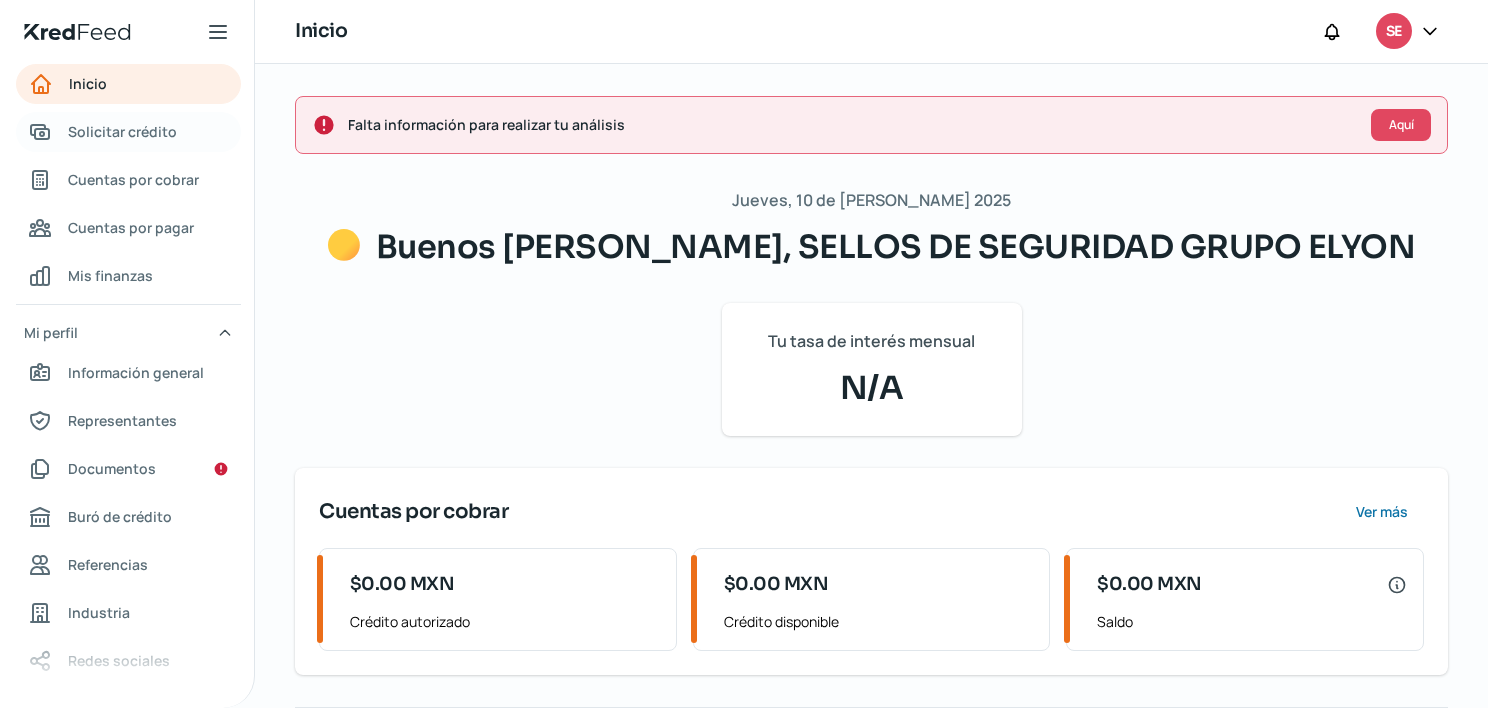 click on "Solicitar crédito" at bounding box center (122, 131) 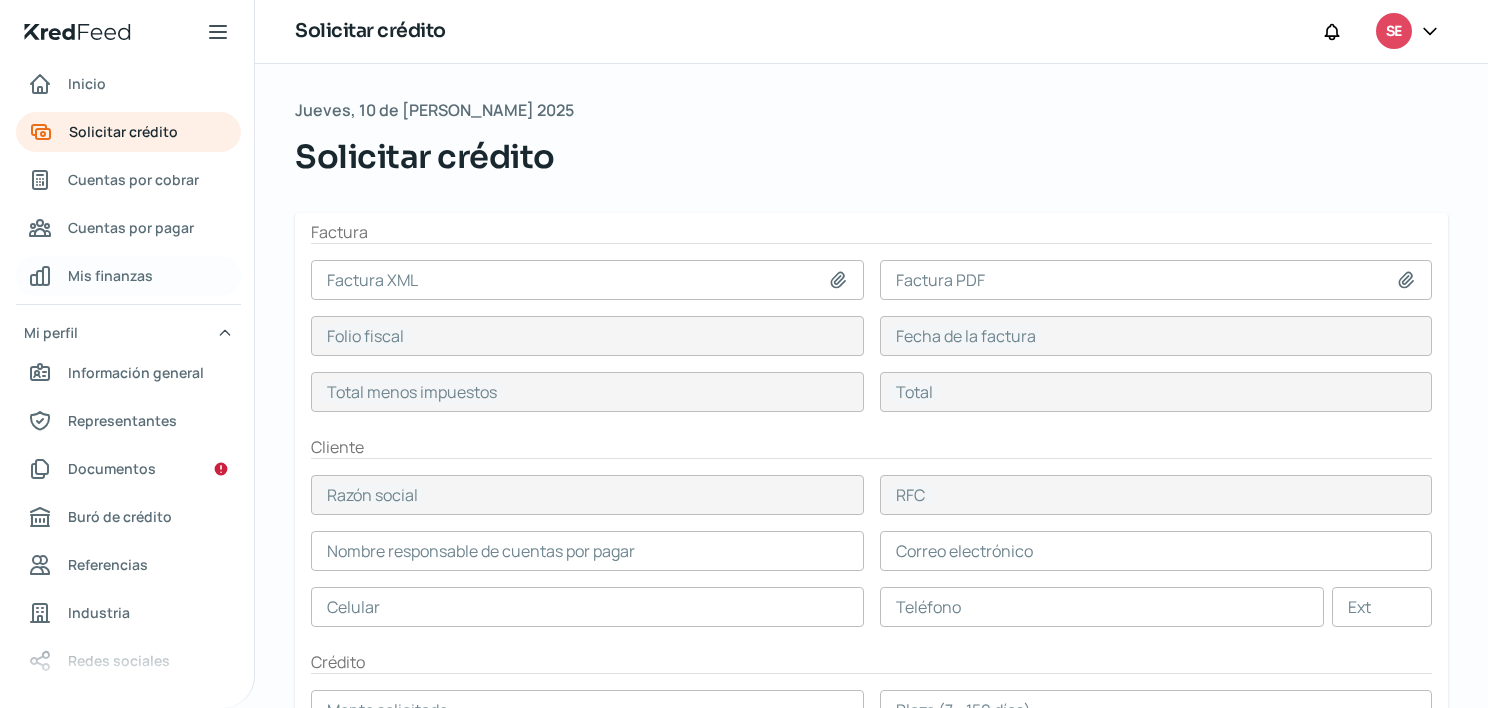 click on "Mis finanzas" at bounding box center [110, 275] 